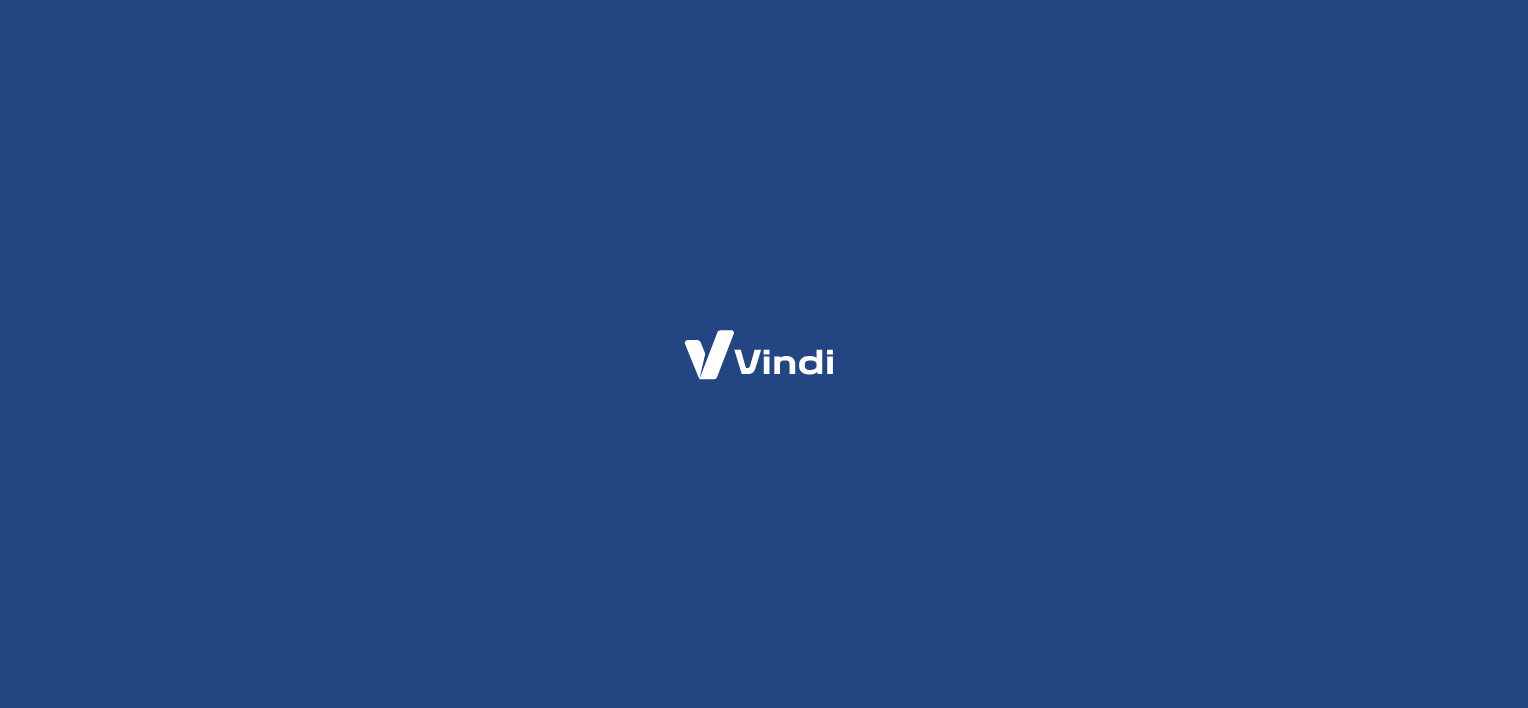 scroll, scrollTop: 0, scrollLeft: 0, axis: both 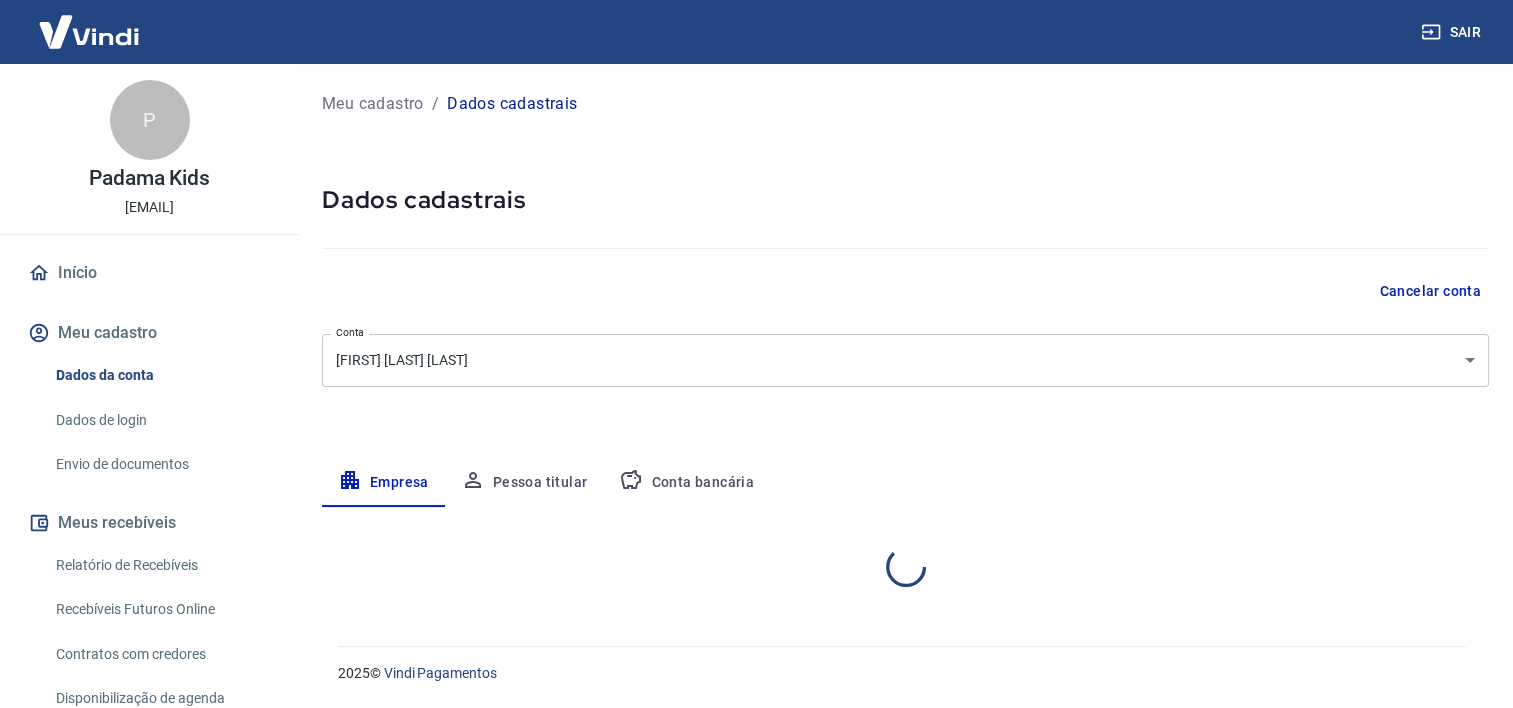 select on "ES" 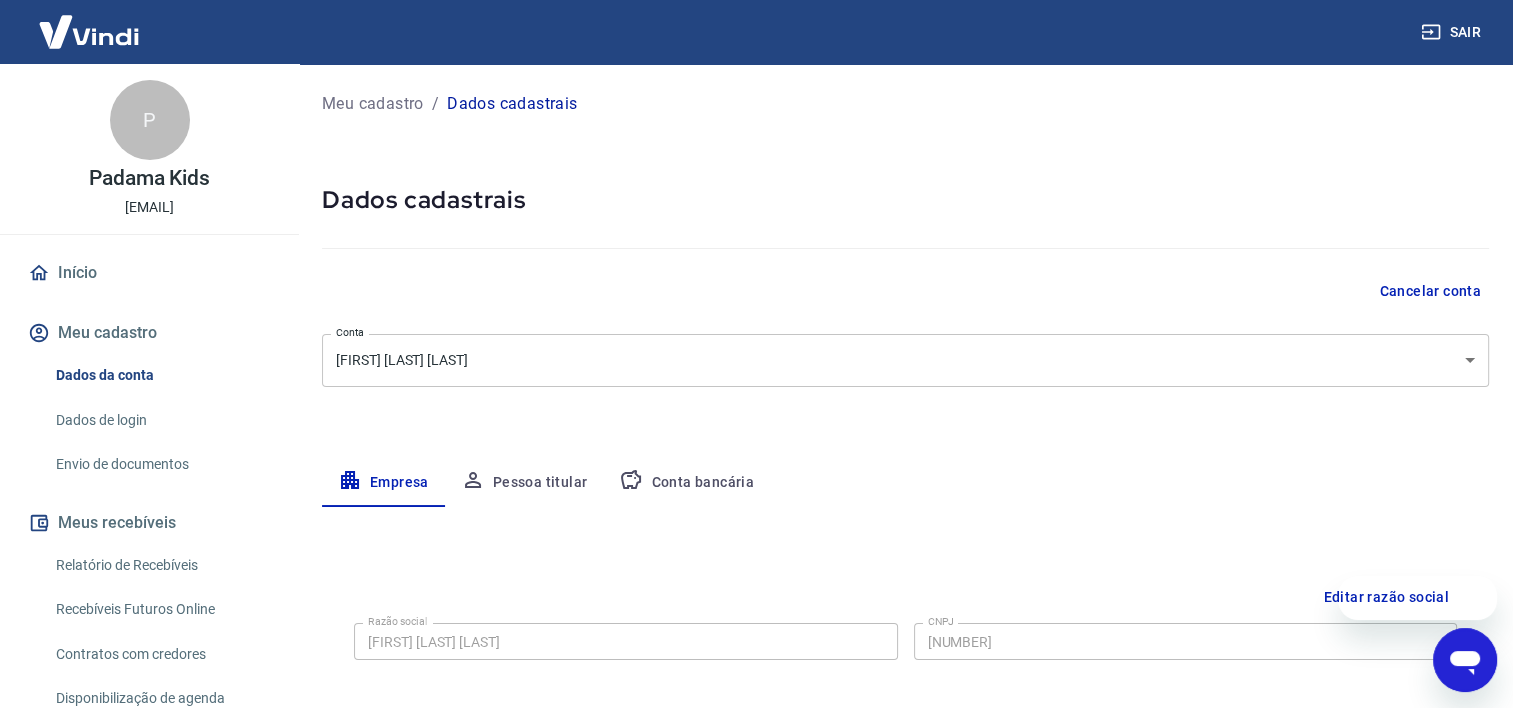 scroll, scrollTop: 0, scrollLeft: 0, axis: both 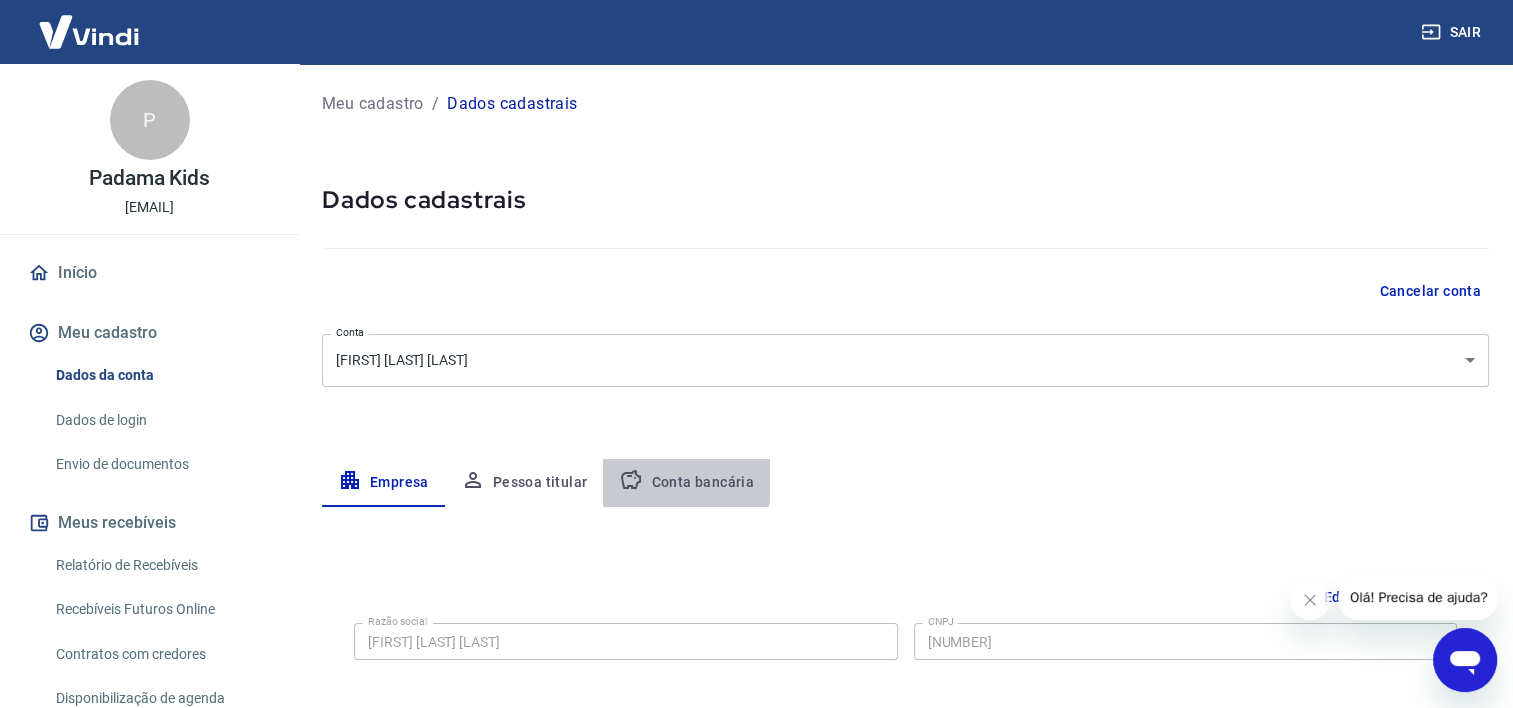 click on "Conta bancária" at bounding box center (686, 483) 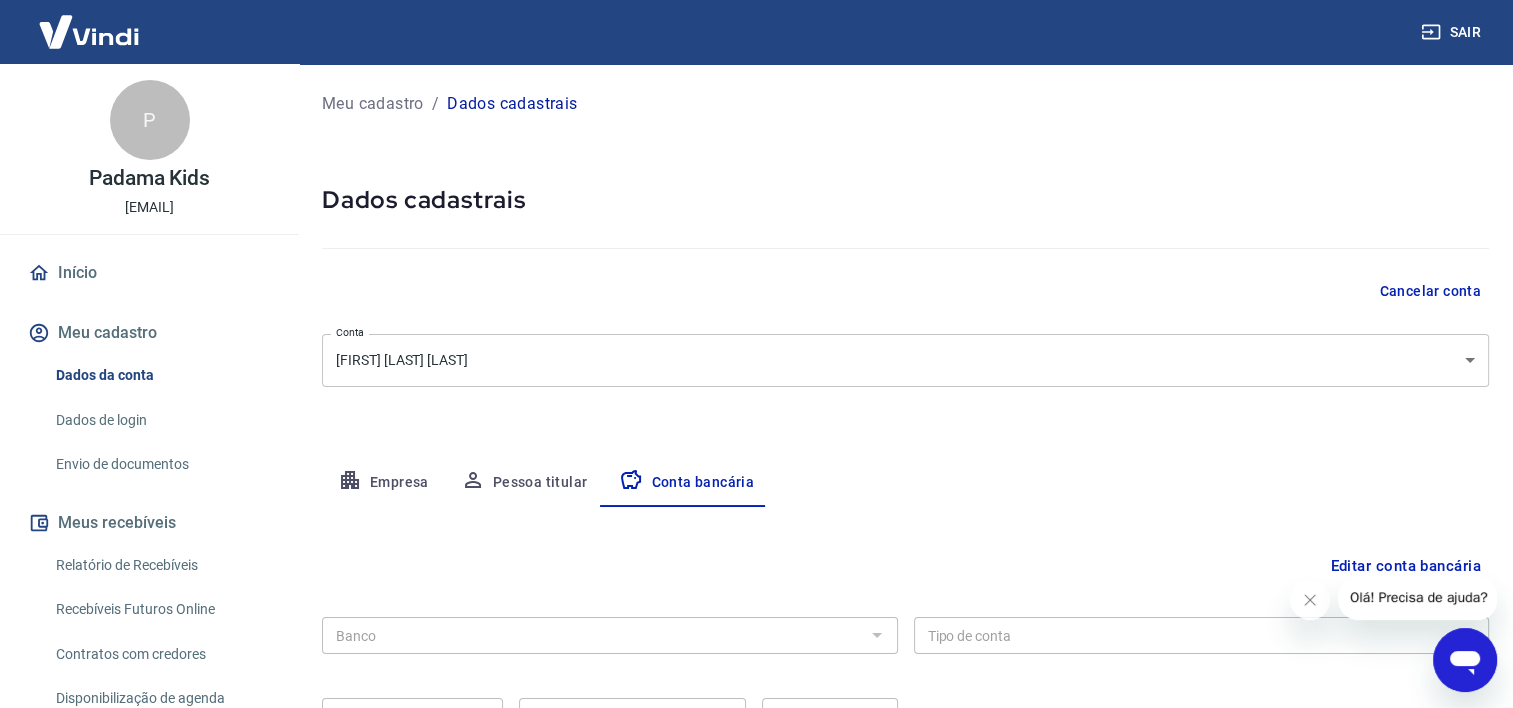 click at bounding box center (876, 635) 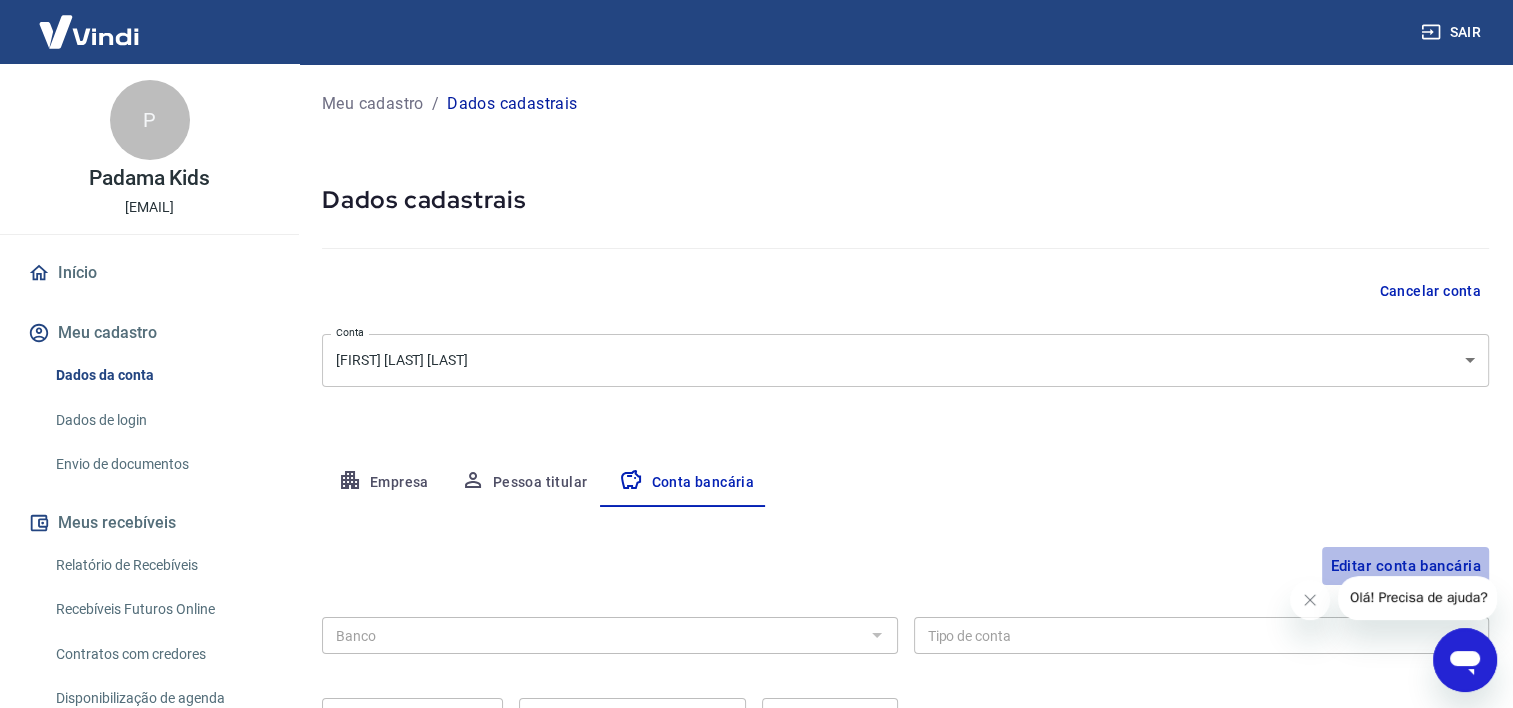 click on "Editar conta bancária" at bounding box center [1405, 566] 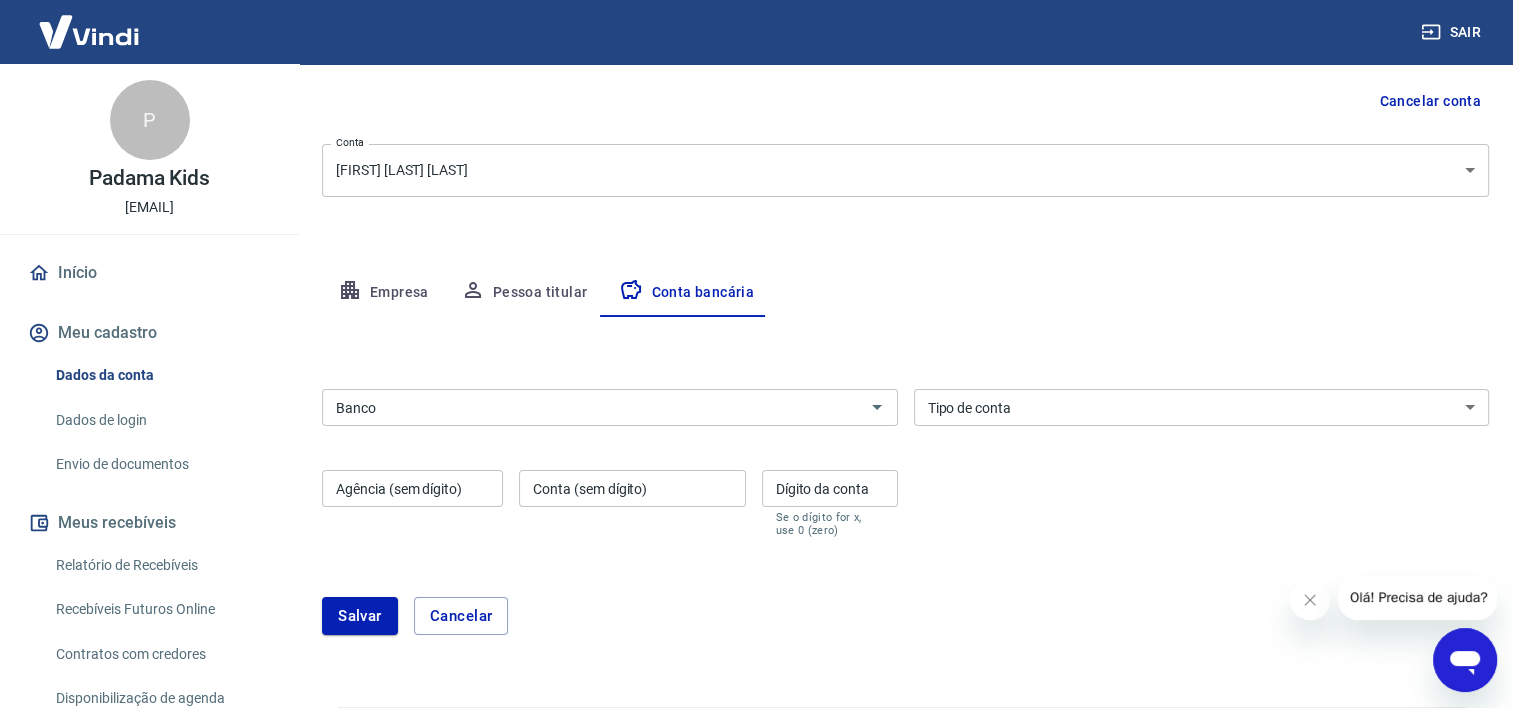 scroll, scrollTop: 207, scrollLeft: 0, axis: vertical 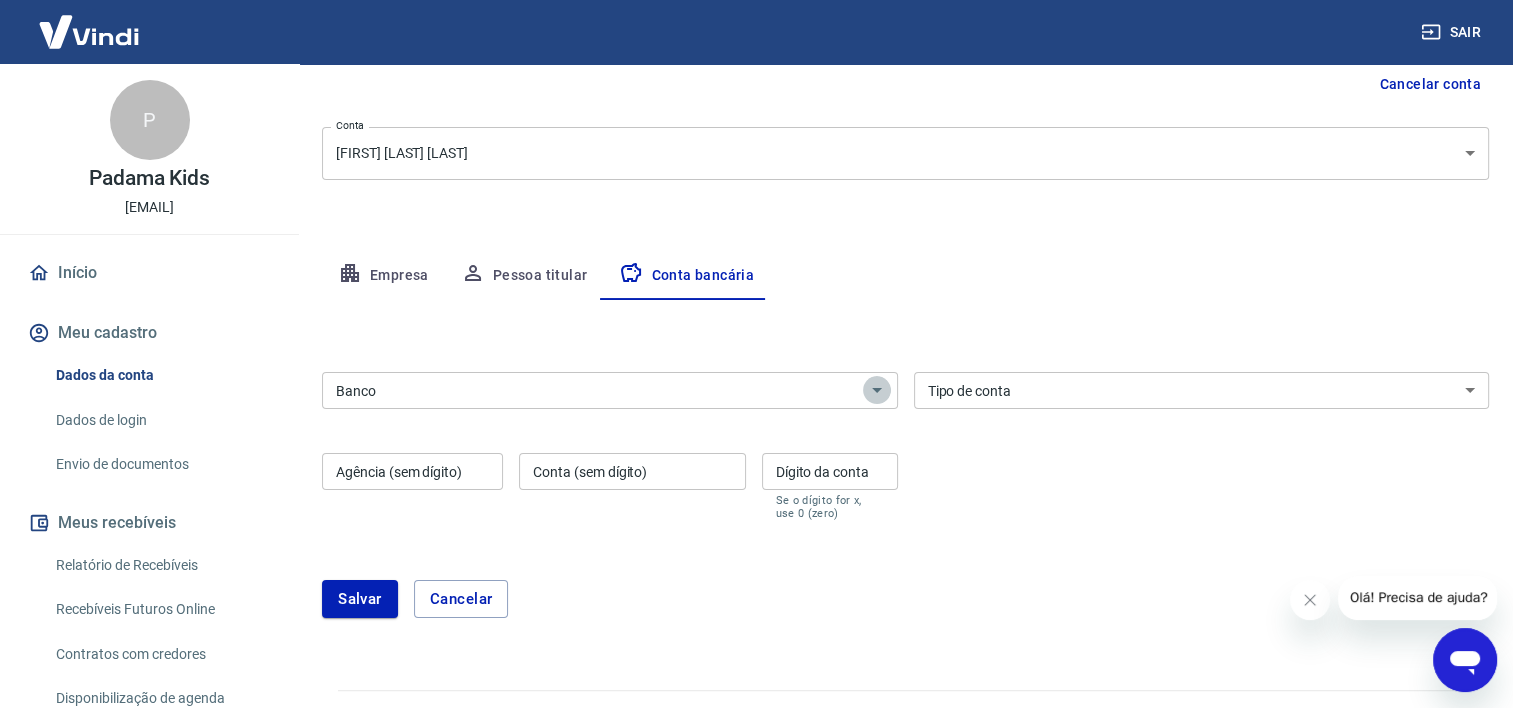 click 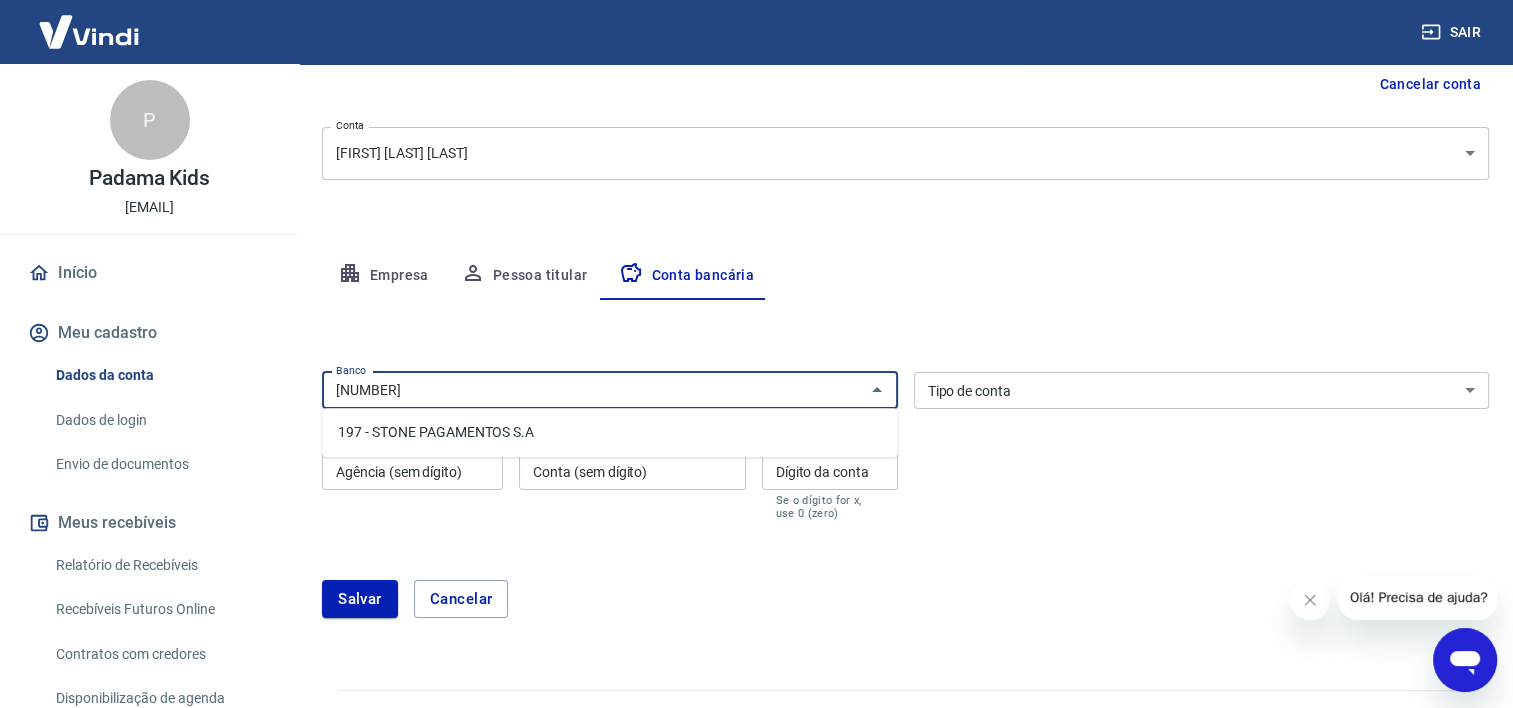 click on "197 - STONE PAGAMENTOS S.A" at bounding box center [609, 432] 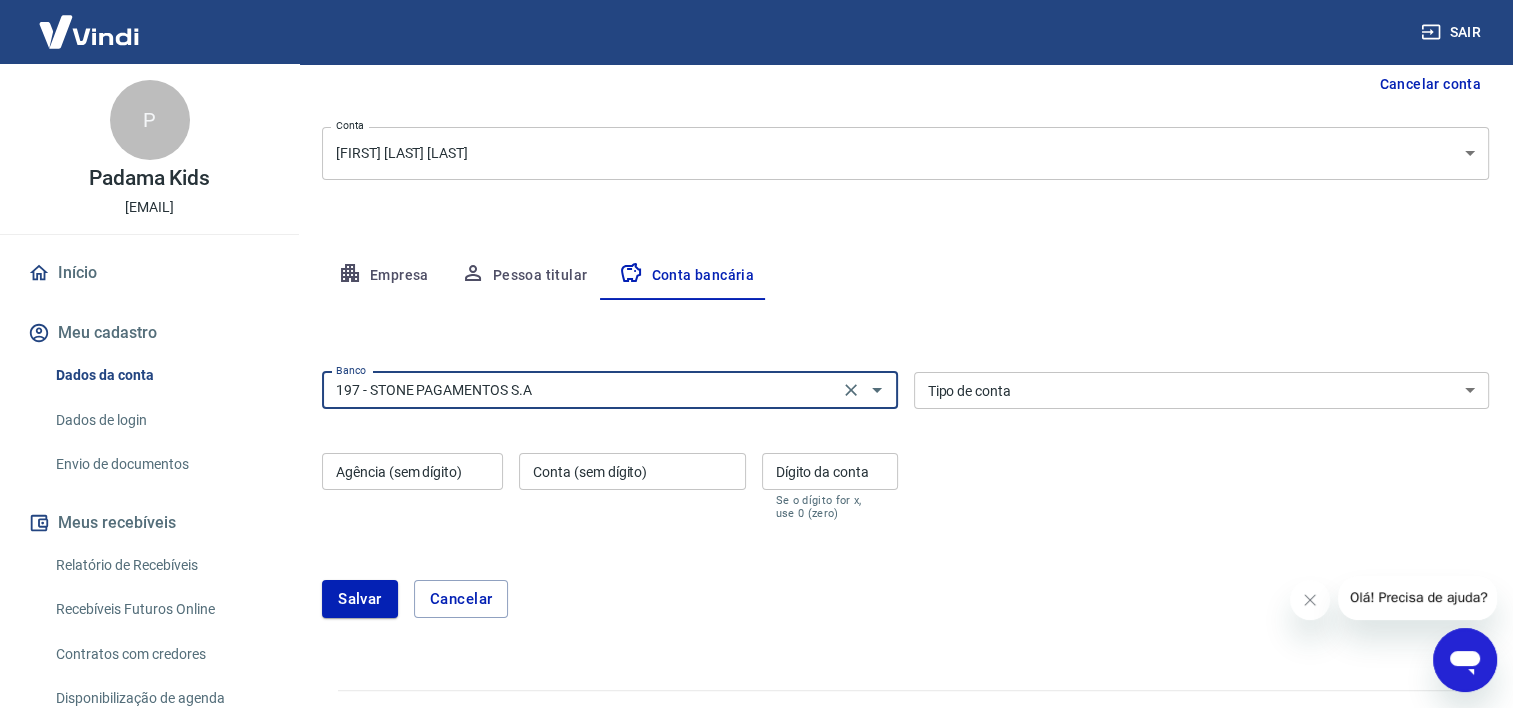 type on "197 - STONE PAGAMENTOS S.A" 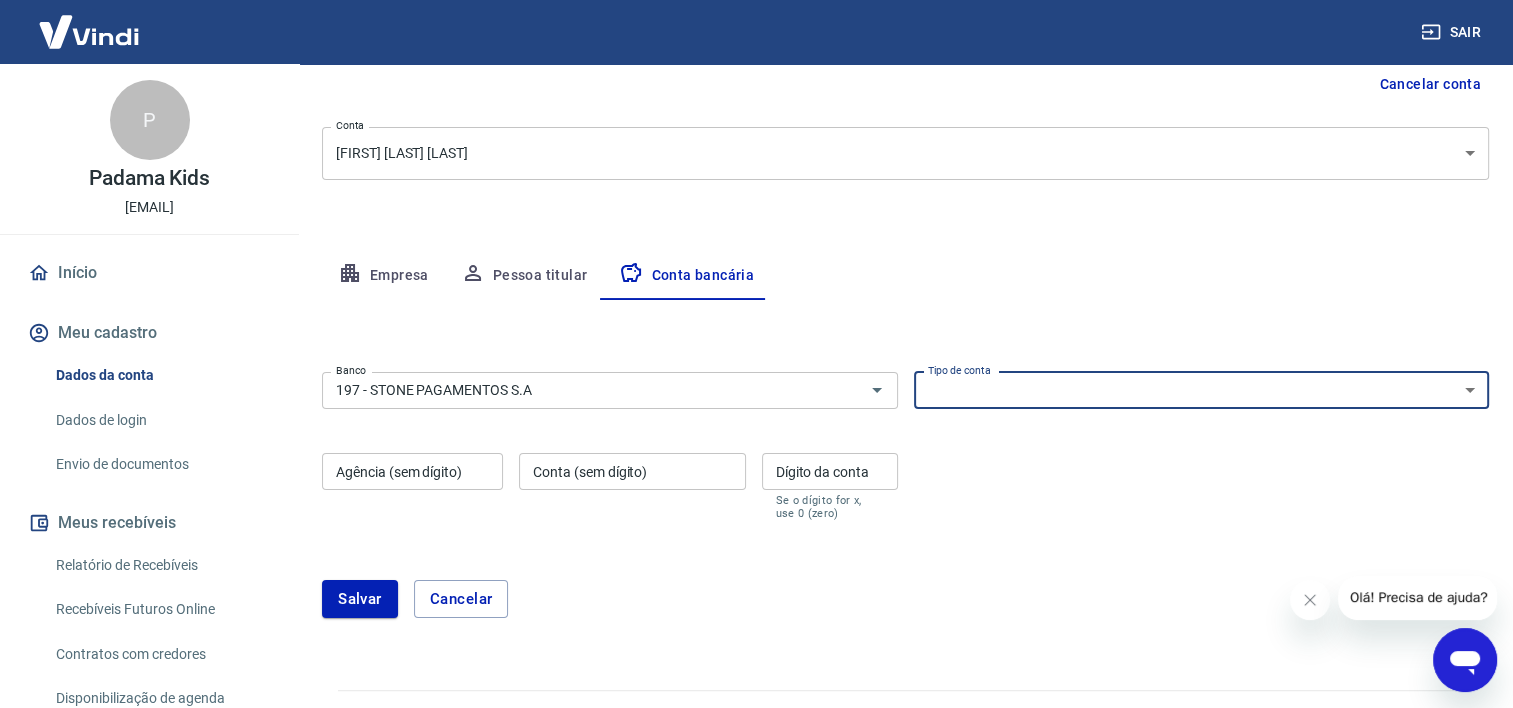 click on "Conta Corrente Conta Poupança" at bounding box center [1202, 390] 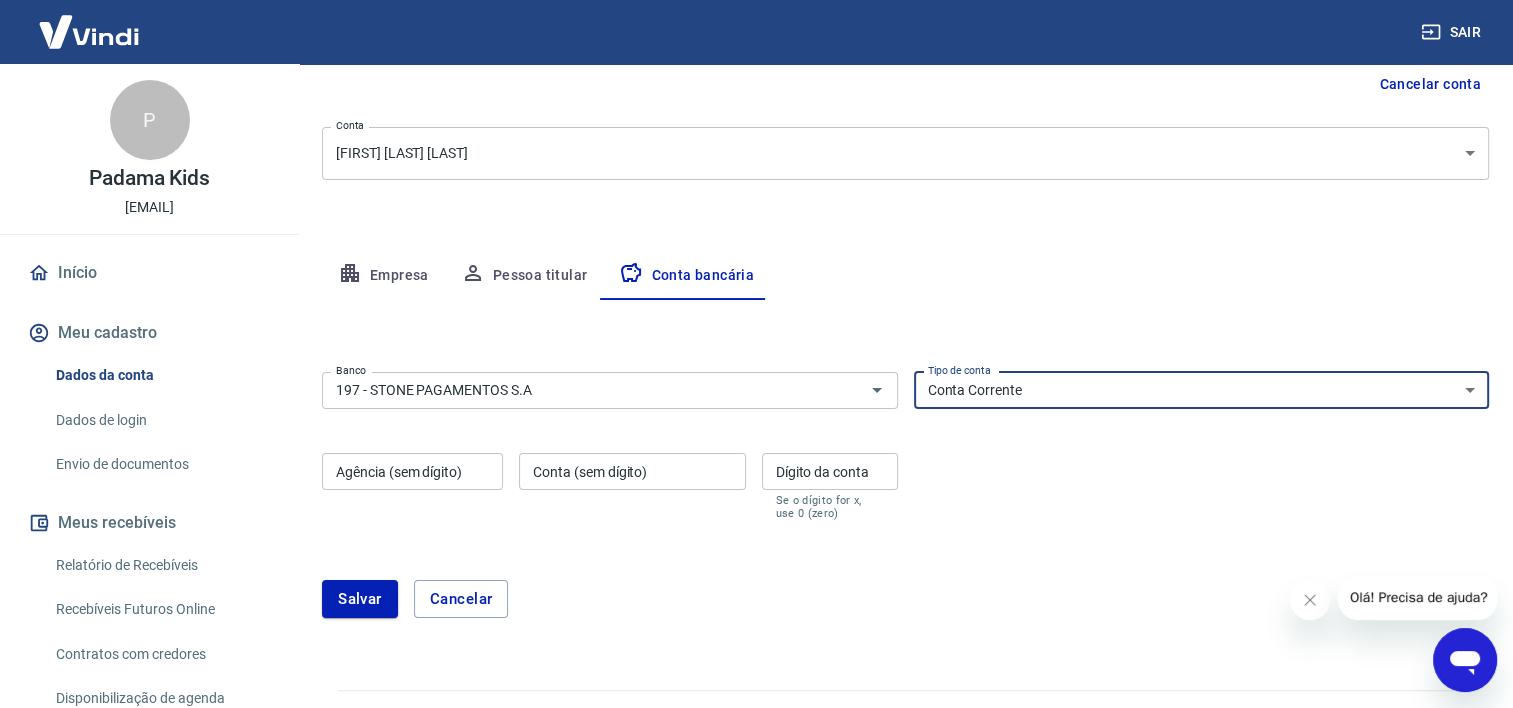 click on "Conta Corrente Conta Poupança" at bounding box center [1202, 390] 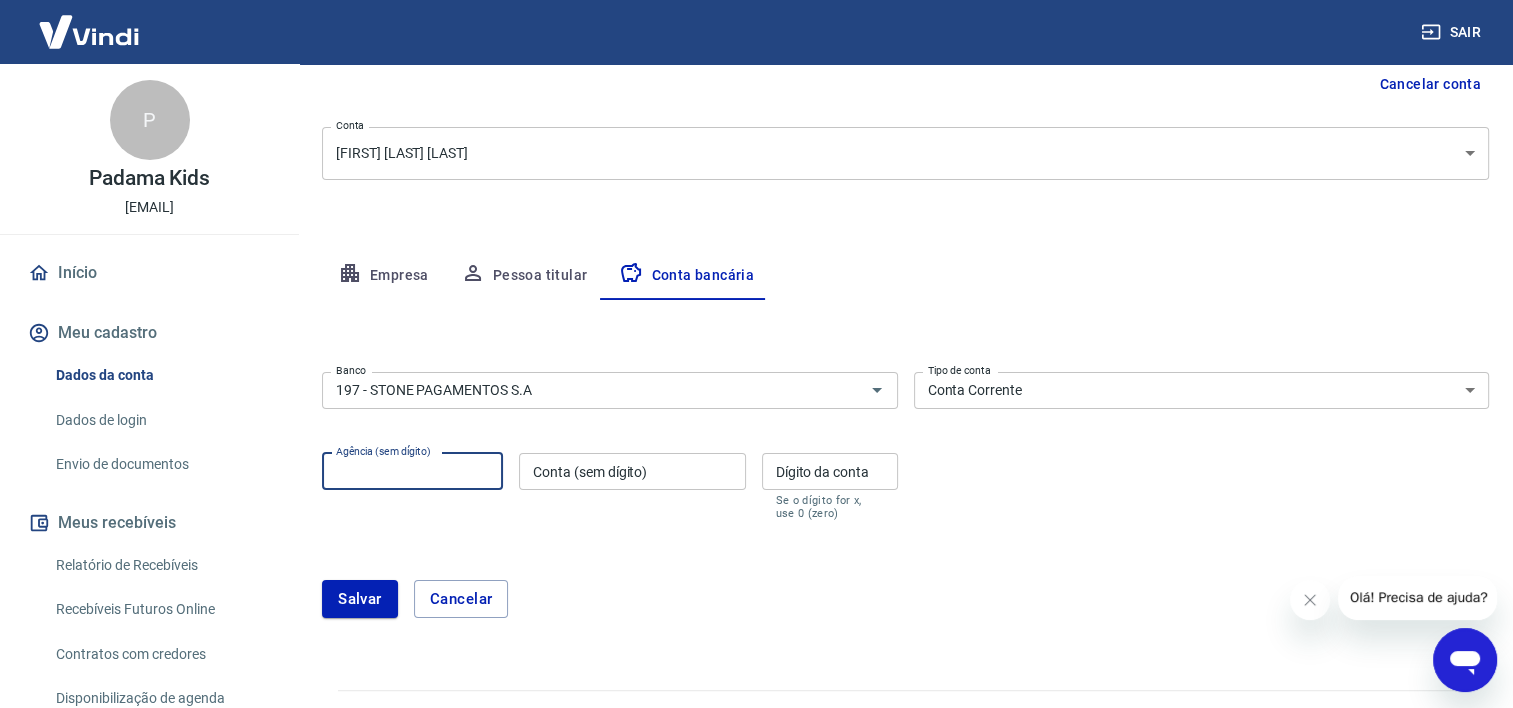 click on "Agência (sem dígito)" at bounding box center (412, 471) 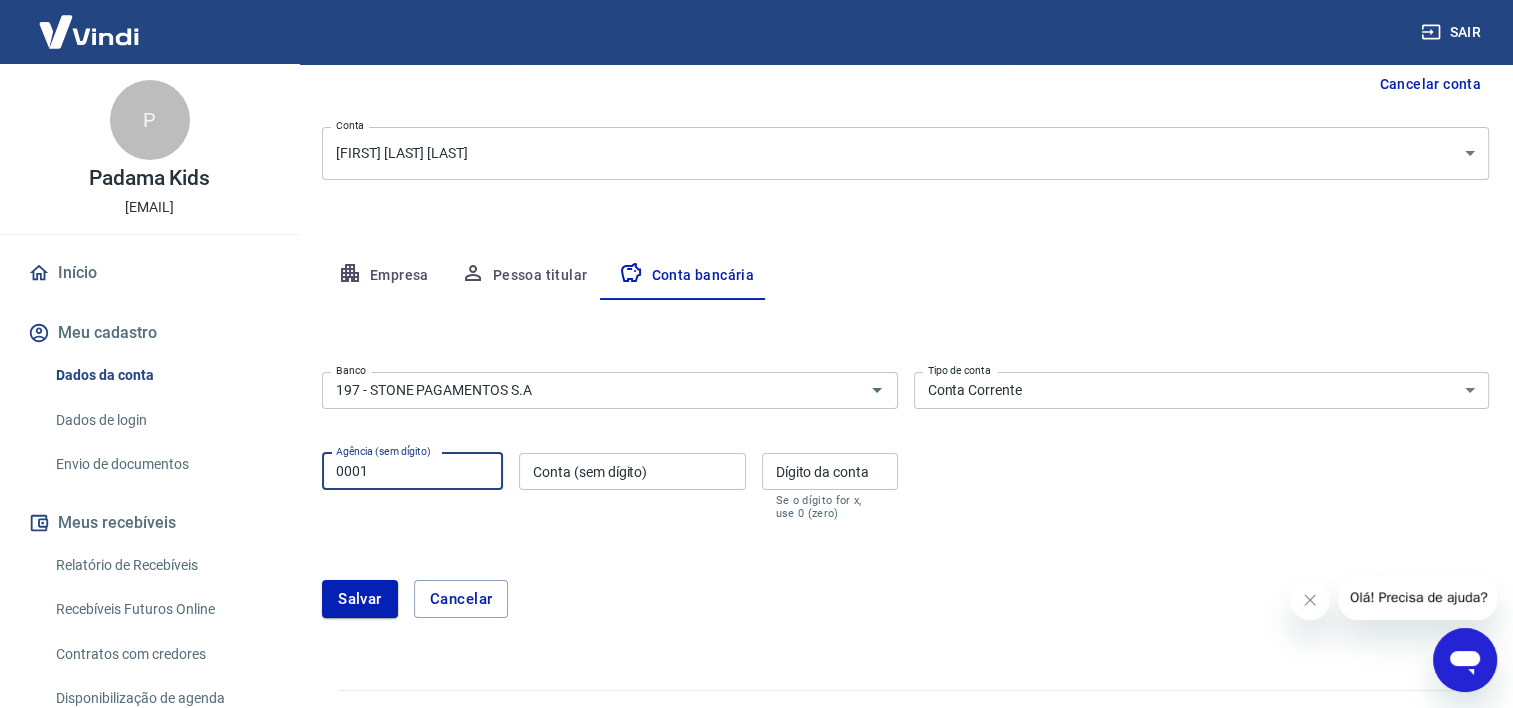 type on "0001" 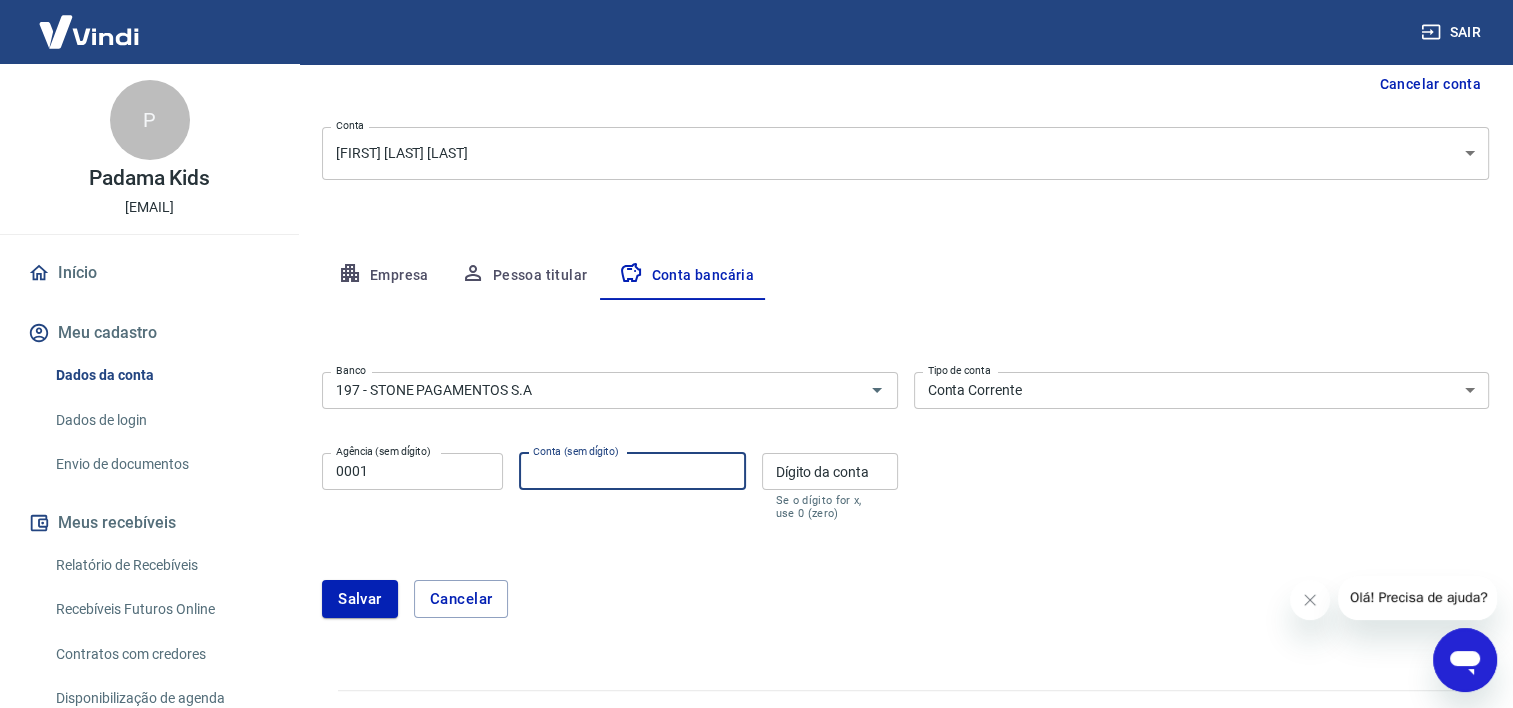click on "Conta (sem dígito)" at bounding box center [632, 471] 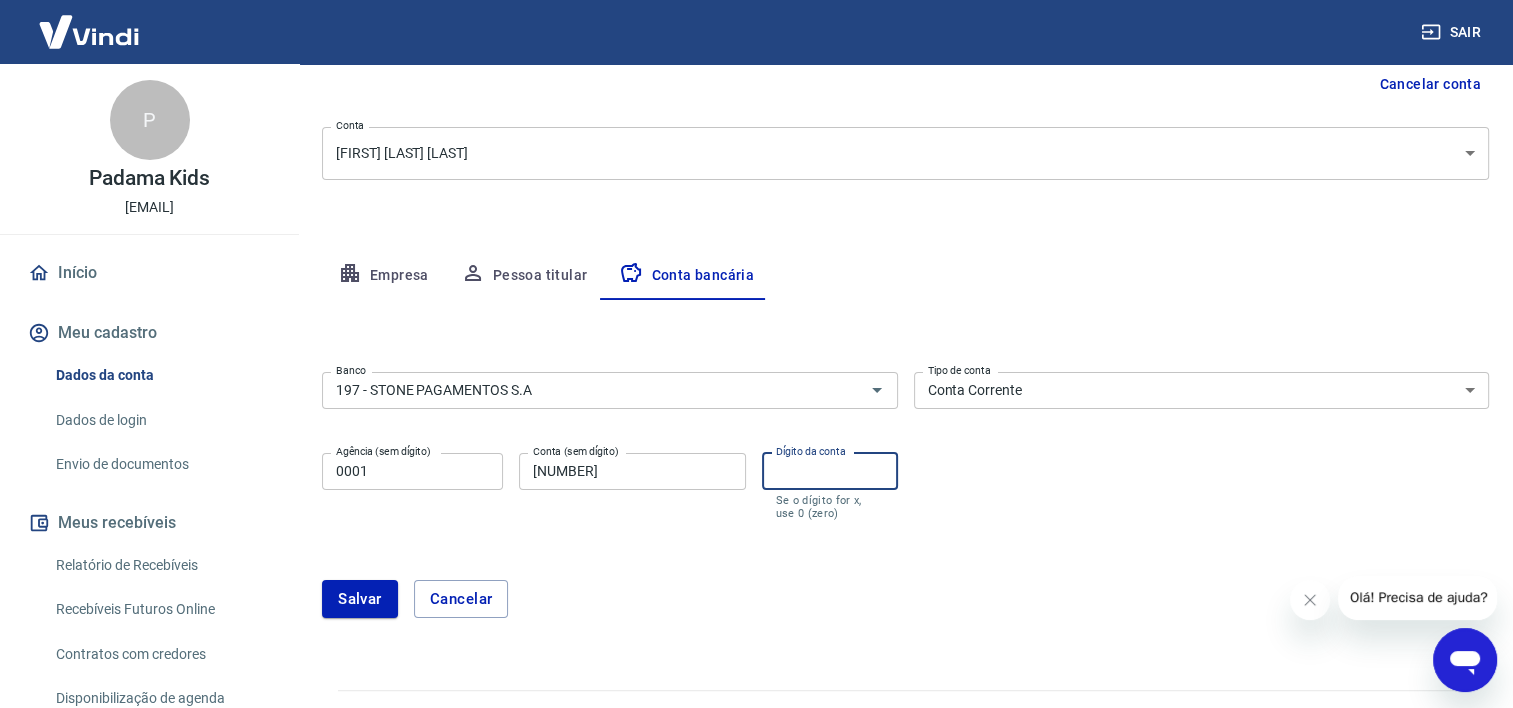click on "Dígito da conta" at bounding box center (830, 471) 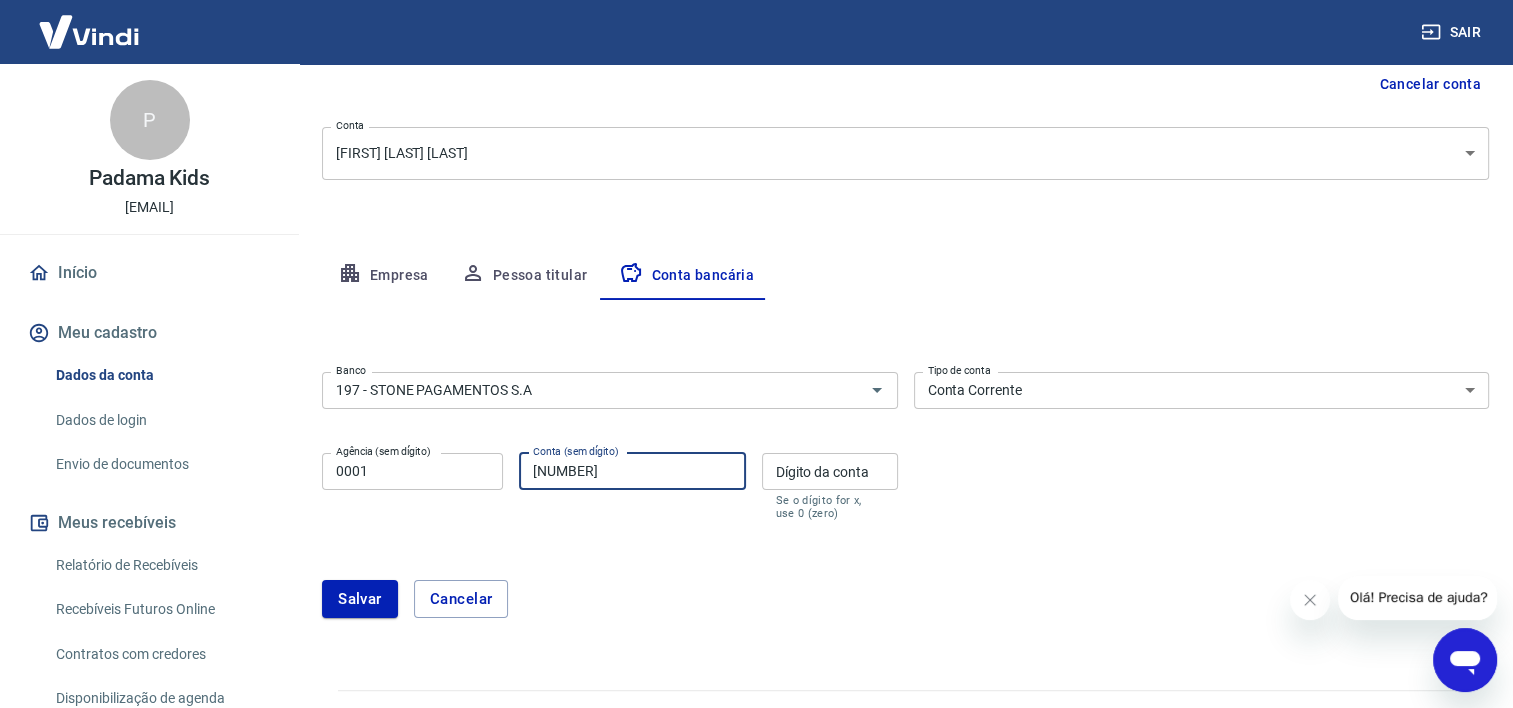 click on "311895064" at bounding box center [632, 471] 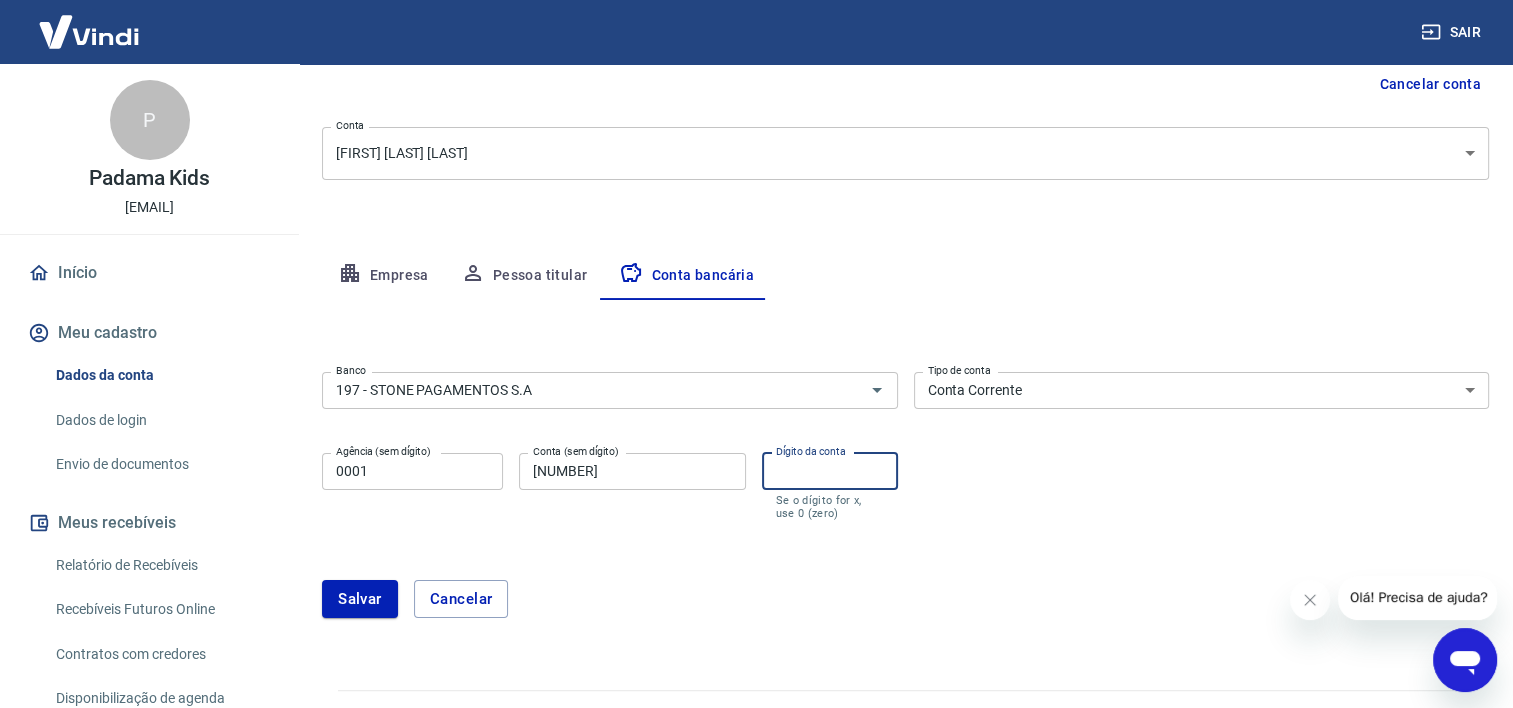 click on "Dígito da conta" at bounding box center (830, 471) 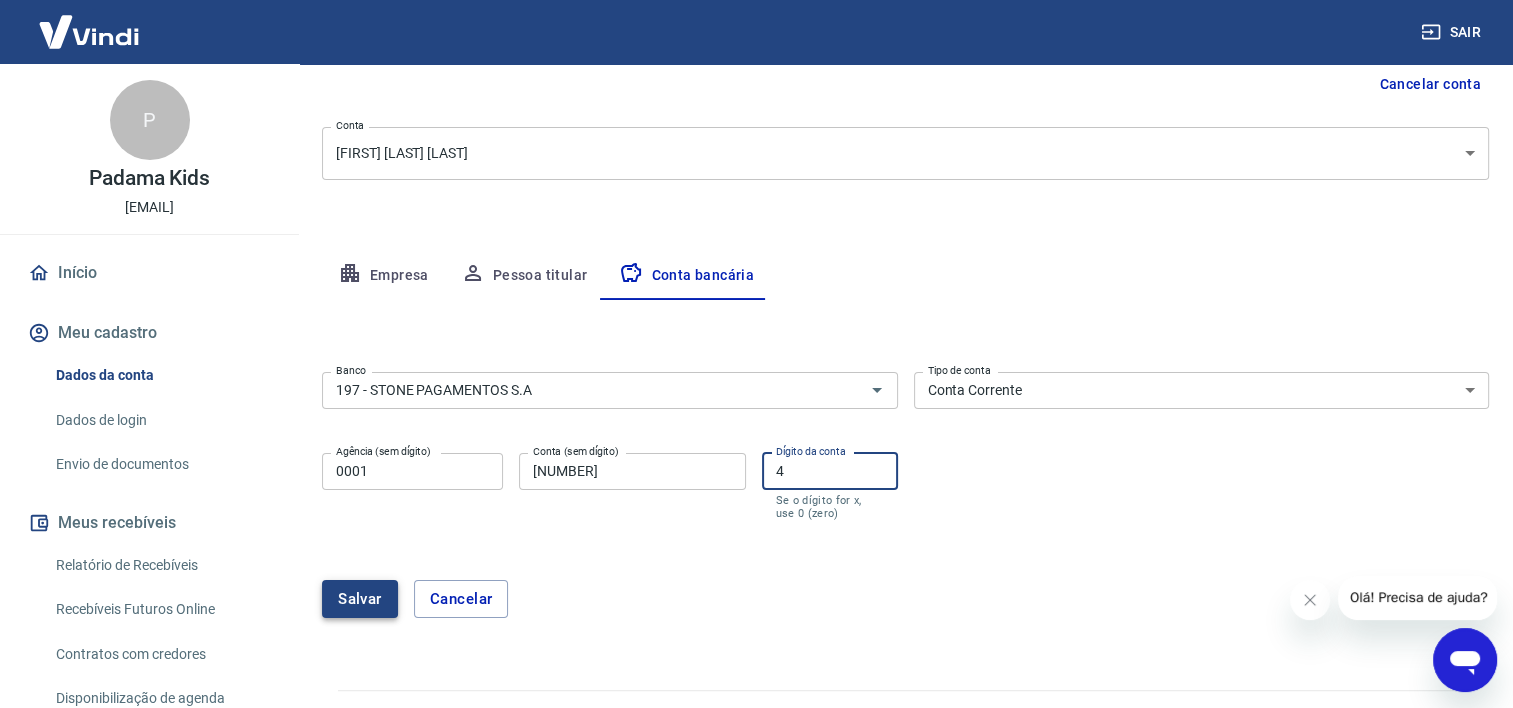 type on "4" 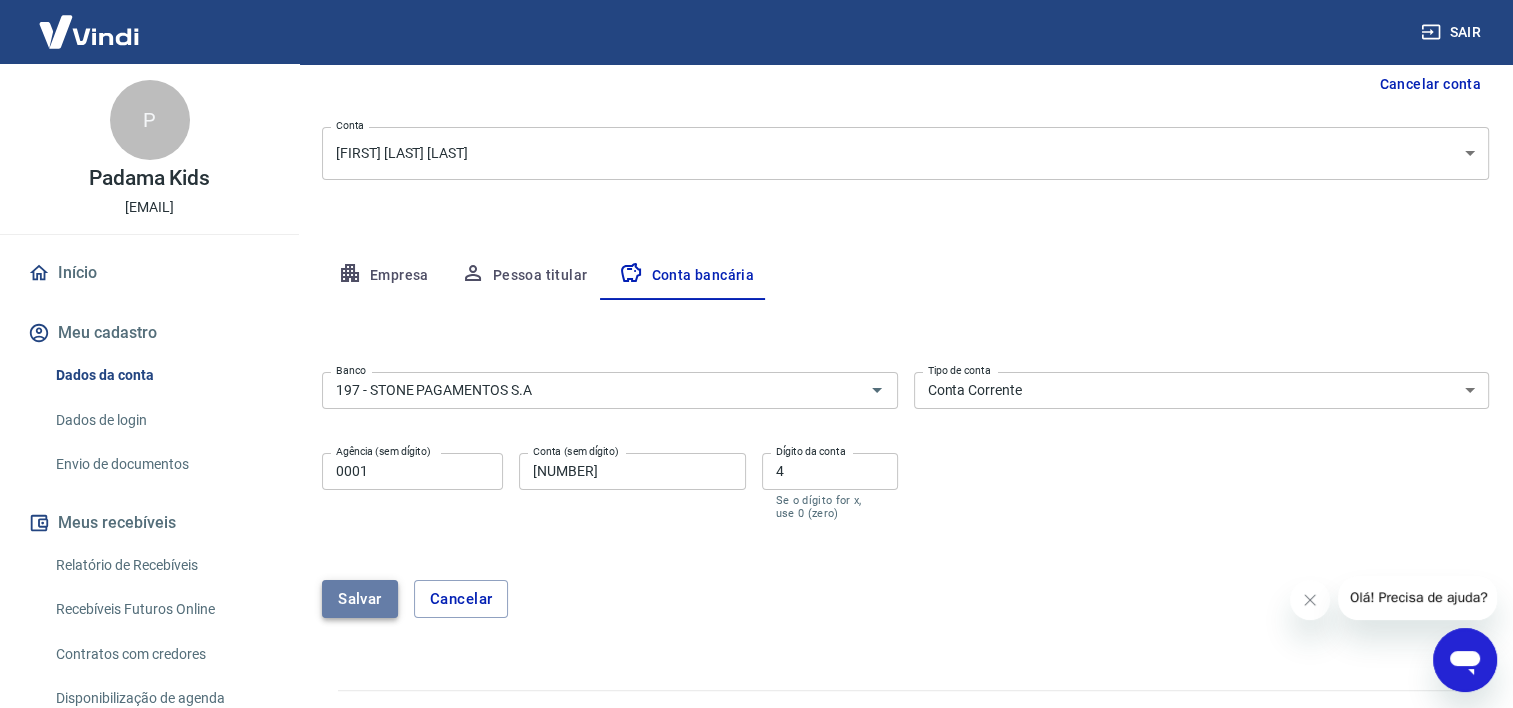 click on "Salvar" at bounding box center [360, 599] 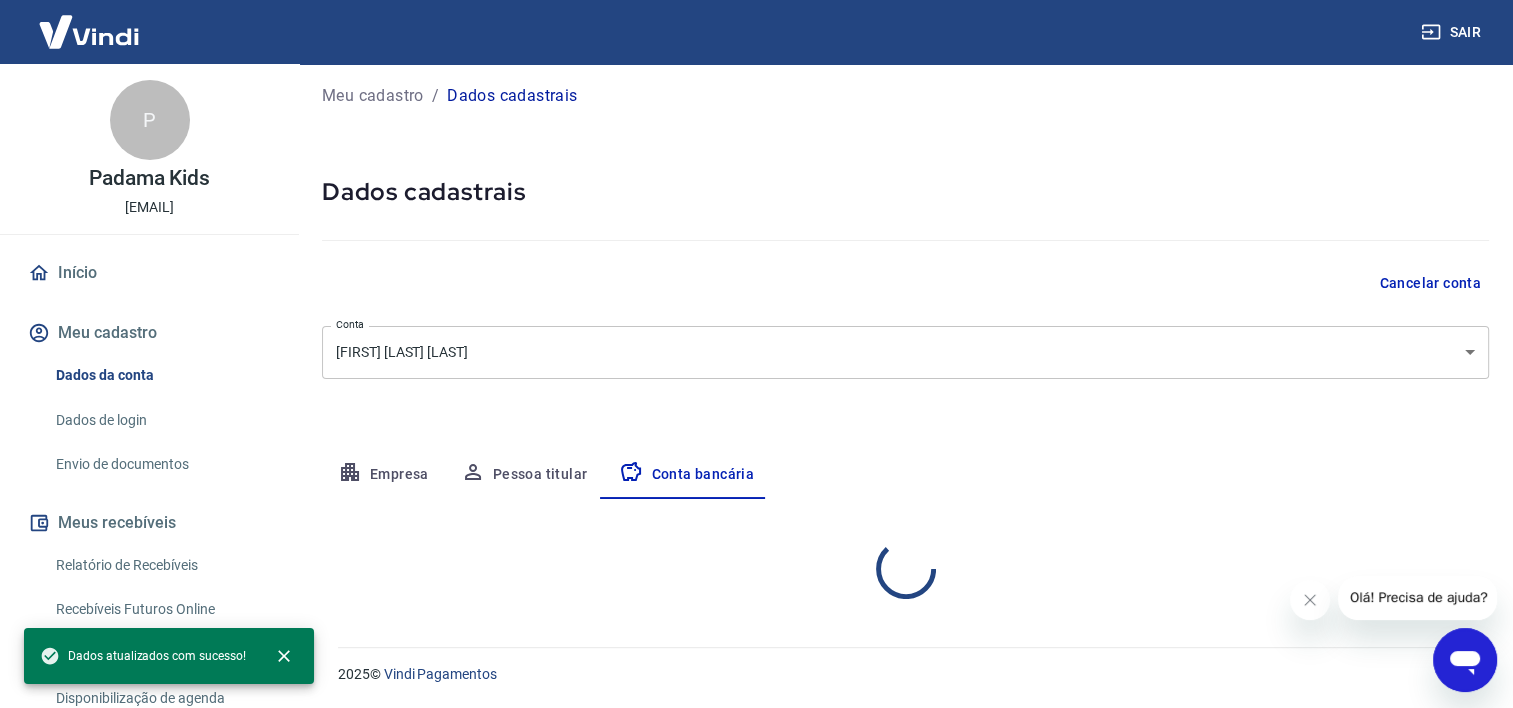 select on "1" 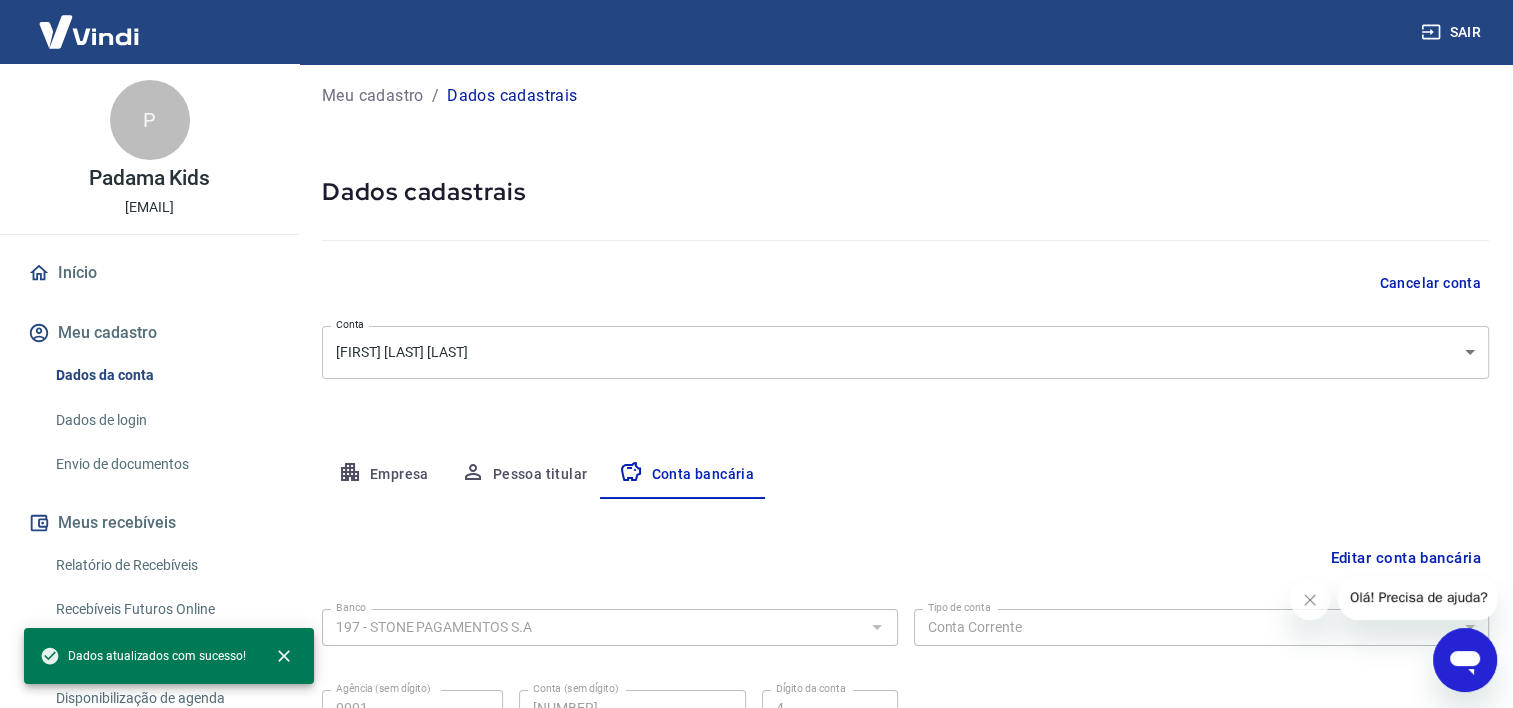 scroll, scrollTop: 202, scrollLeft: 0, axis: vertical 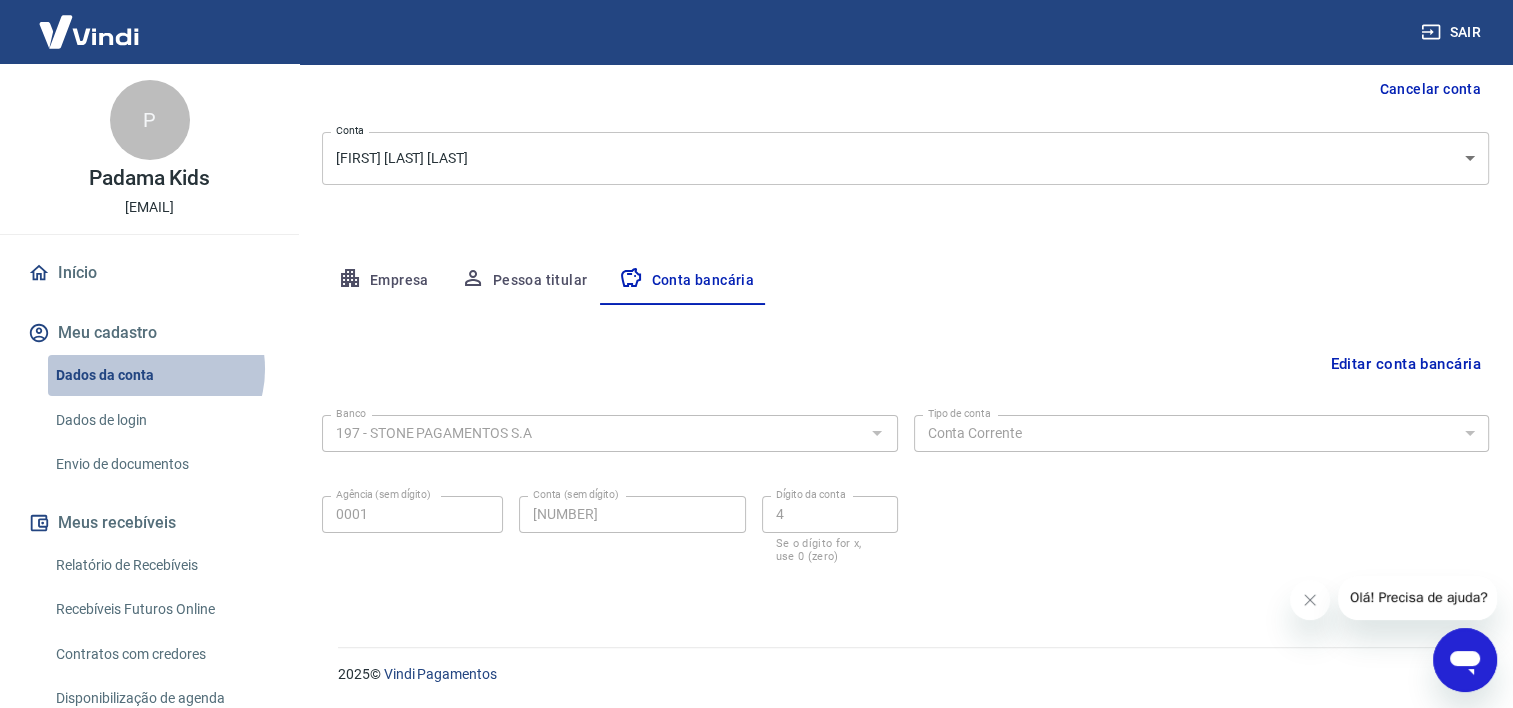 click on "Dados da conta" at bounding box center [161, 375] 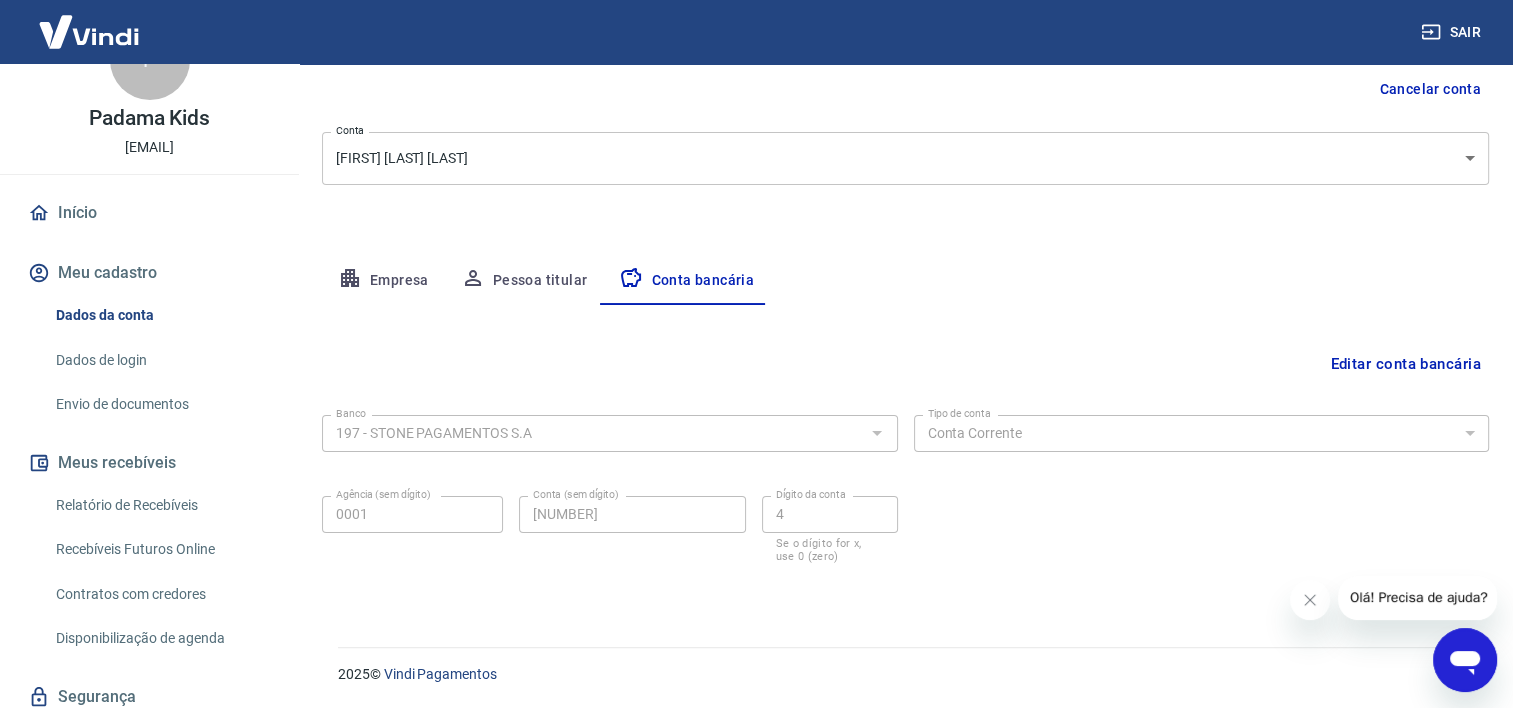 scroll, scrollTop: 34, scrollLeft: 0, axis: vertical 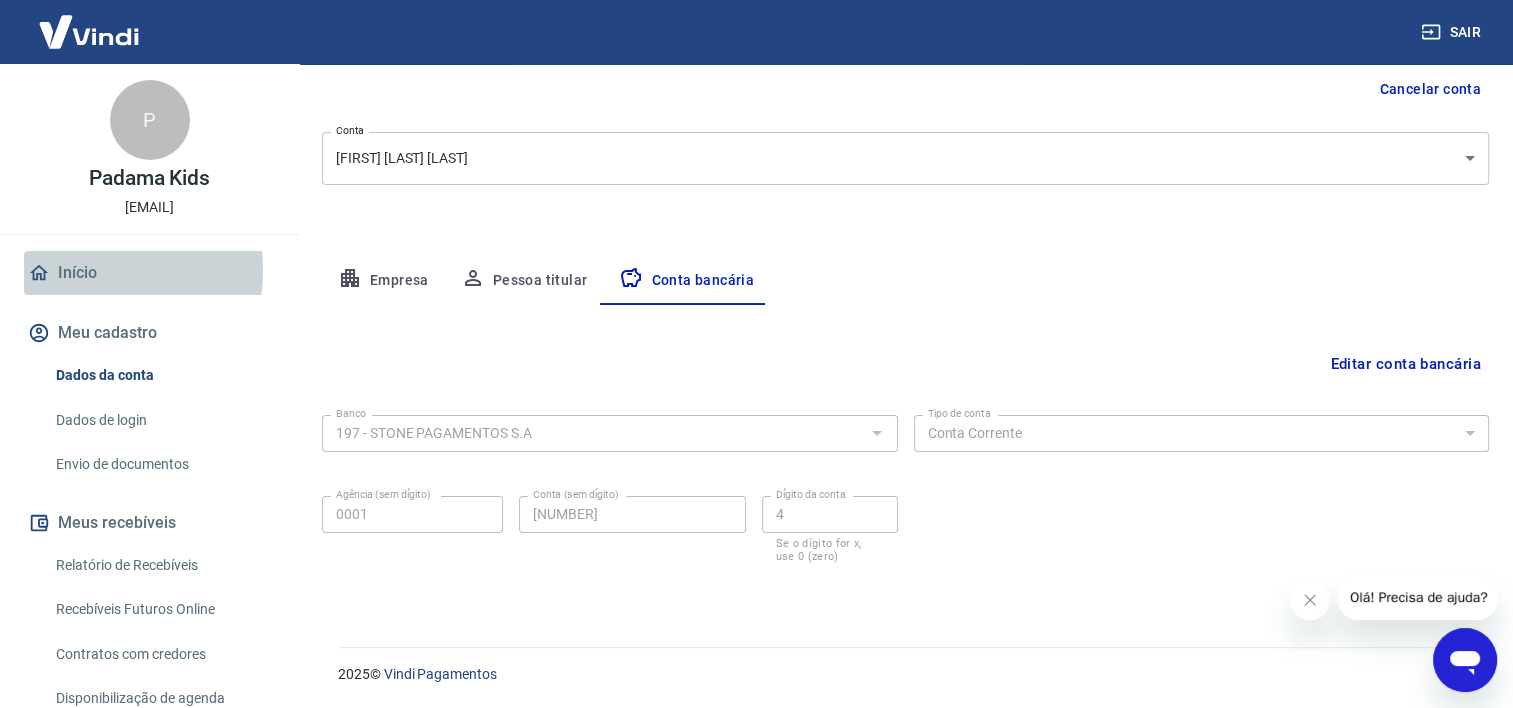 click on "Início" at bounding box center [149, 273] 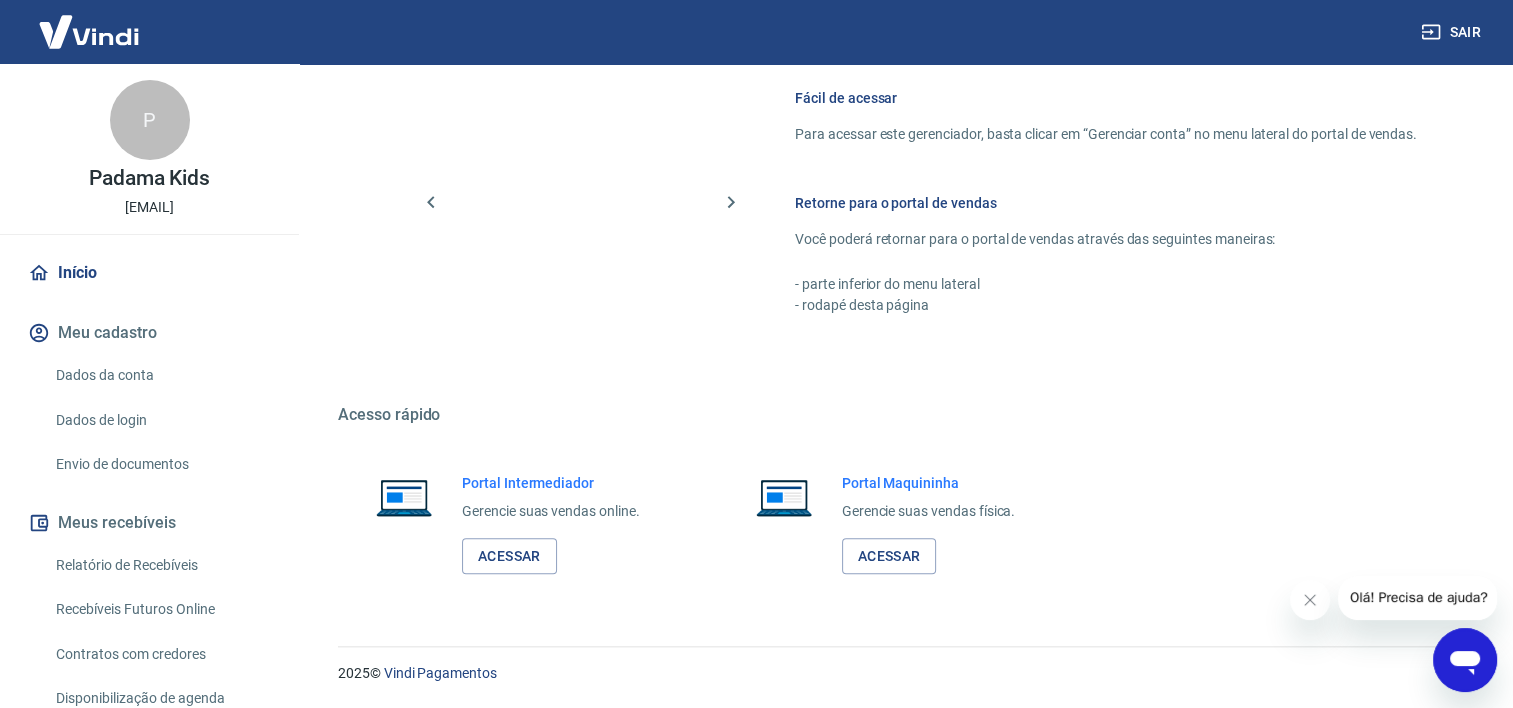 scroll, scrollTop: 1226, scrollLeft: 0, axis: vertical 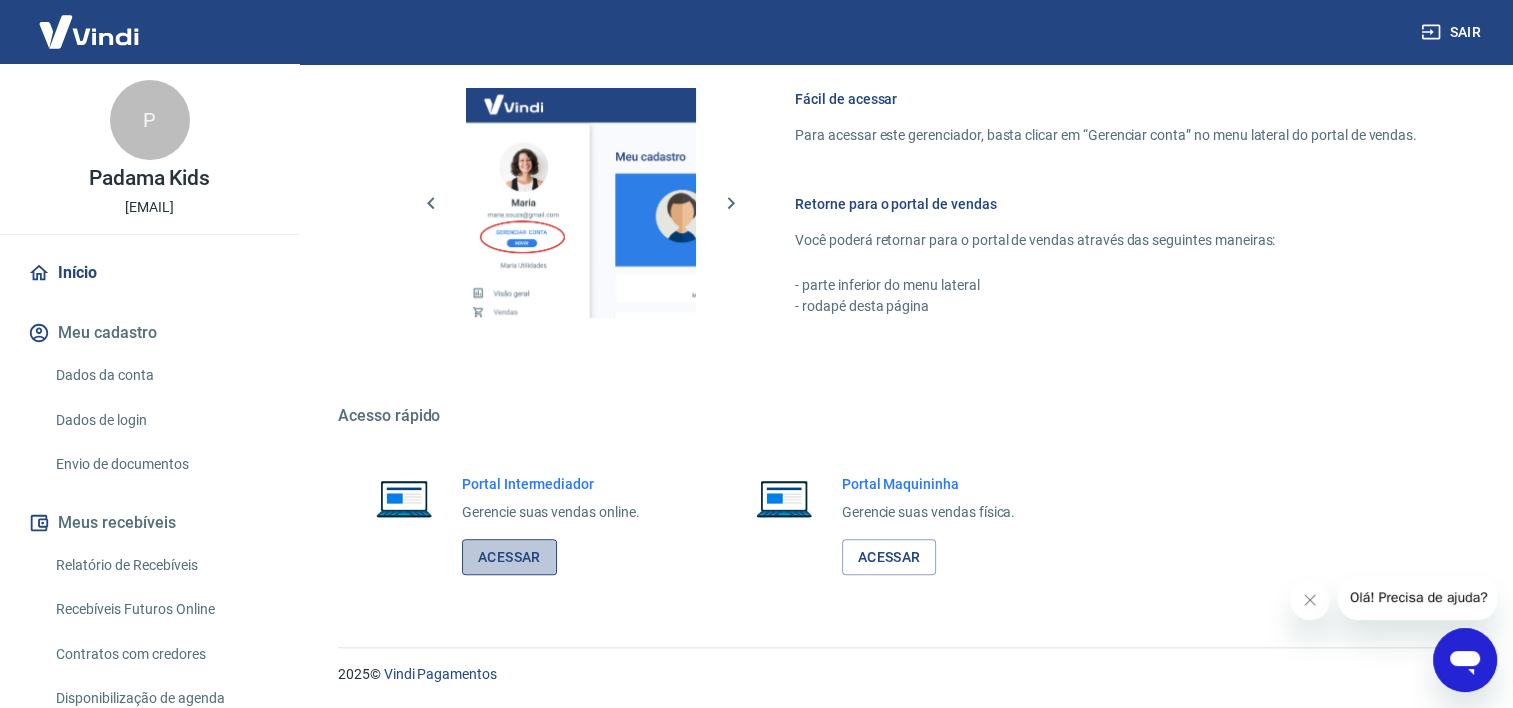 click on "Acessar" at bounding box center (509, 557) 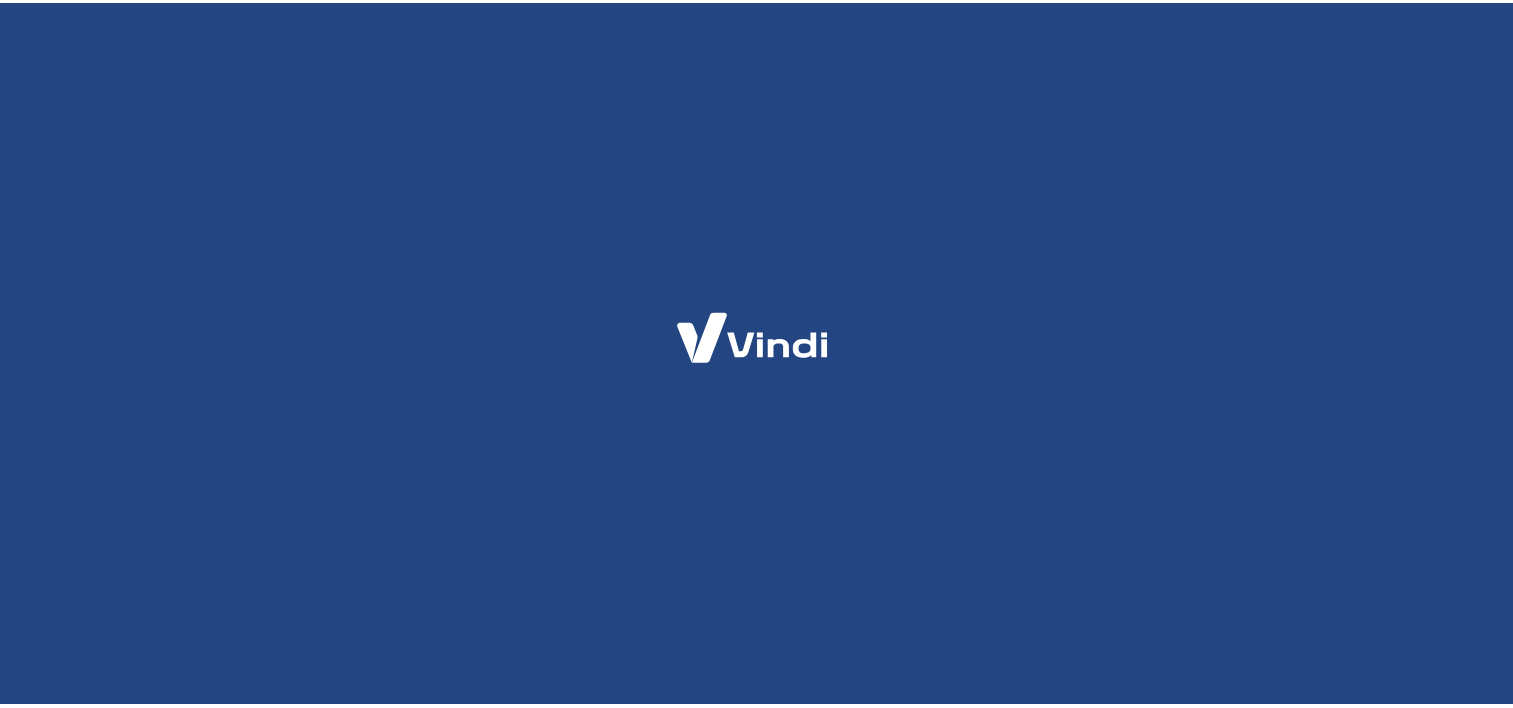 scroll, scrollTop: 0, scrollLeft: 0, axis: both 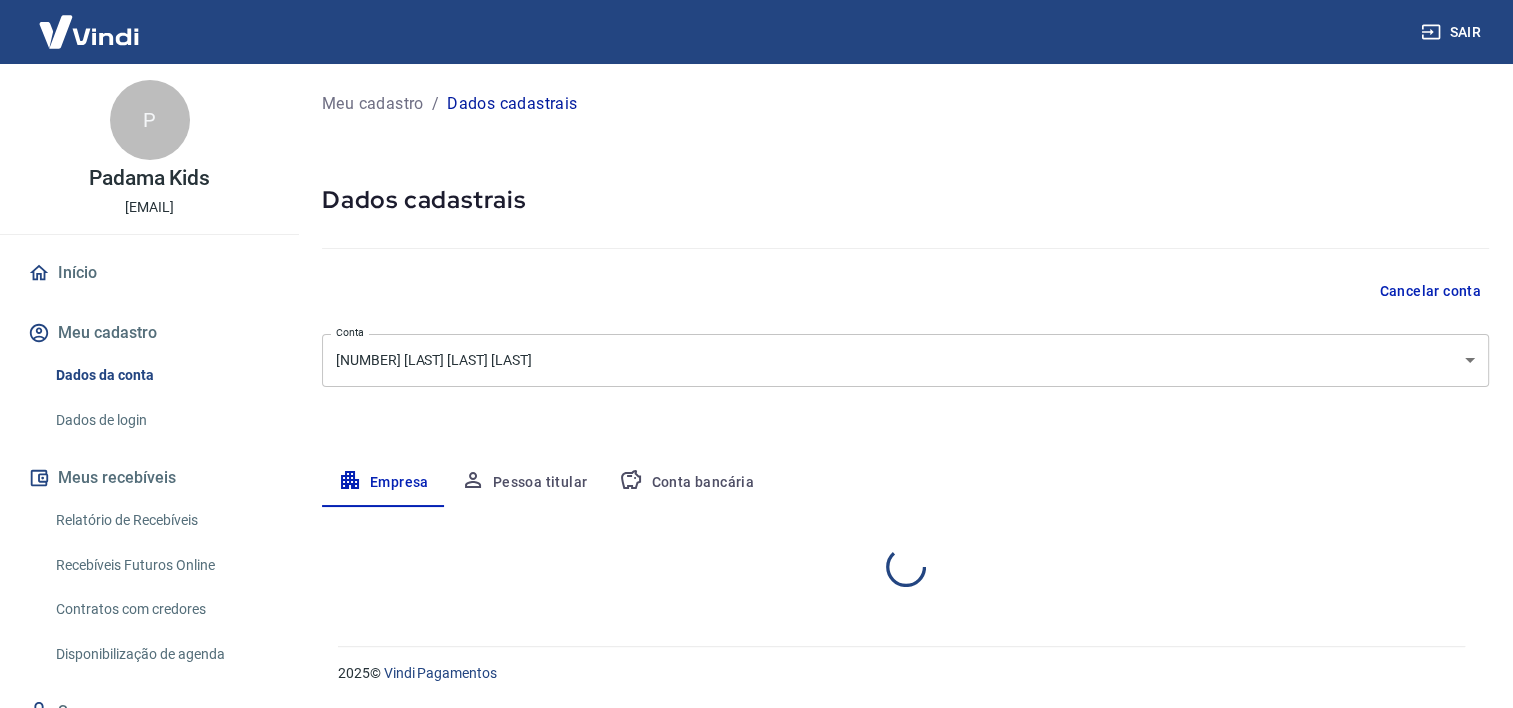 select on "ES" 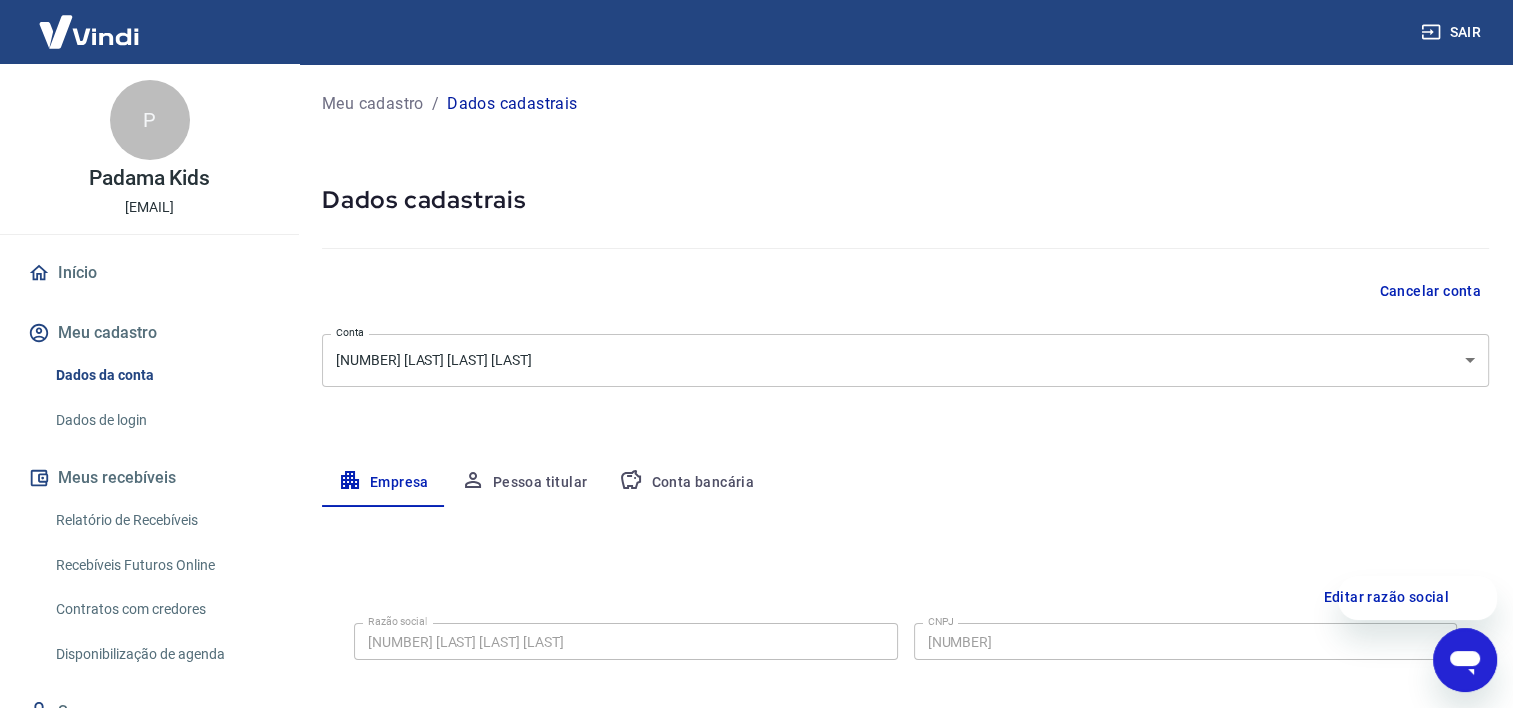 scroll, scrollTop: 0, scrollLeft: 0, axis: both 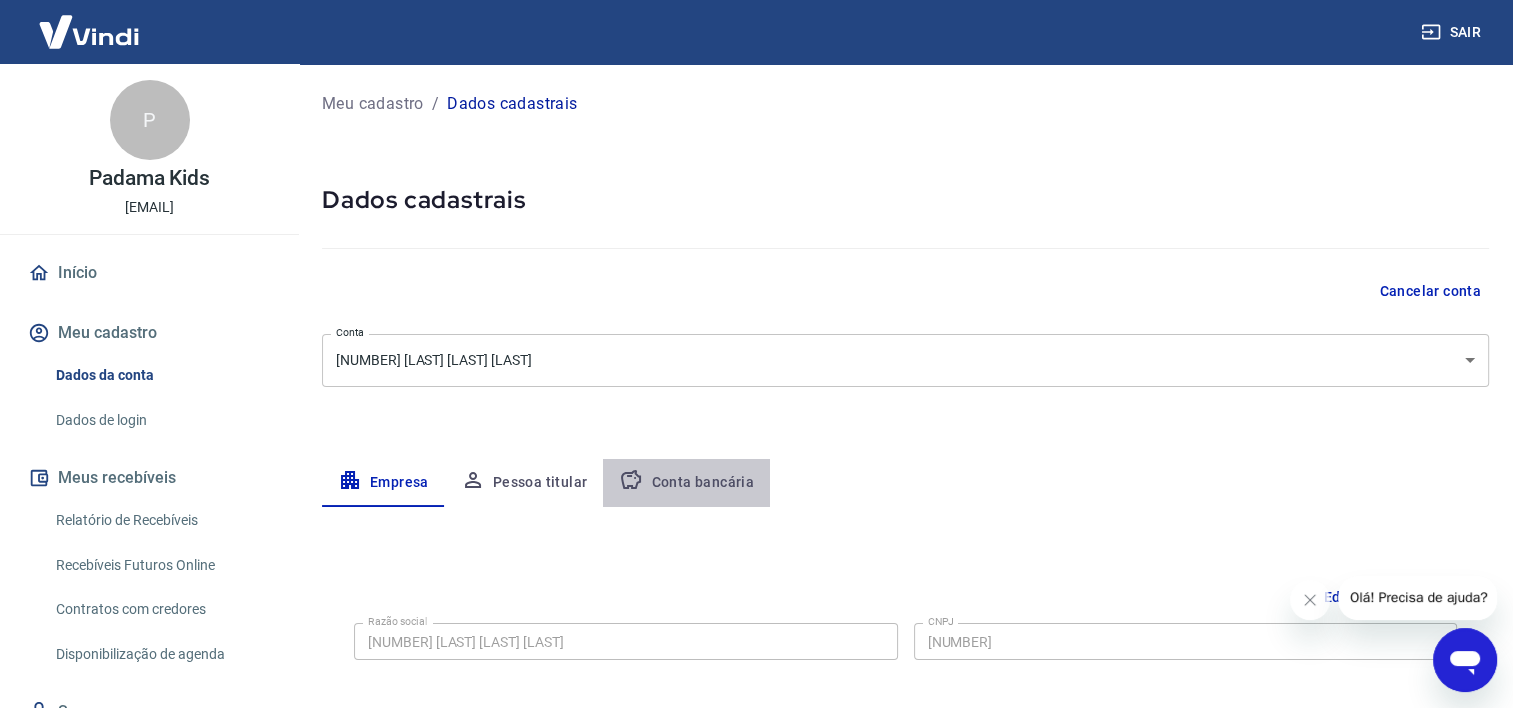 click on "Conta bancária" at bounding box center (686, 483) 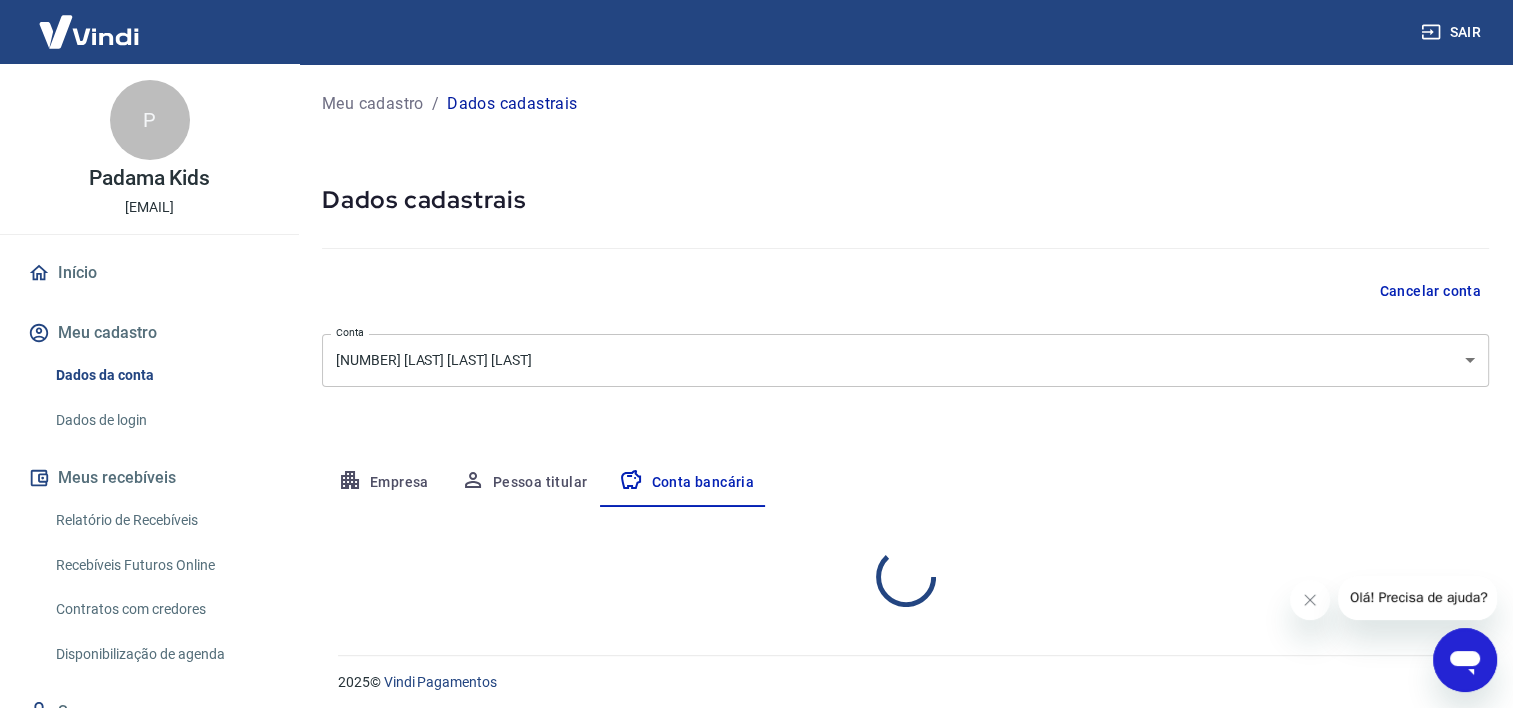 scroll, scrollTop: 0, scrollLeft: 0, axis: both 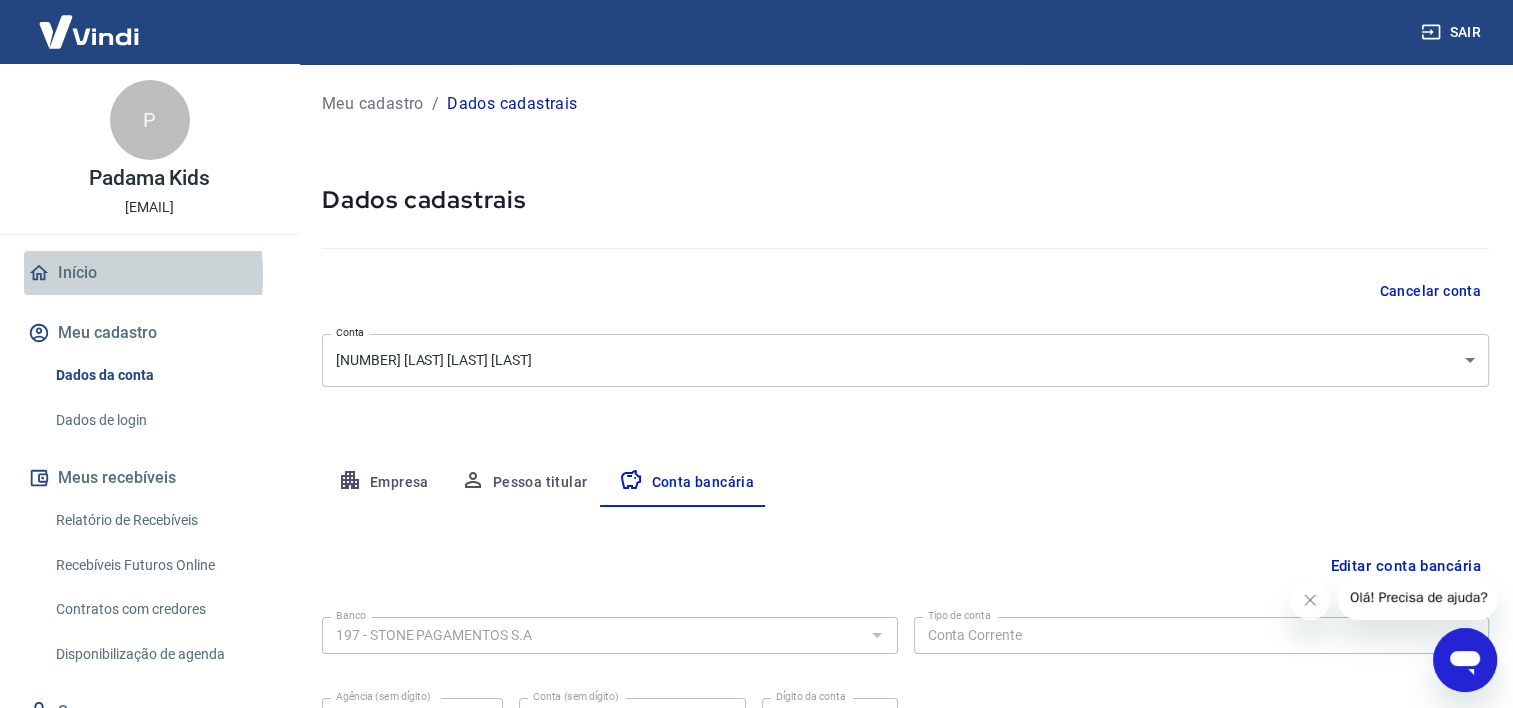 click on "Início" at bounding box center (149, 273) 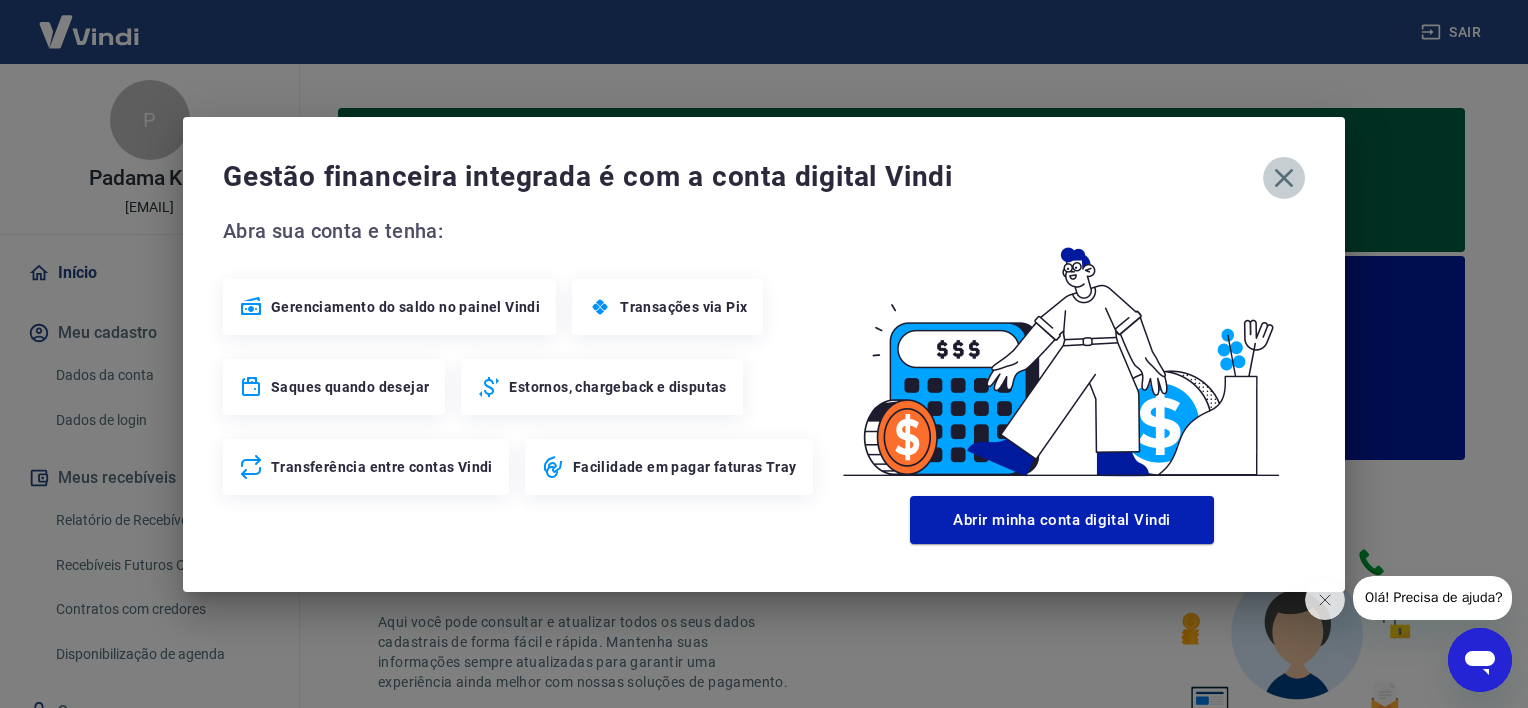 click 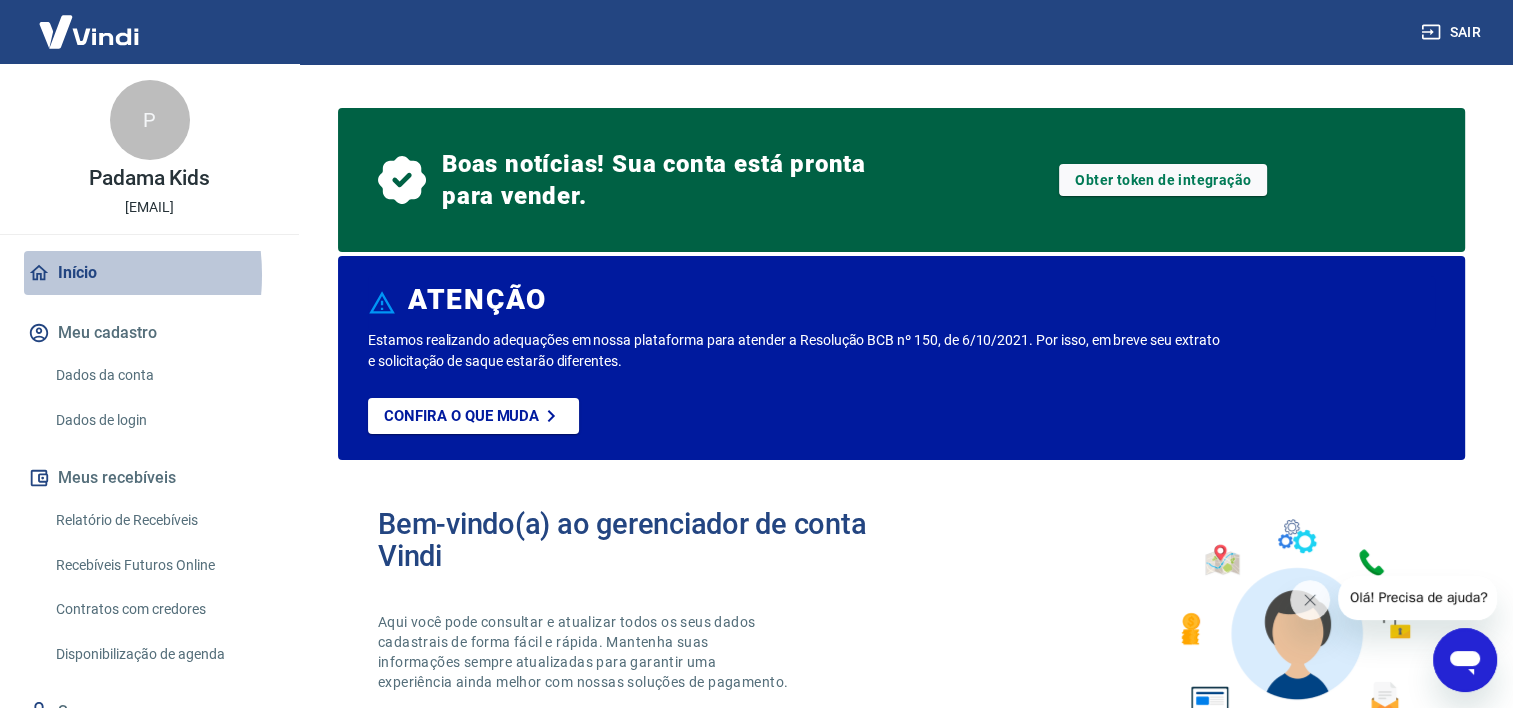 click 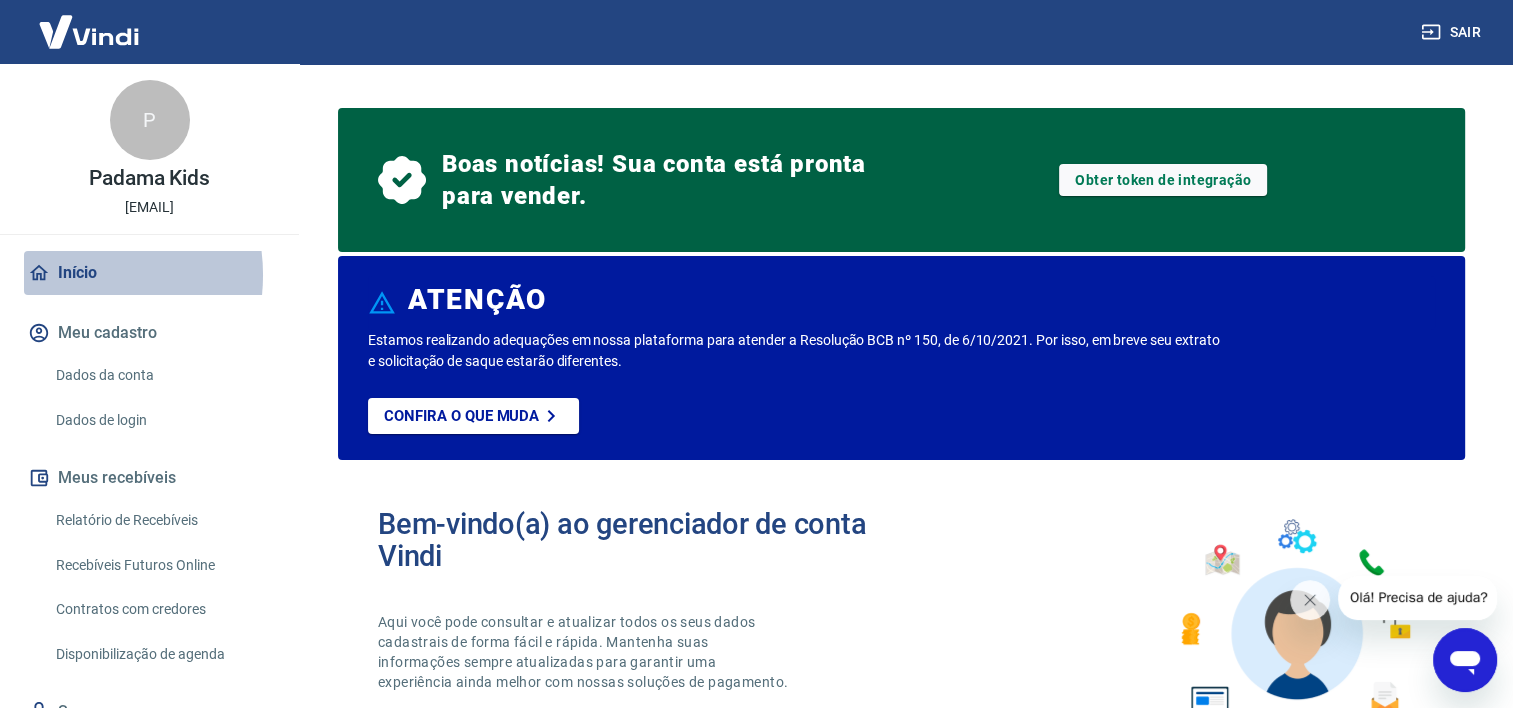 click on "Início" at bounding box center (149, 273) 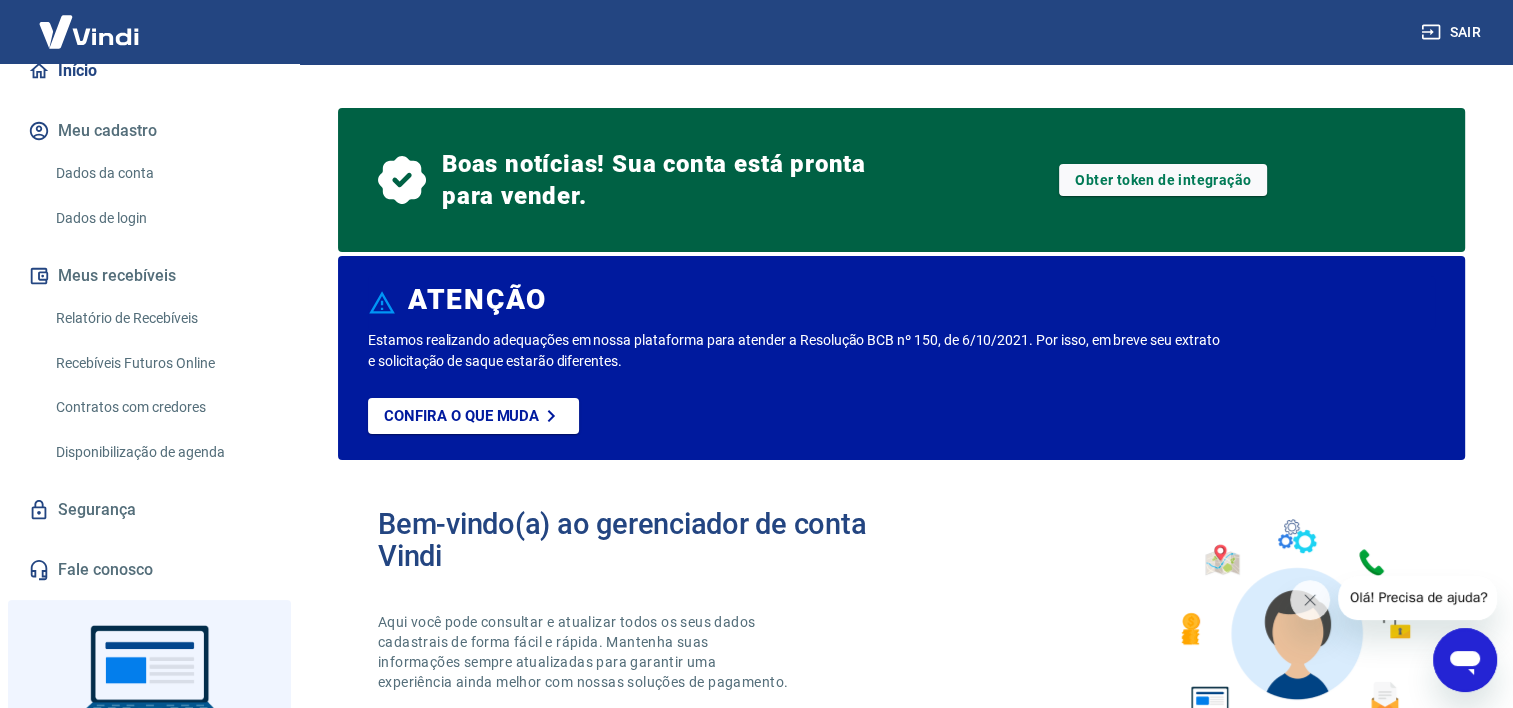 scroll, scrollTop: 323, scrollLeft: 0, axis: vertical 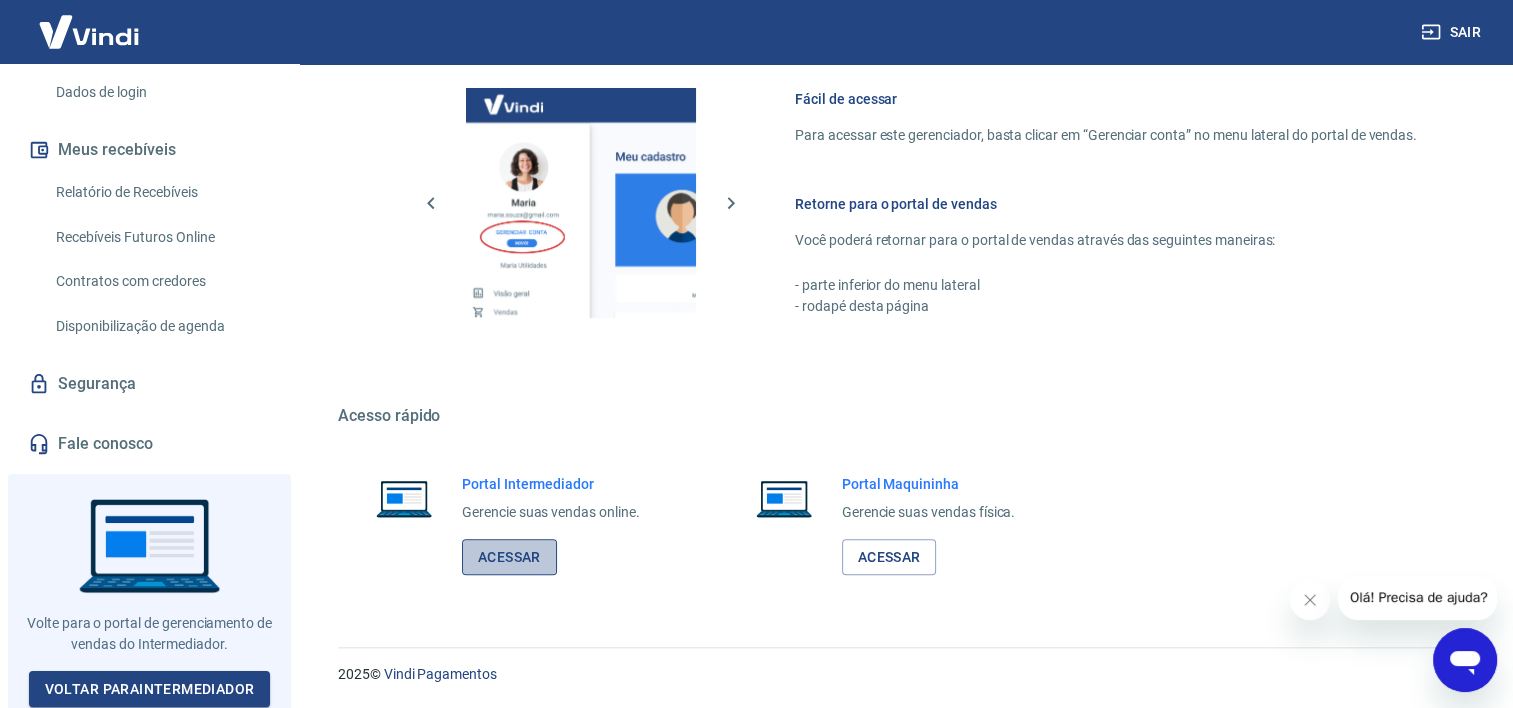 click on "Acessar" at bounding box center [509, 557] 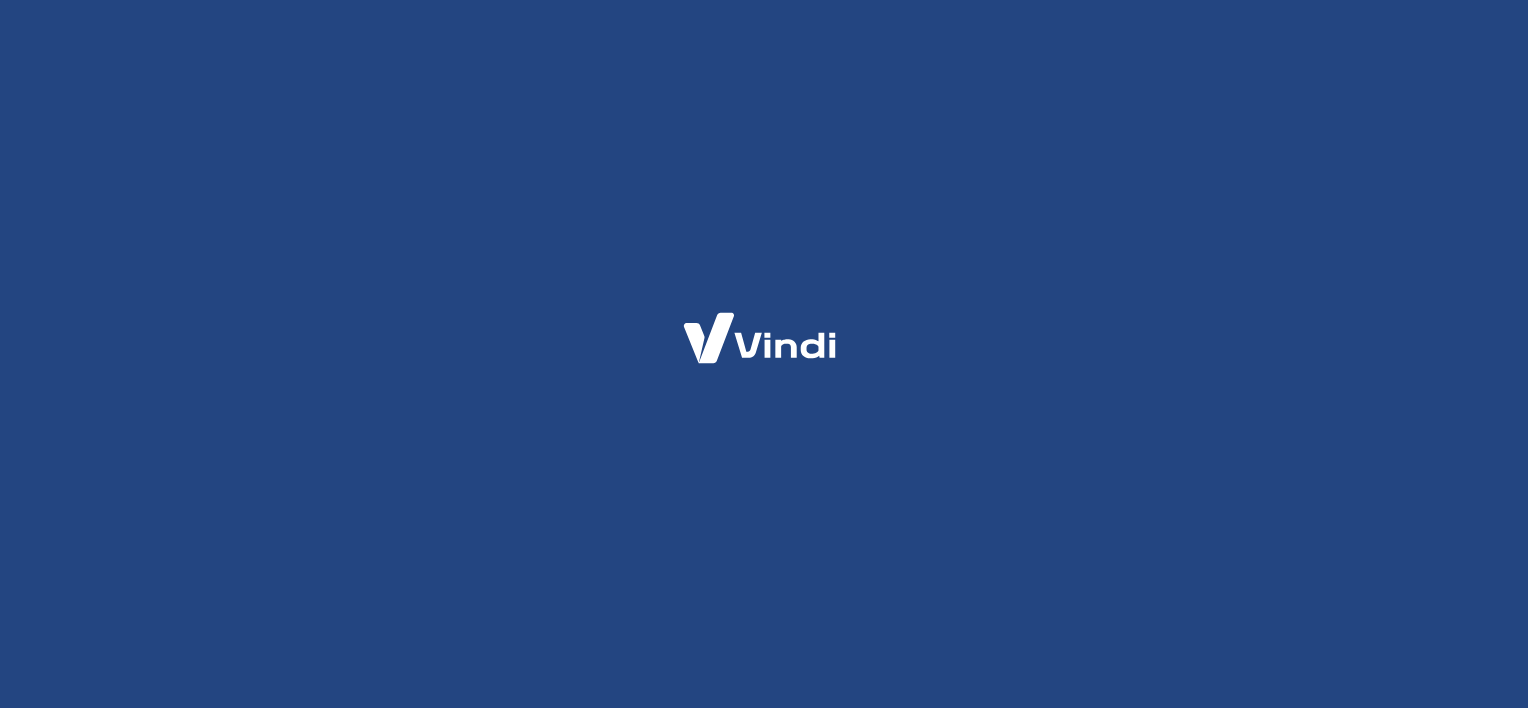 scroll, scrollTop: 0, scrollLeft: 0, axis: both 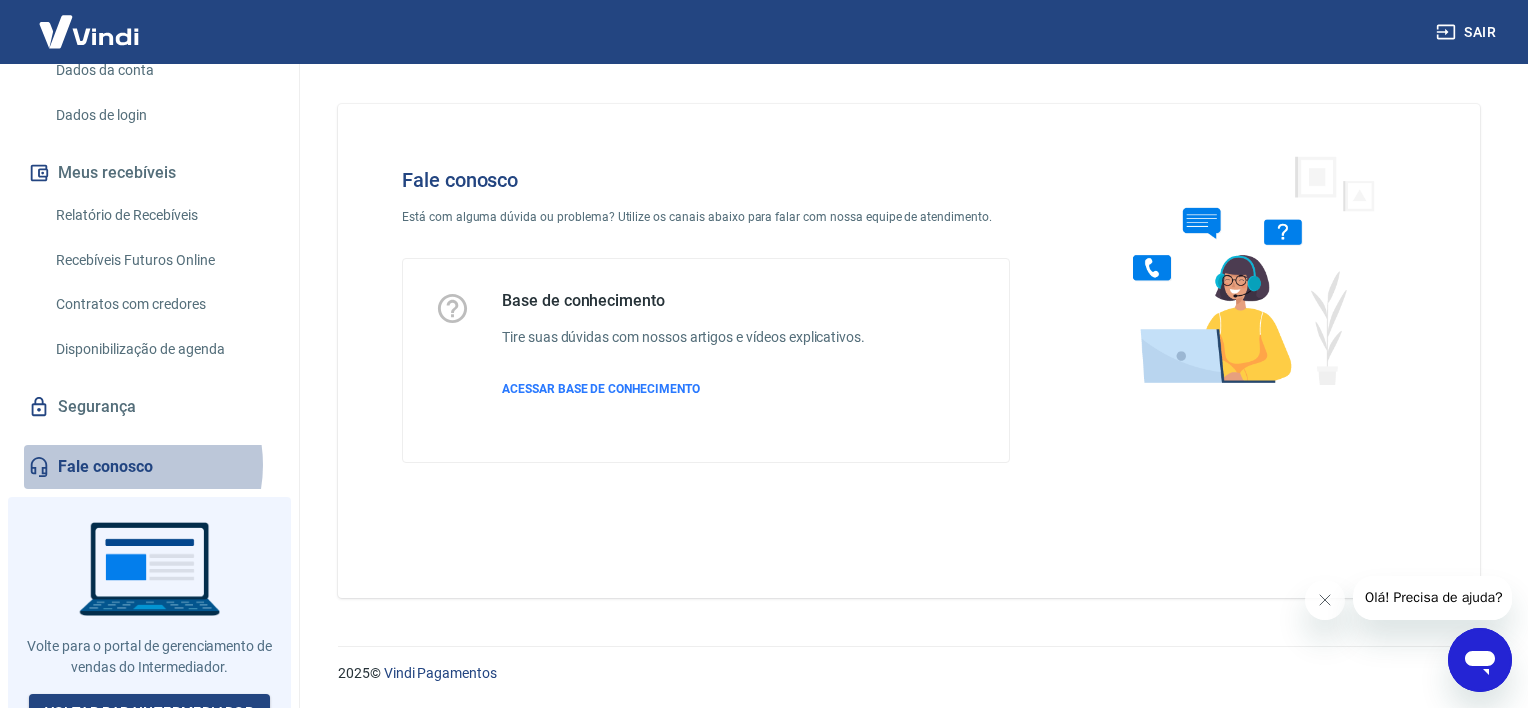 click on "Fale conosco" at bounding box center [149, 467] 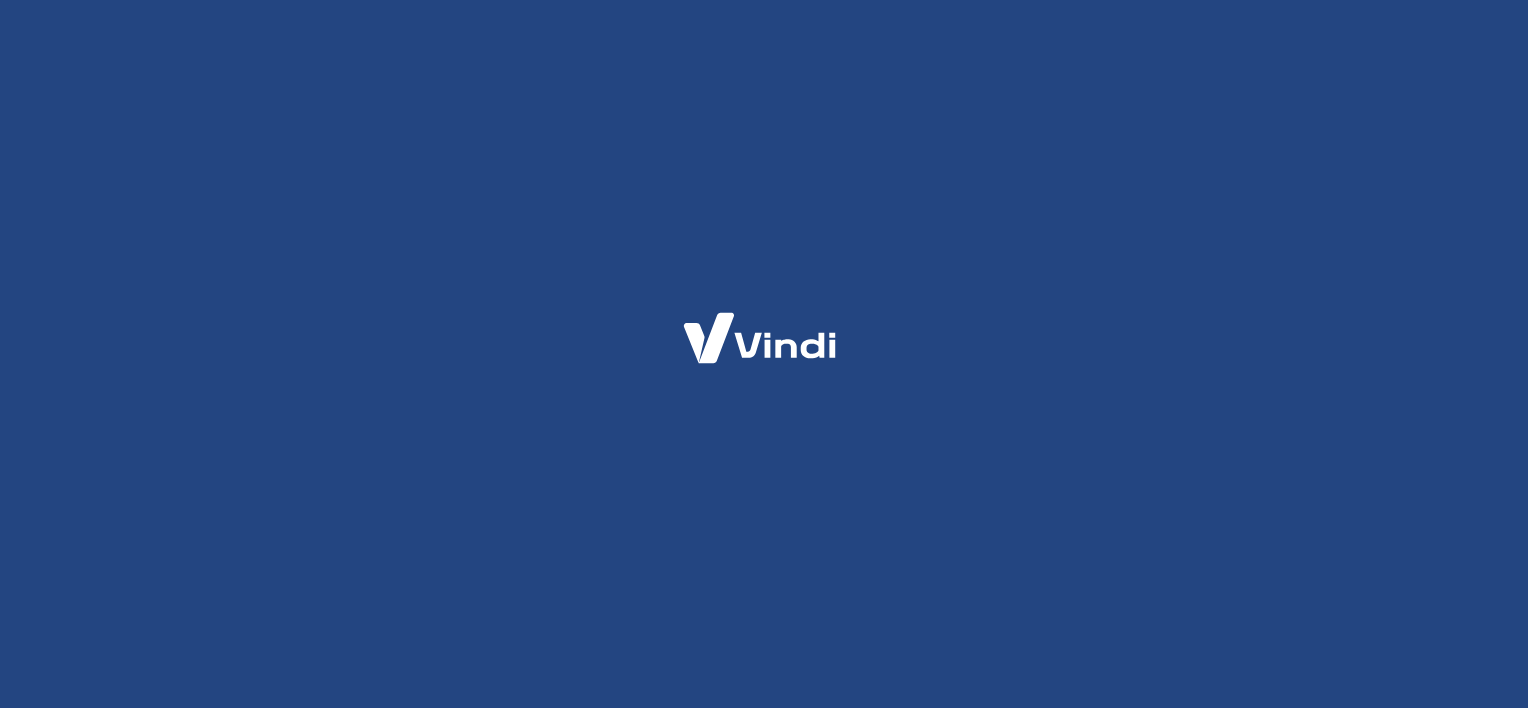 scroll, scrollTop: 0, scrollLeft: 0, axis: both 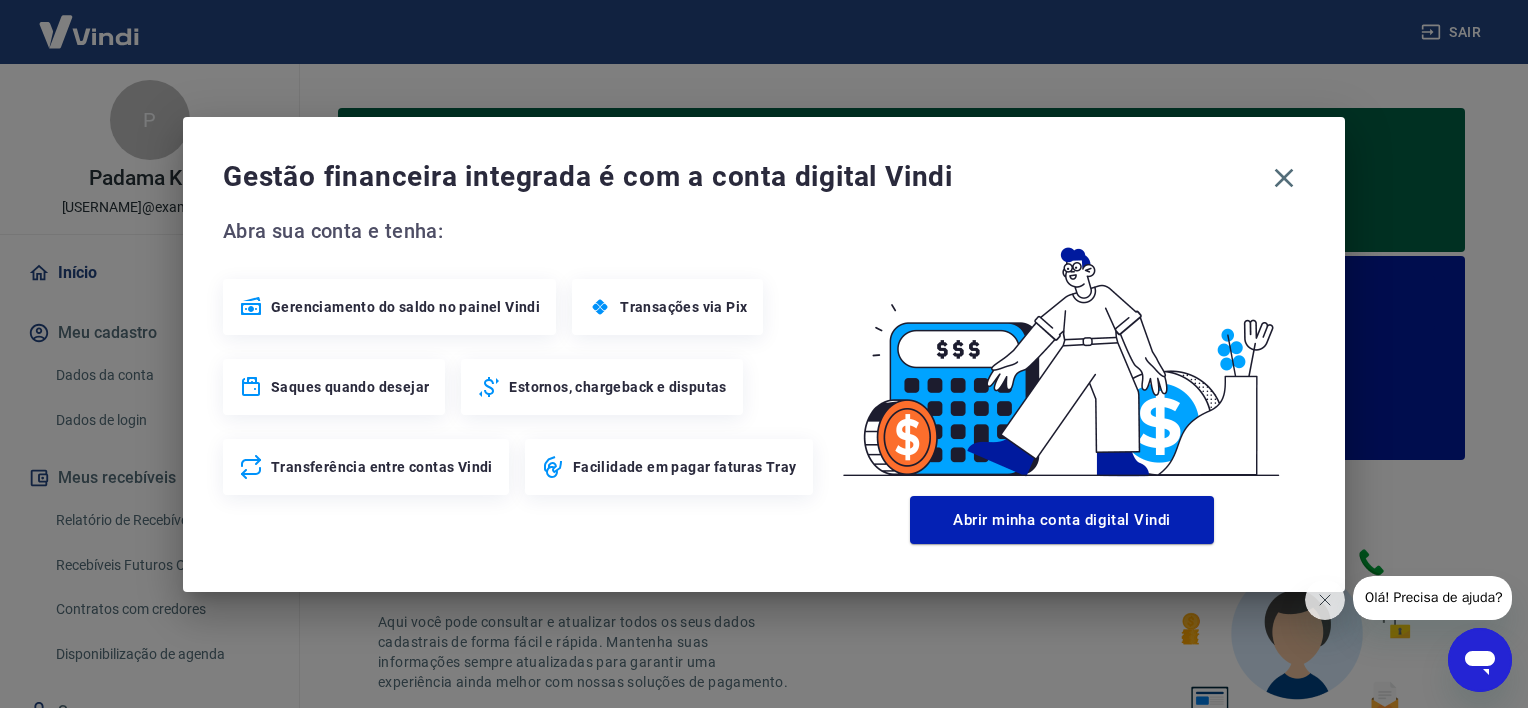 click on "Transações via Pix" at bounding box center (683, 307) 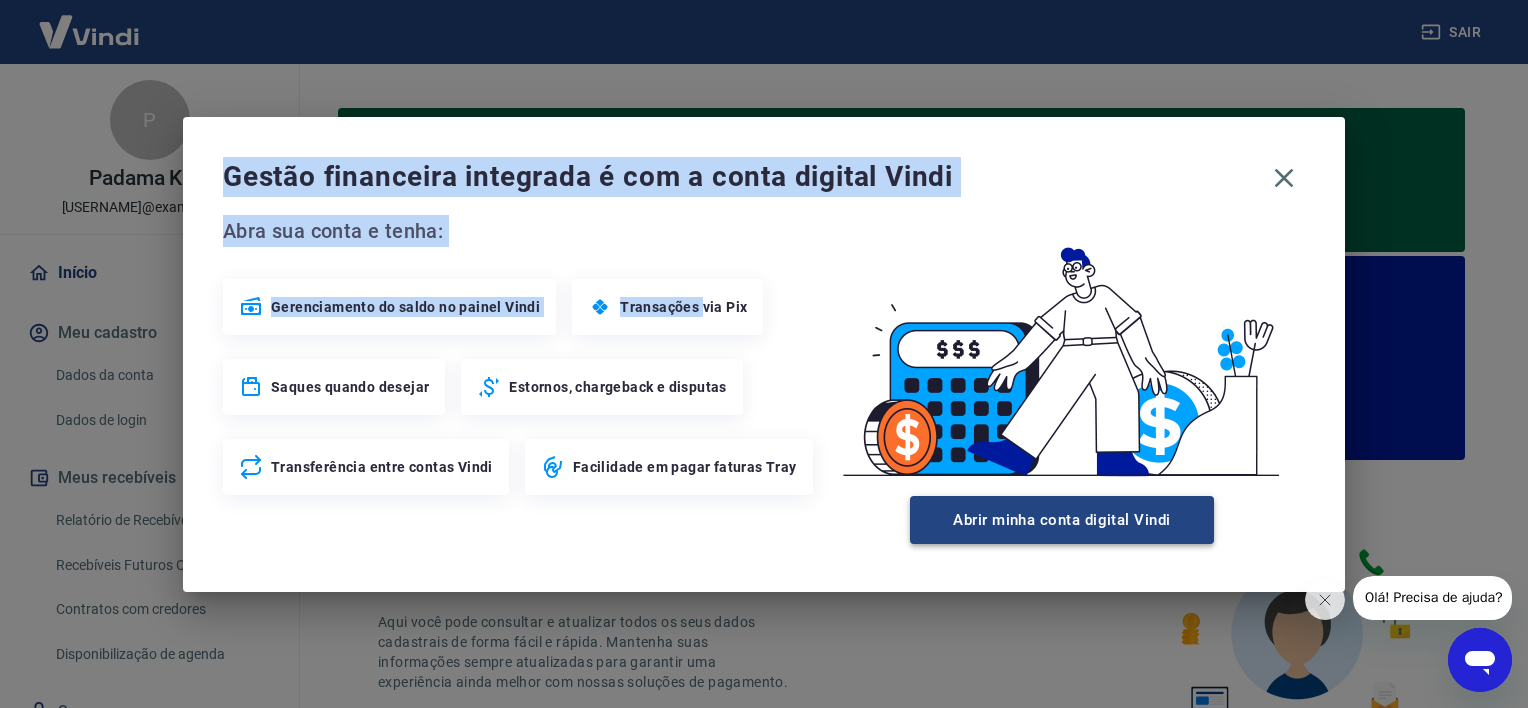 drag, startPoint x: 707, startPoint y: 312, endPoint x: 1028, endPoint y: 499, distance: 371.49698 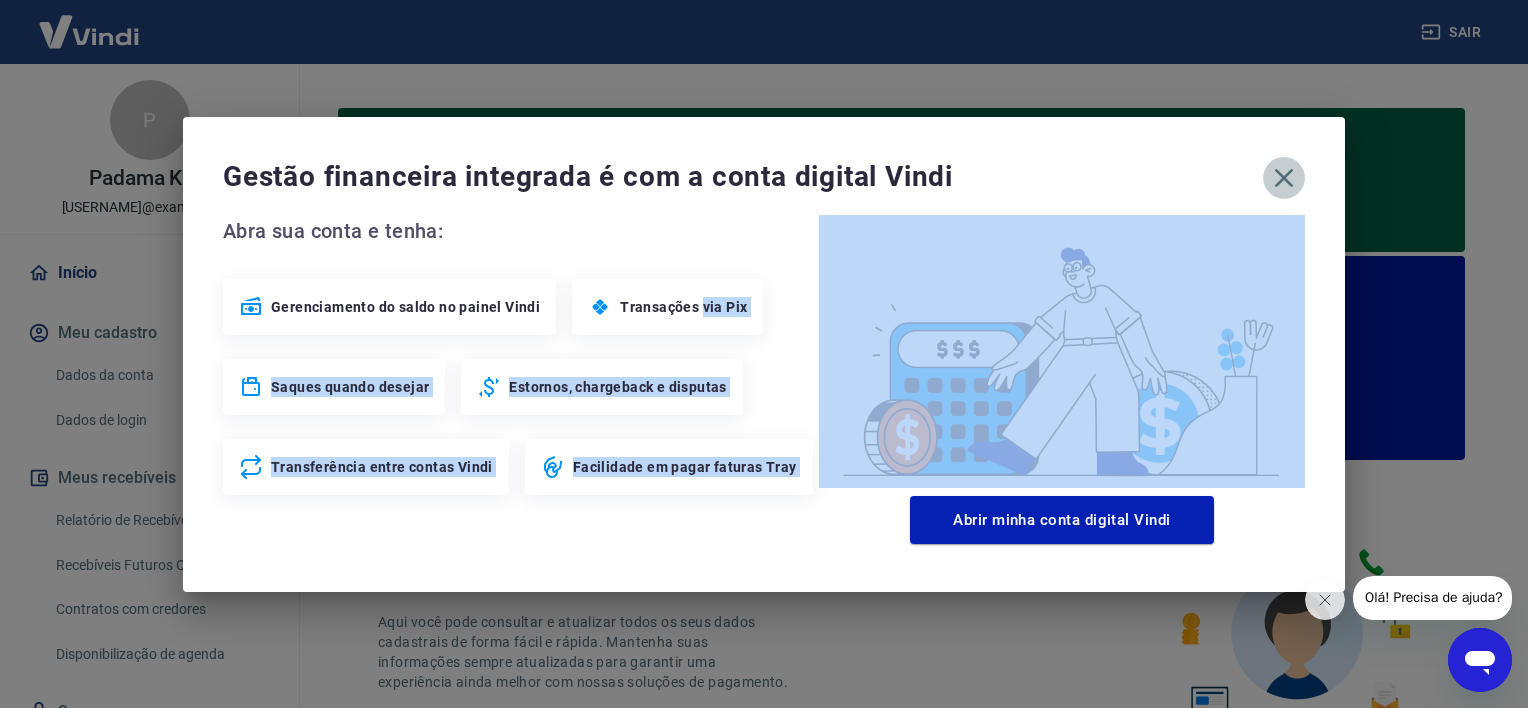 click 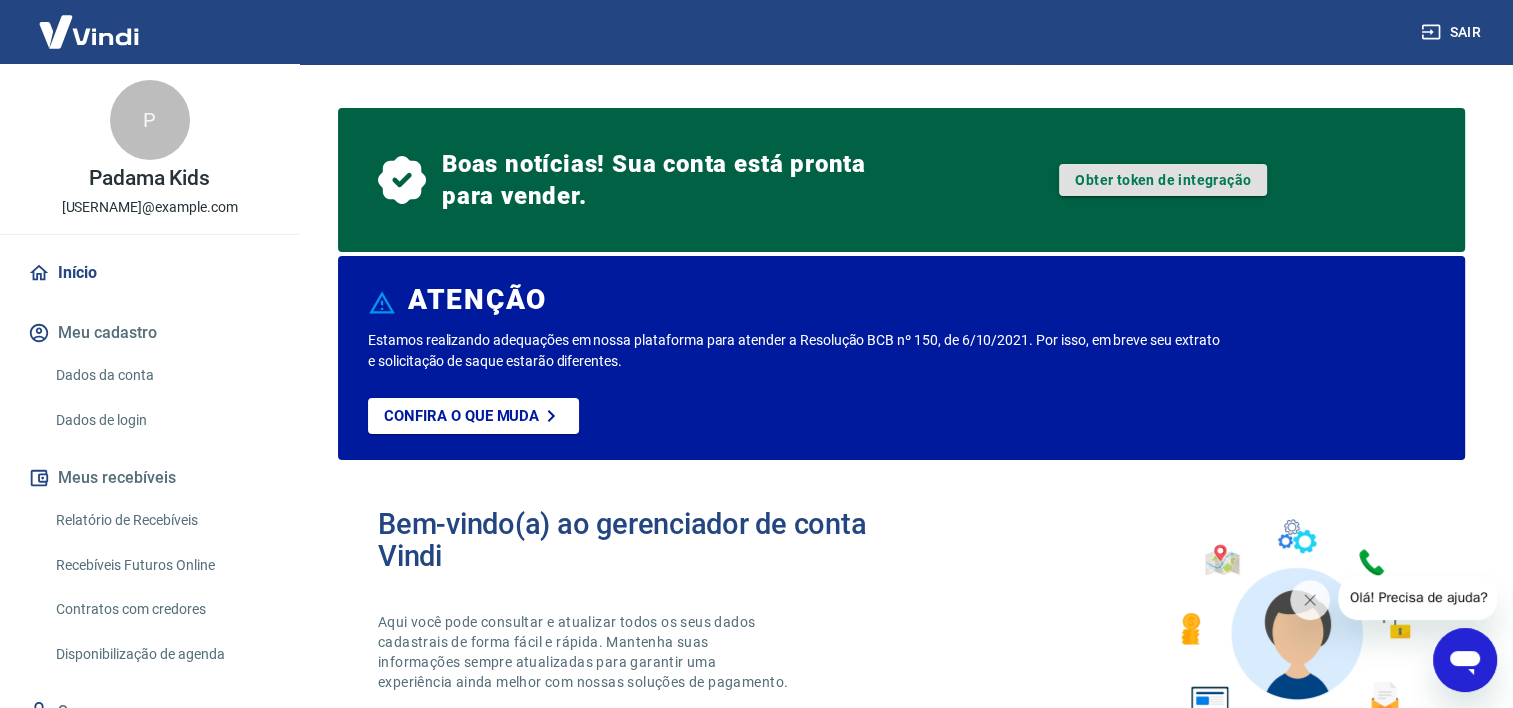 click on "Obter token de integração" at bounding box center (1163, 180) 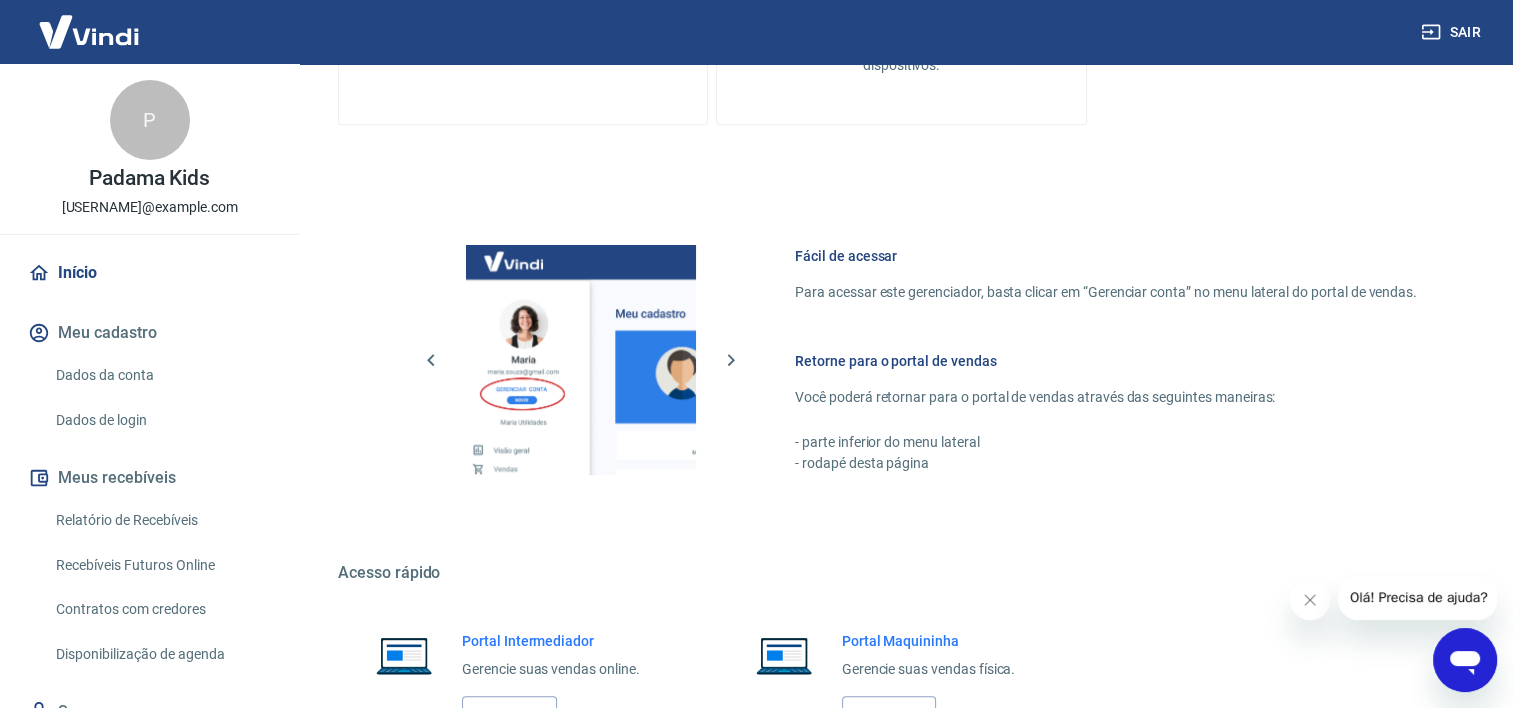 scroll, scrollTop: 1226, scrollLeft: 0, axis: vertical 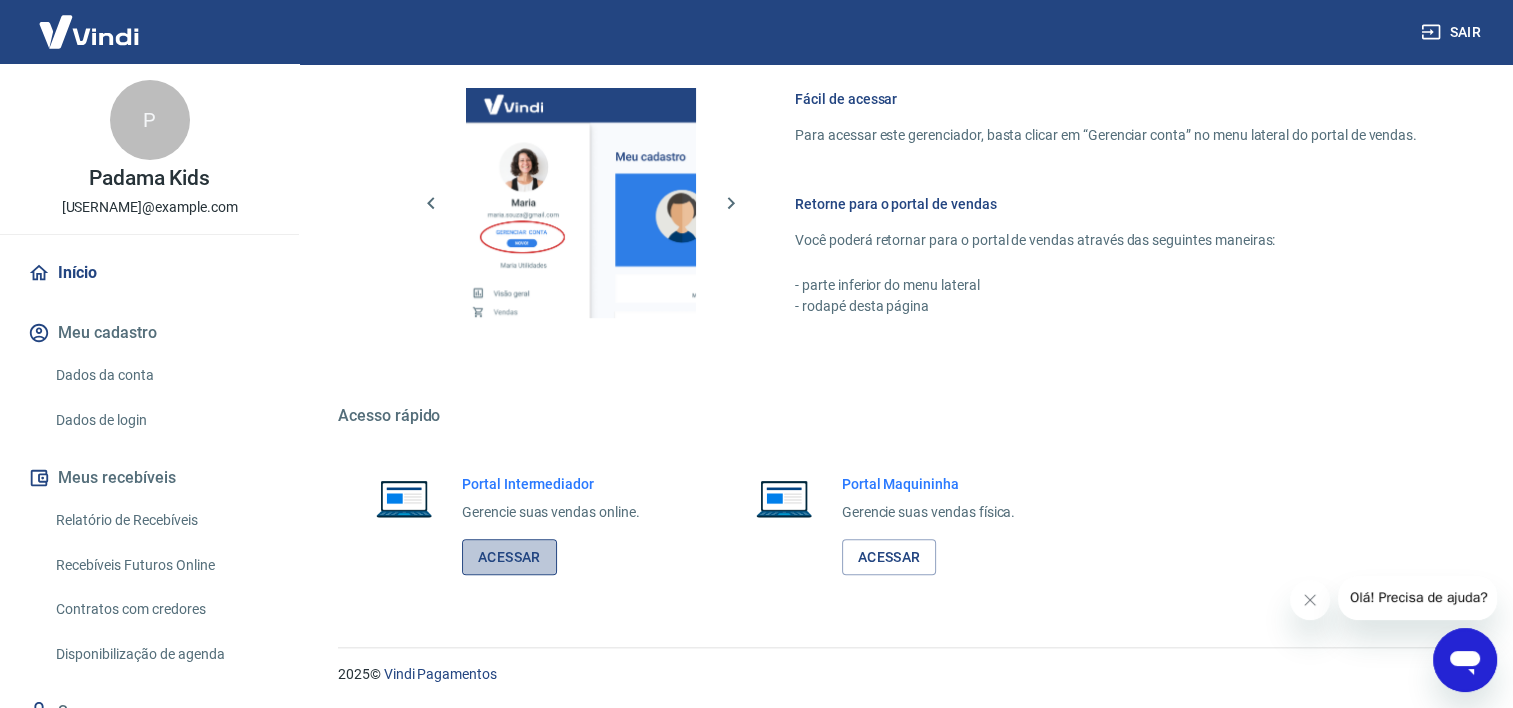 click on "Acessar" at bounding box center (509, 557) 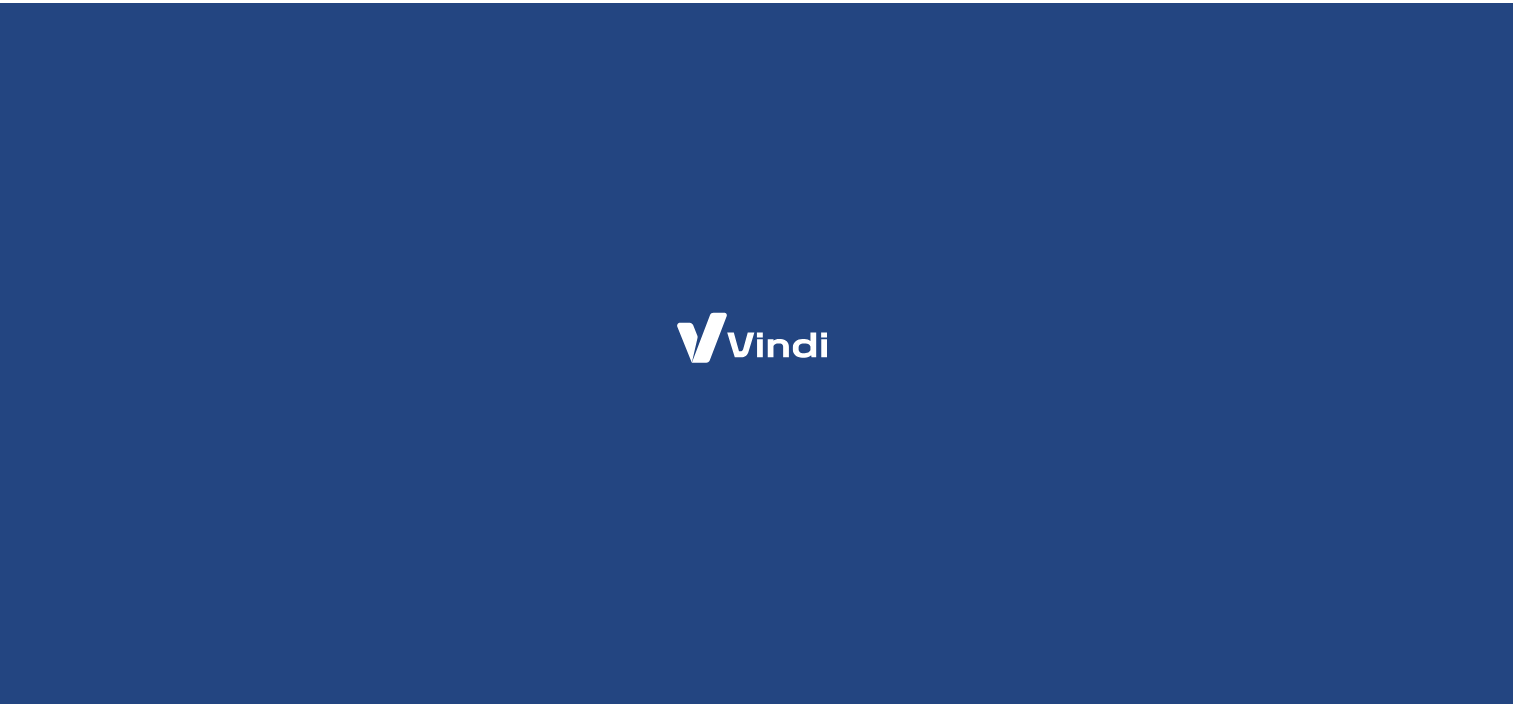 scroll, scrollTop: 0, scrollLeft: 0, axis: both 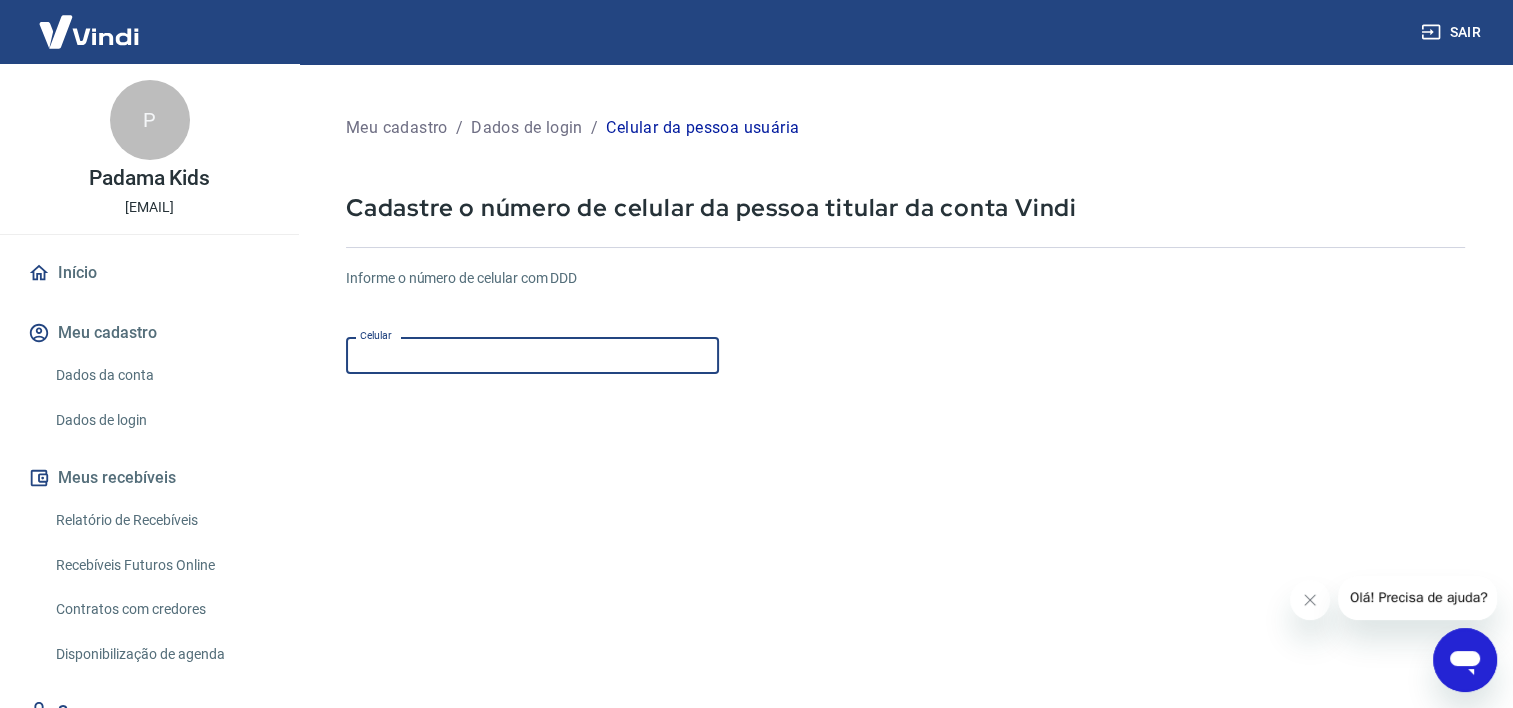 click on "Celular" at bounding box center [532, 355] 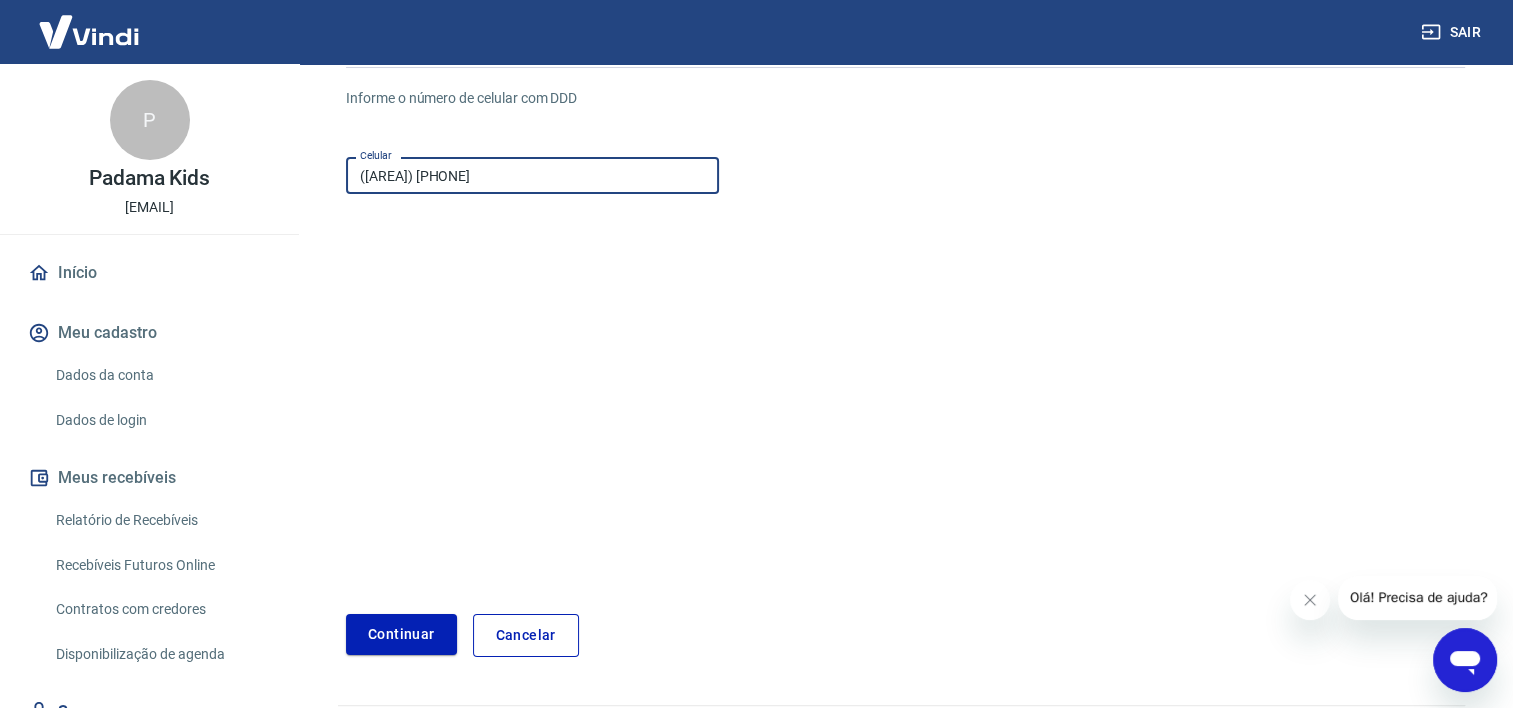 scroll, scrollTop: 238, scrollLeft: 0, axis: vertical 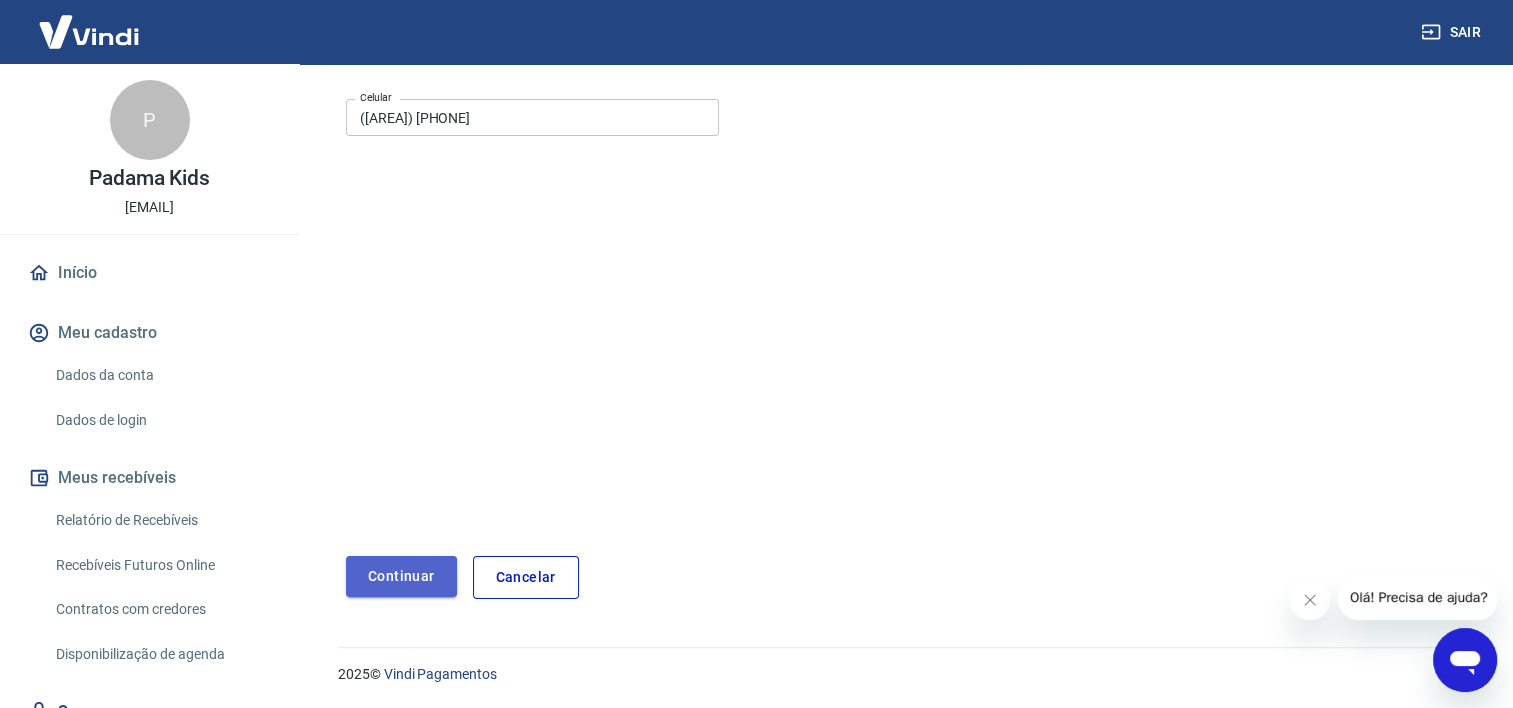 click on "Continuar" at bounding box center [401, 576] 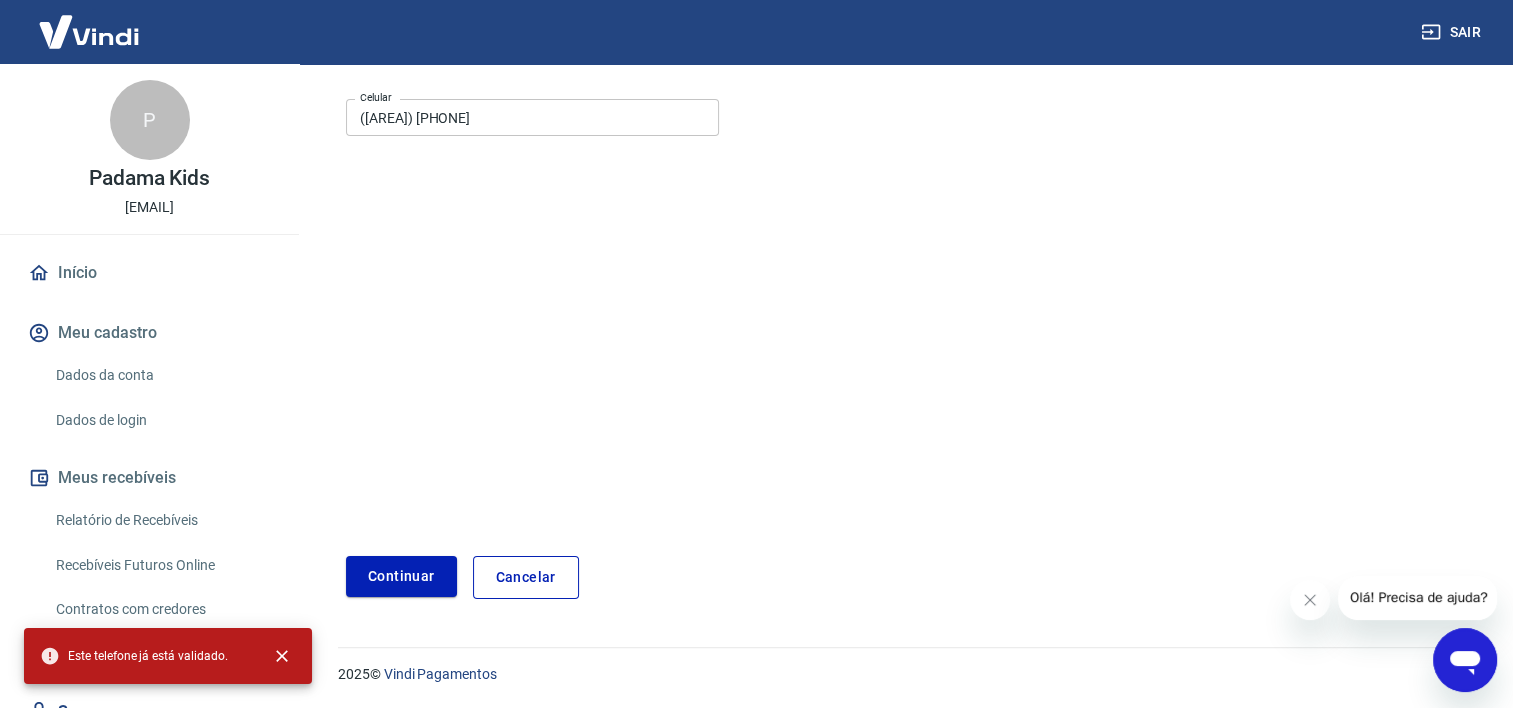 click on "Cancelar" at bounding box center [526, 577] 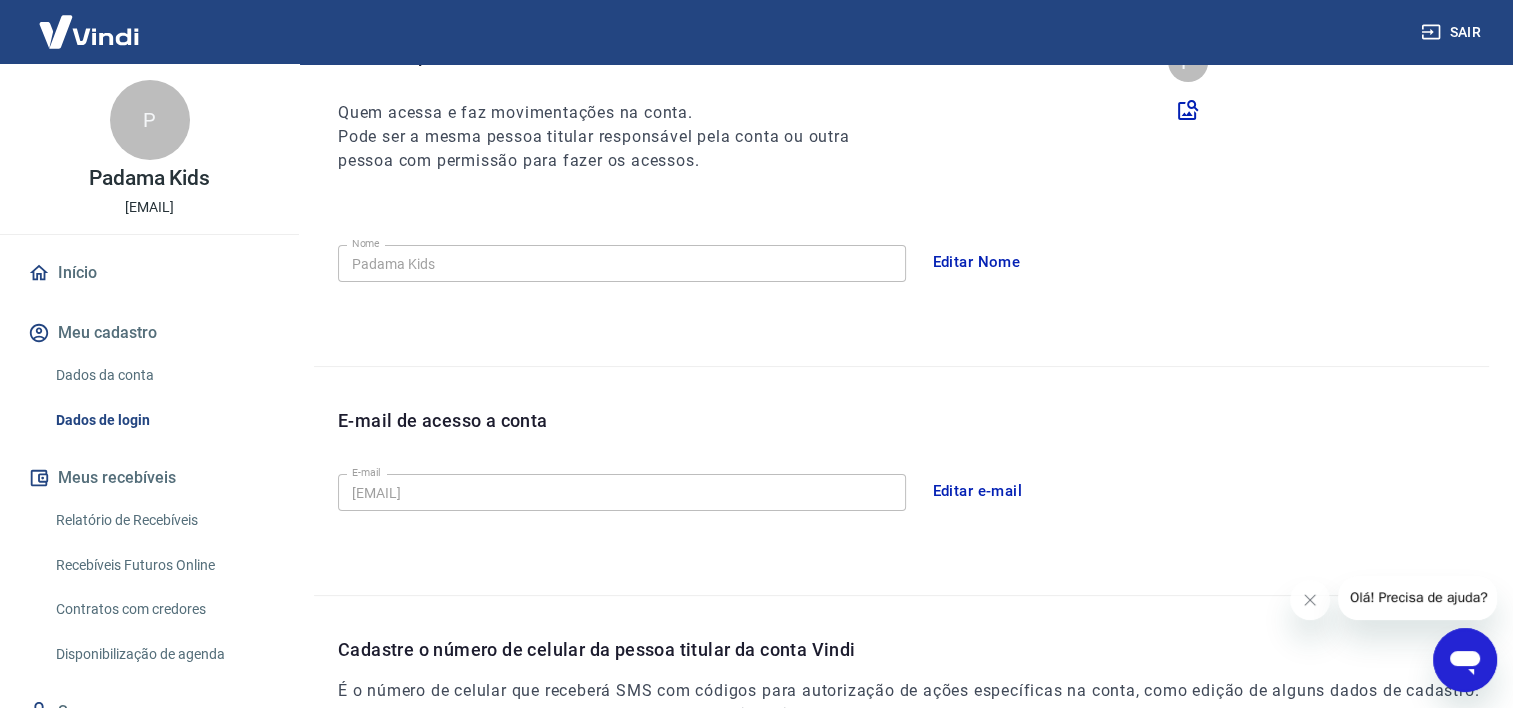 scroll, scrollTop: 555, scrollLeft: 0, axis: vertical 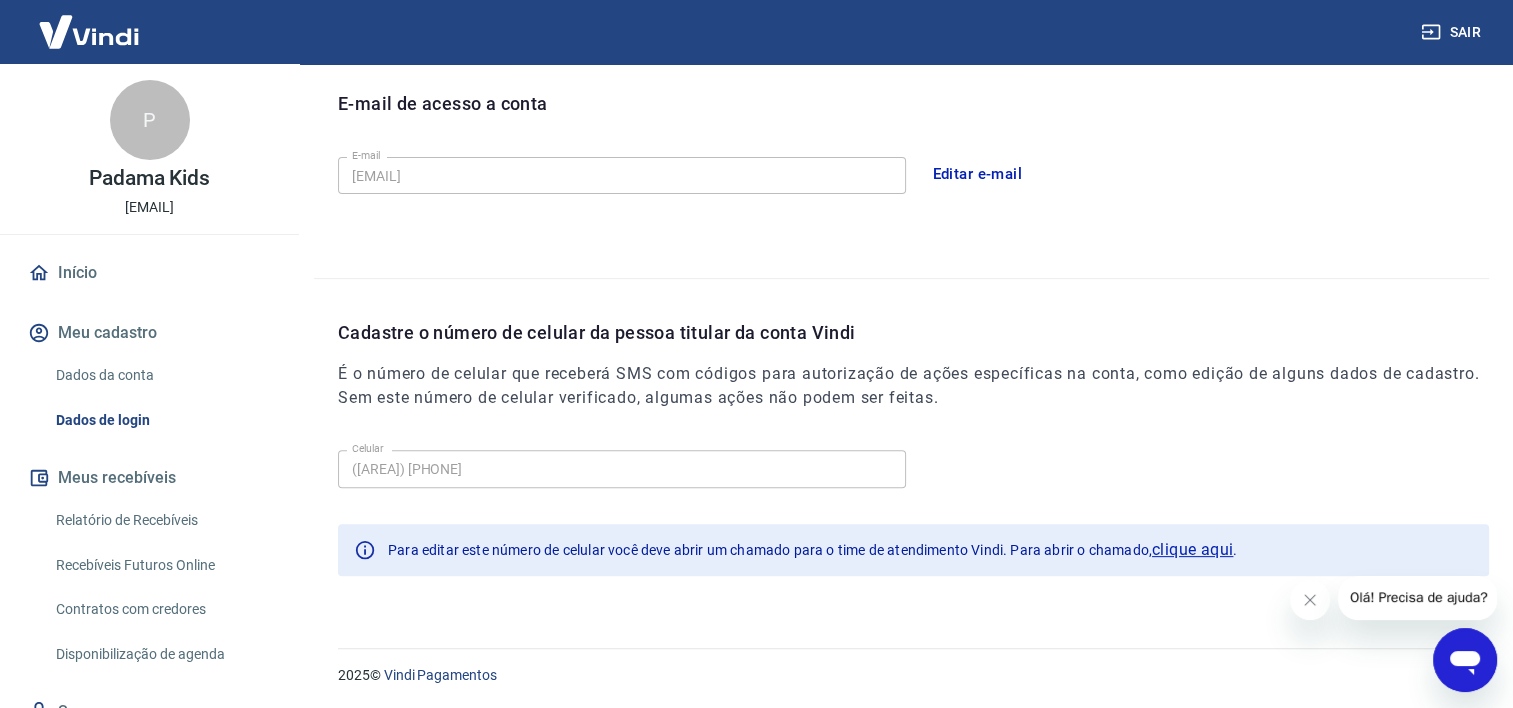 click on "Início" at bounding box center (149, 273) 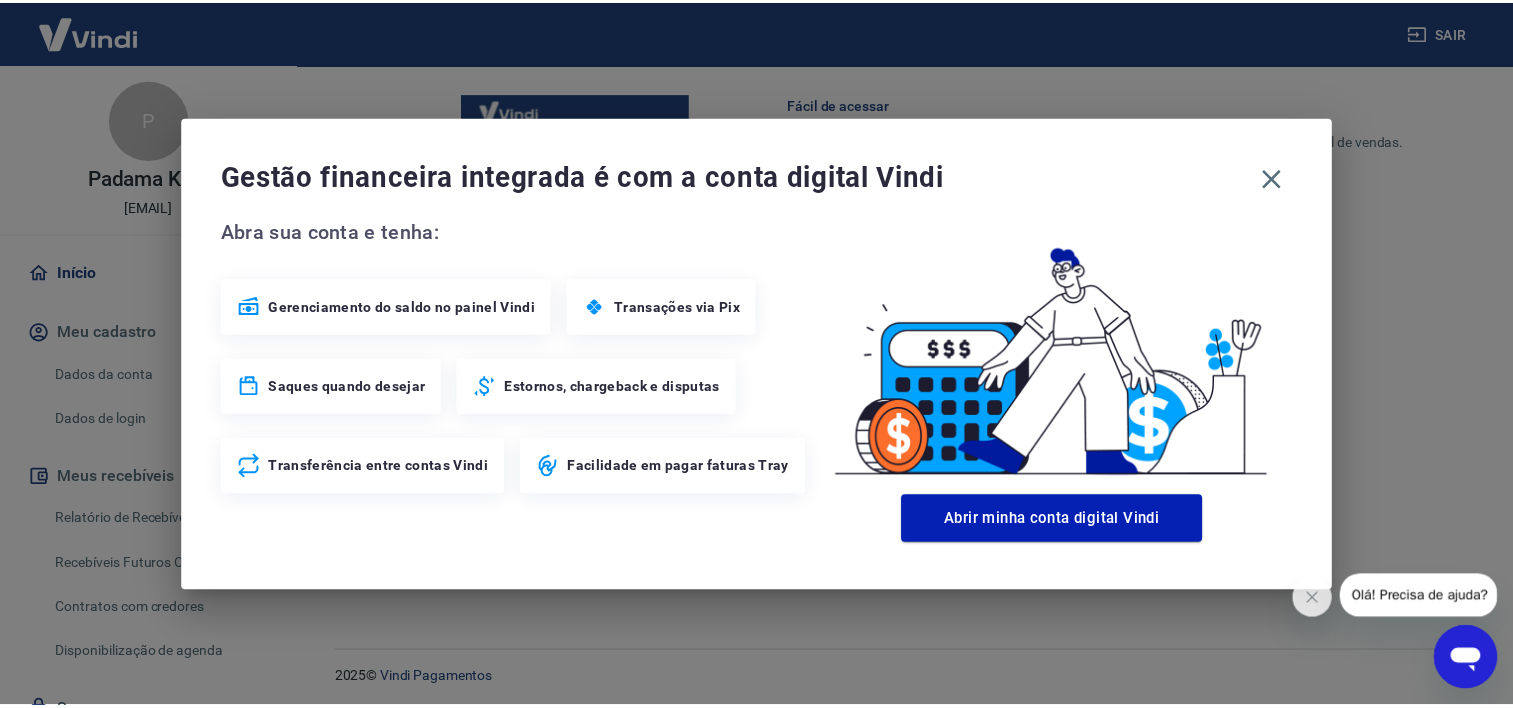 scroll, scrollTop: 1226, scrollLeft: 0, axis: vertical 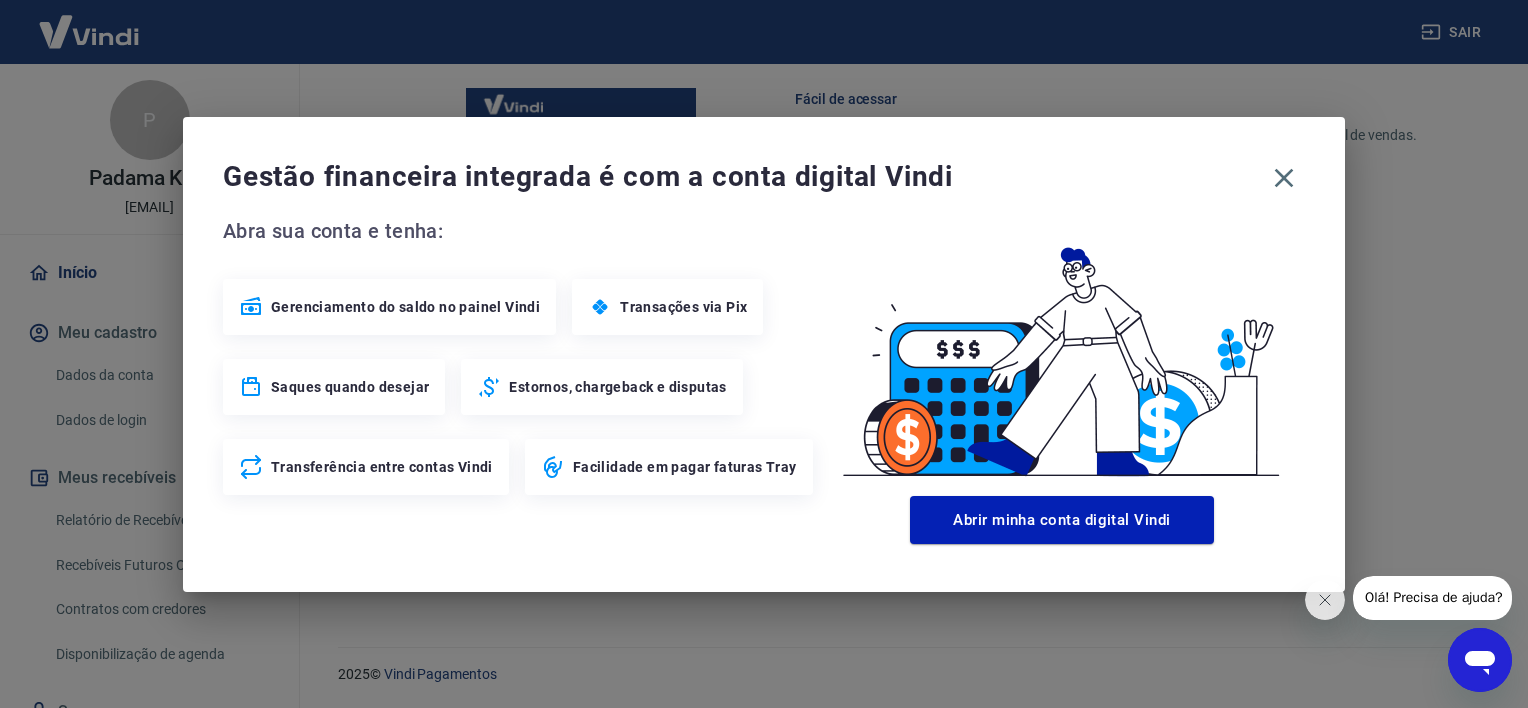 click on "Transações via Pix" at bounding box center (683, 307) 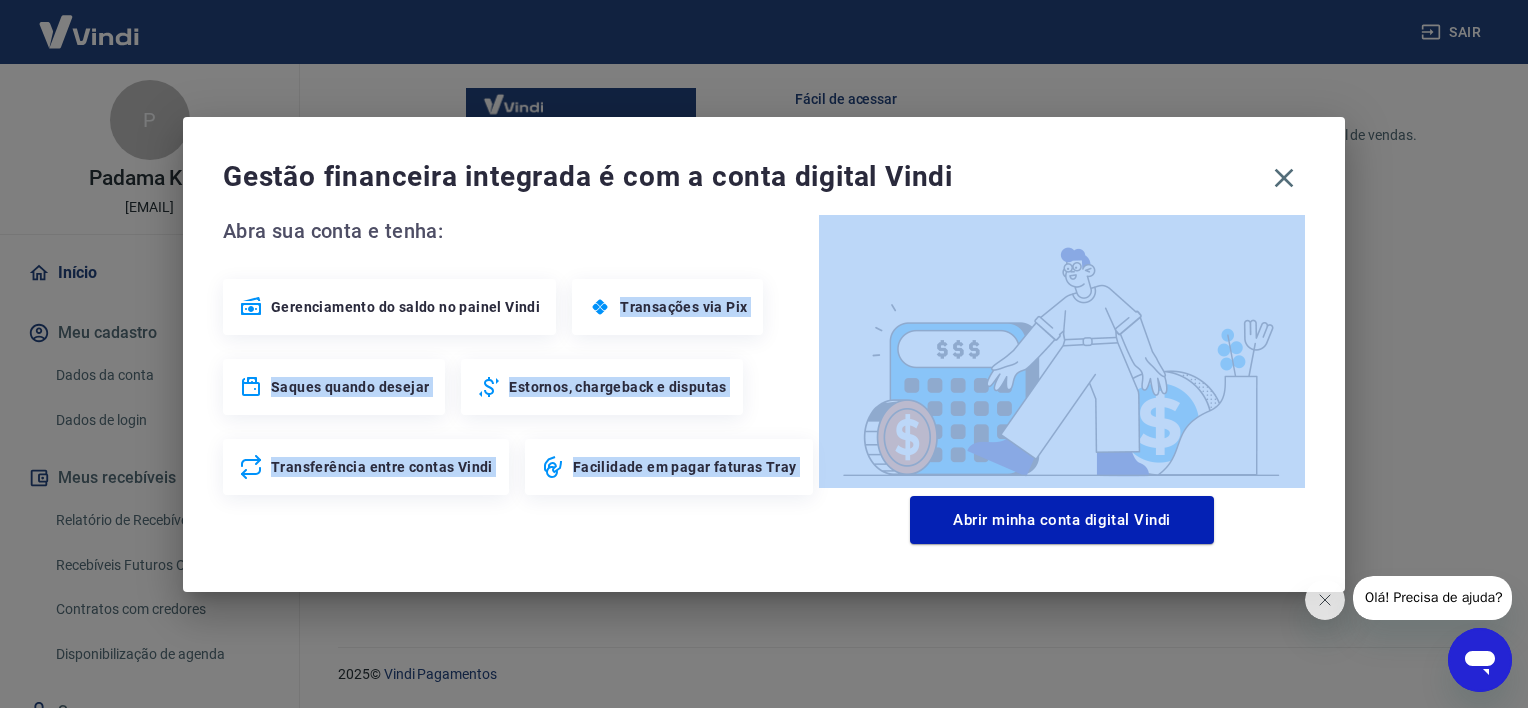 drag, startPoint x: 669, startPoint y: 297, endPoint x: 992, endPoint y: 286, distance: 323.18726 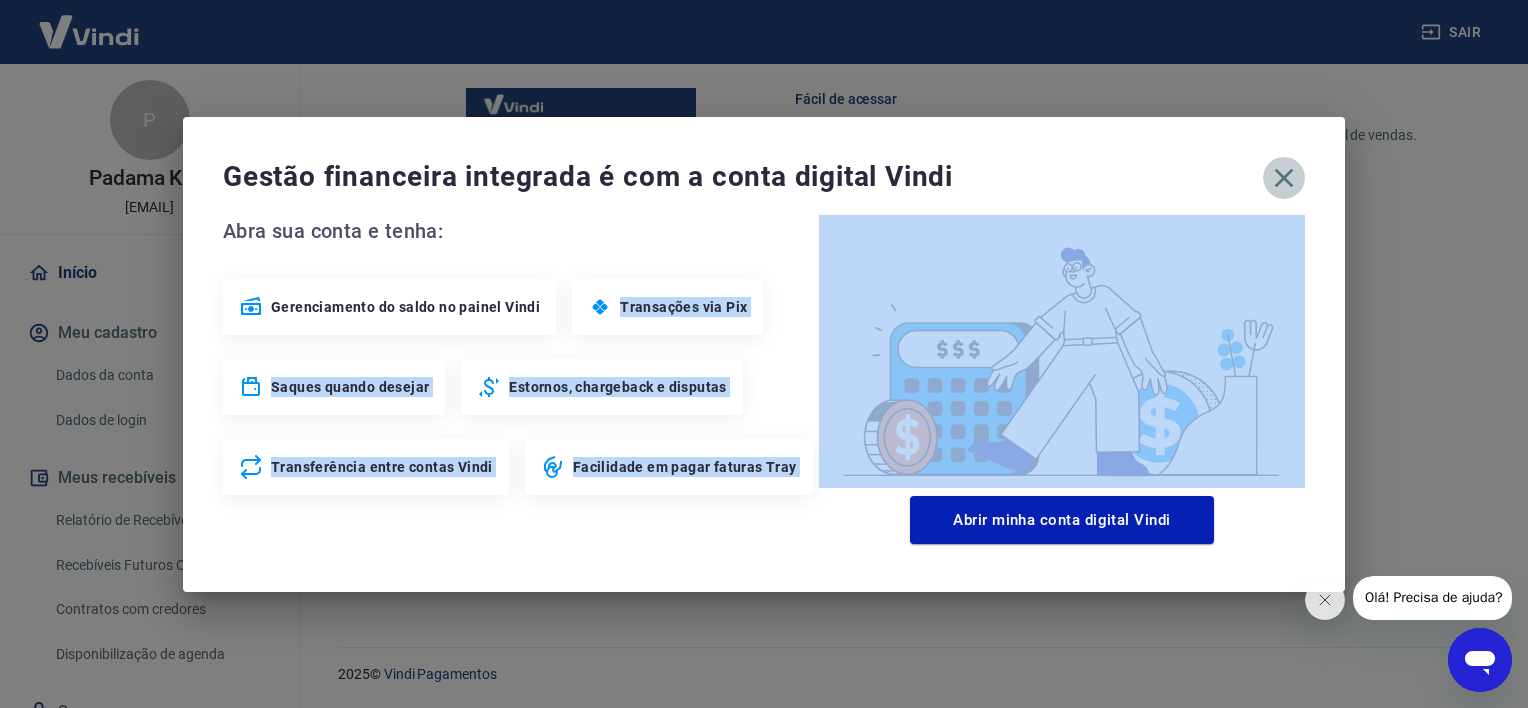 drag, startPoint x: 992, startPoint y: 286, endPoint x: 1287, endPoint y: 183, distance: 312.4644 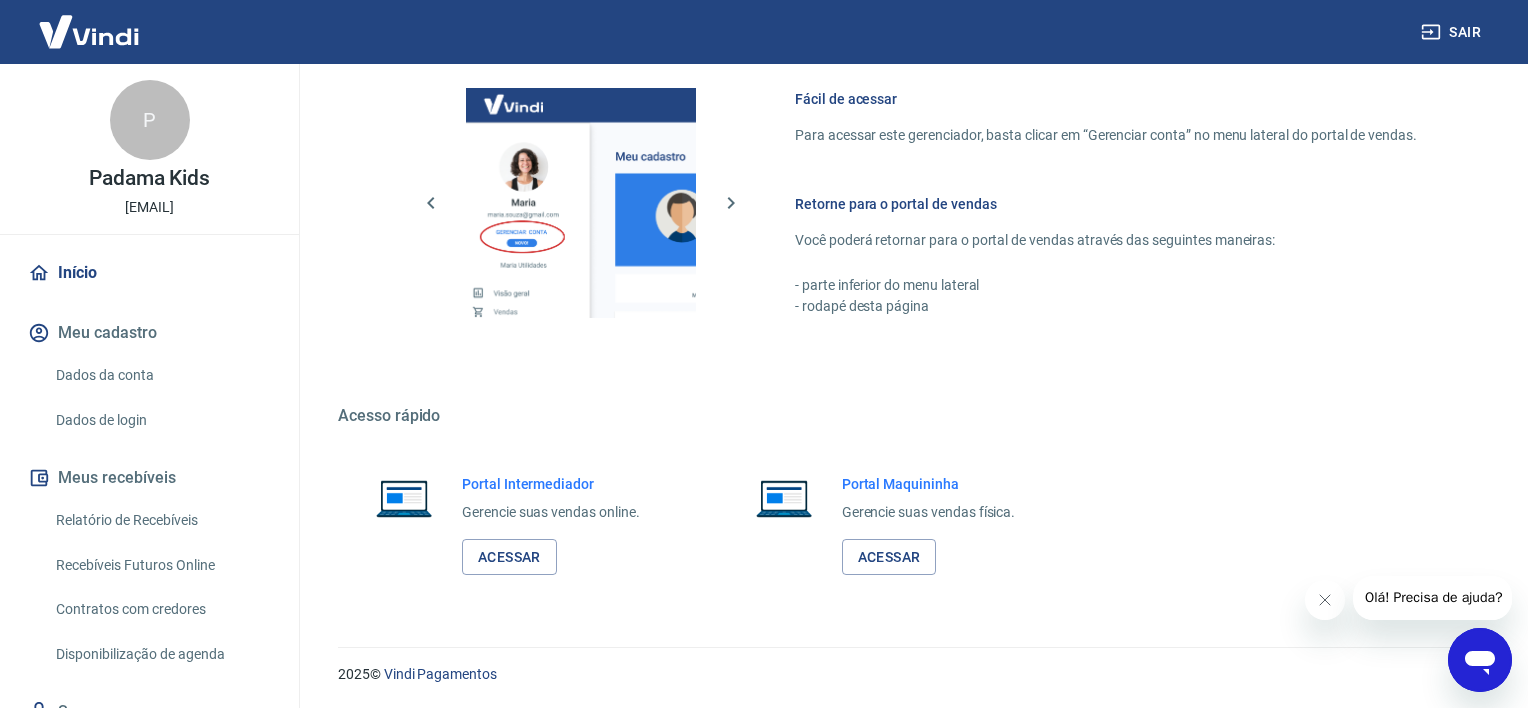 click 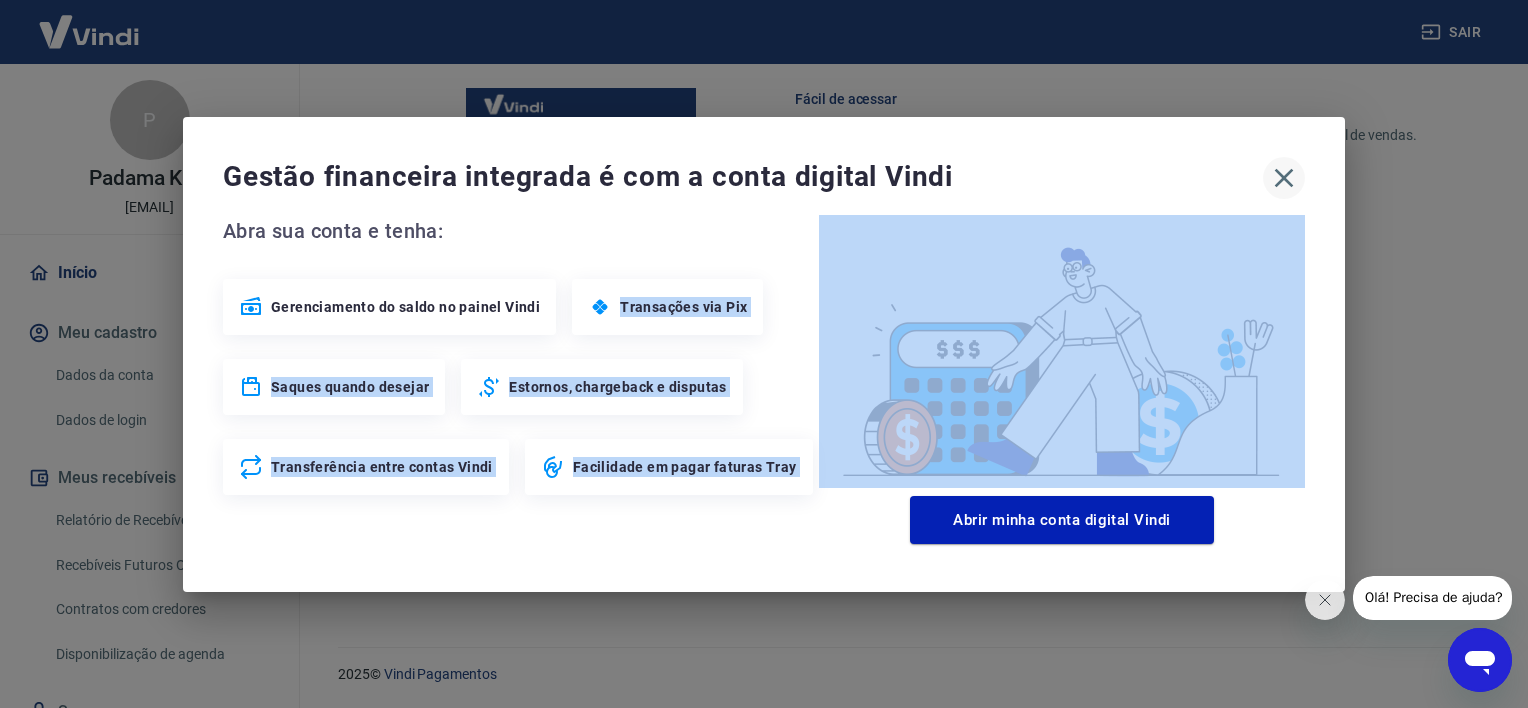 click 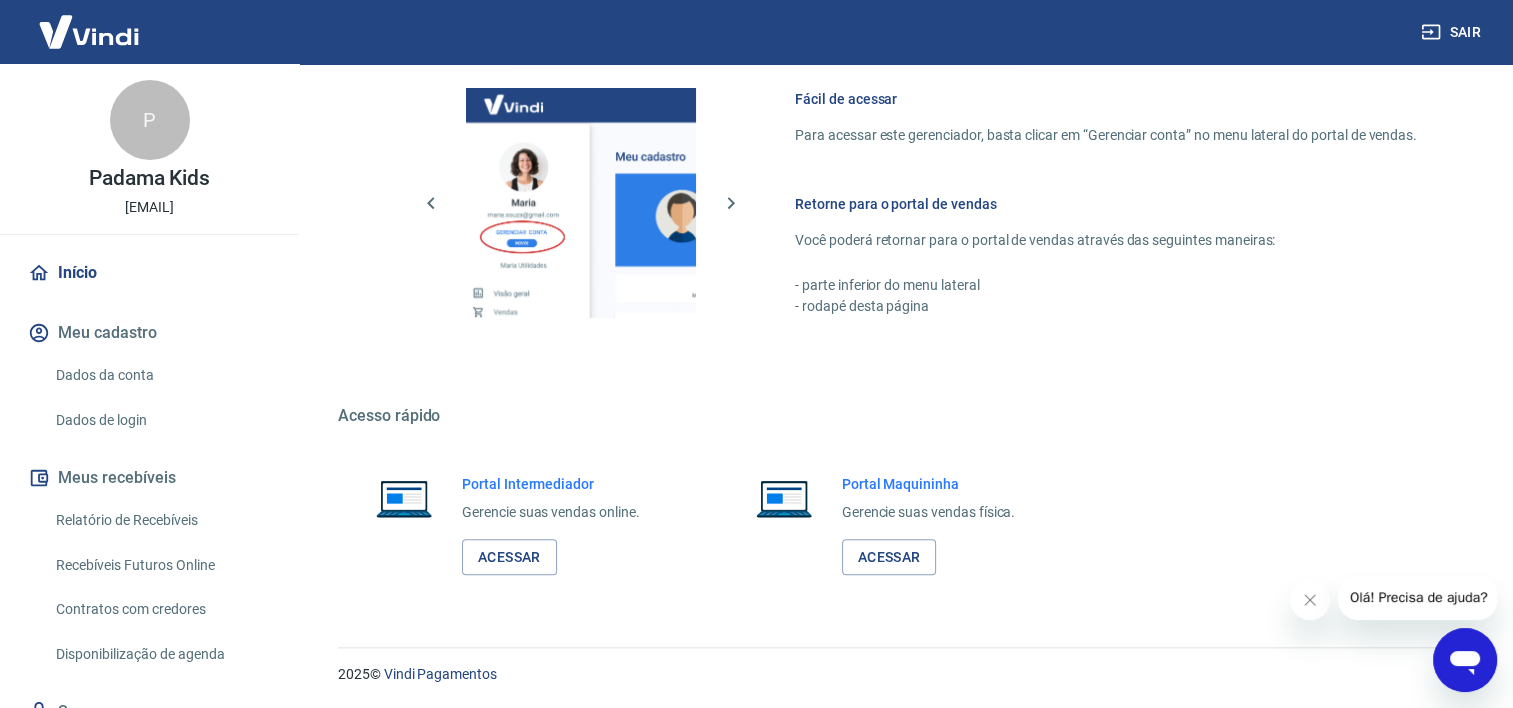 click at bounding box center (1465, 660) 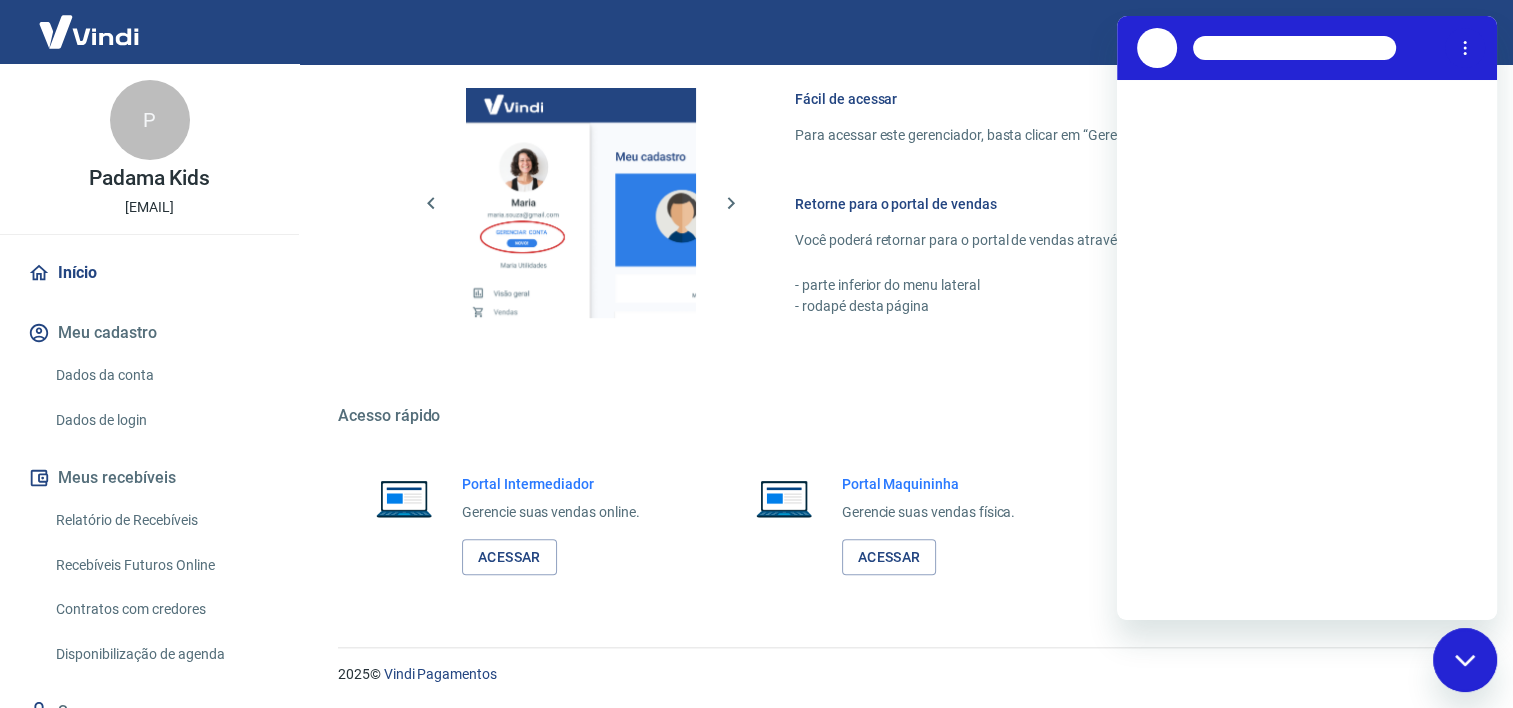 scroll, scrollTop: 0, scrollLeft: 0, axis: both 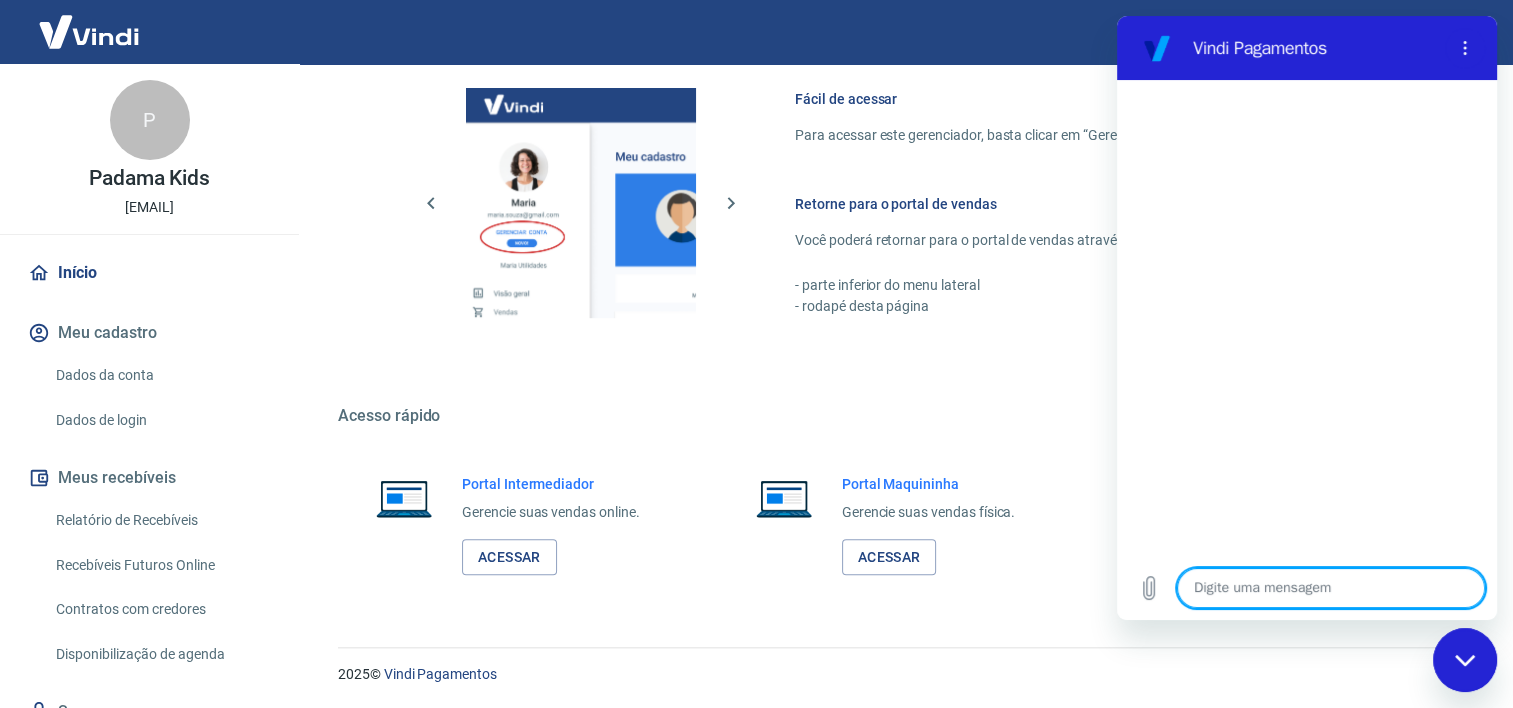 click at bounding box center [1331, 588] 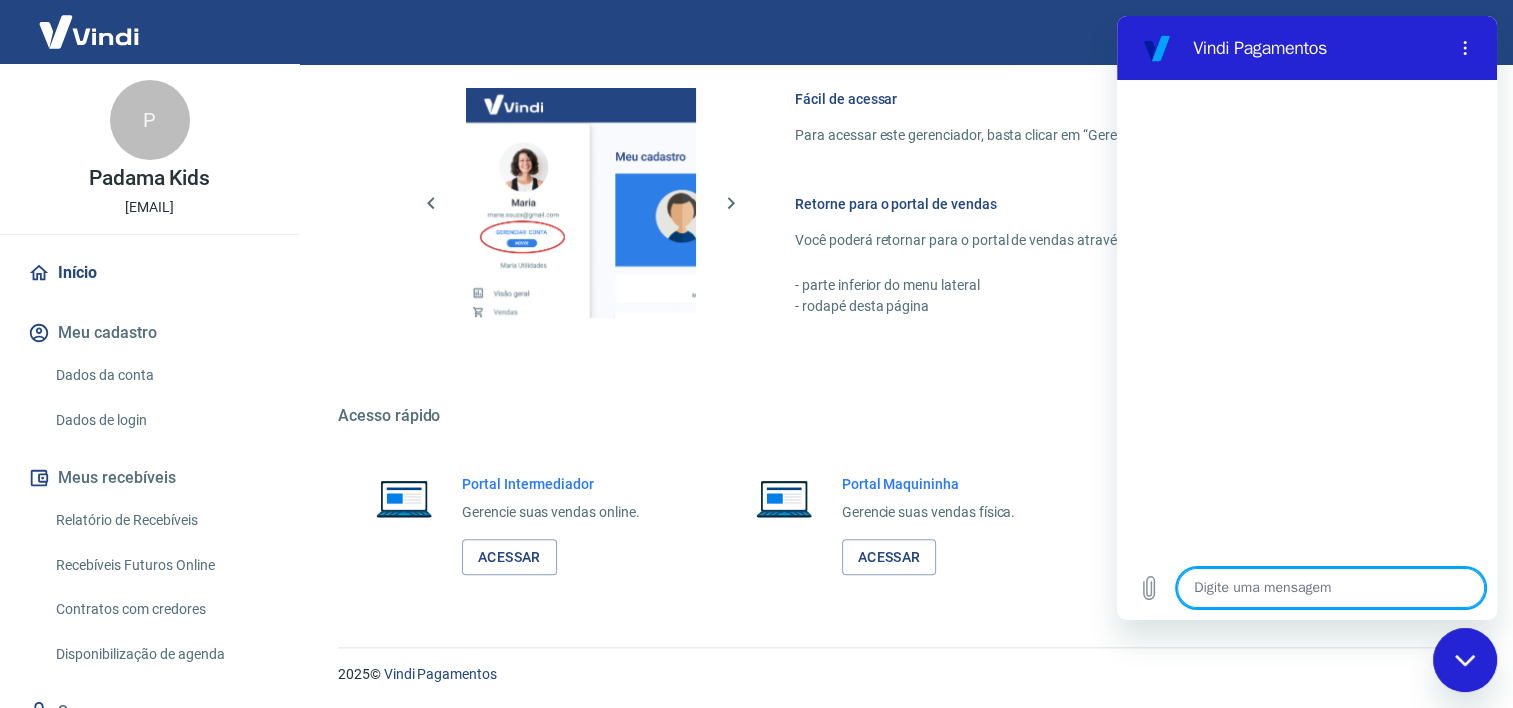 type on "o" 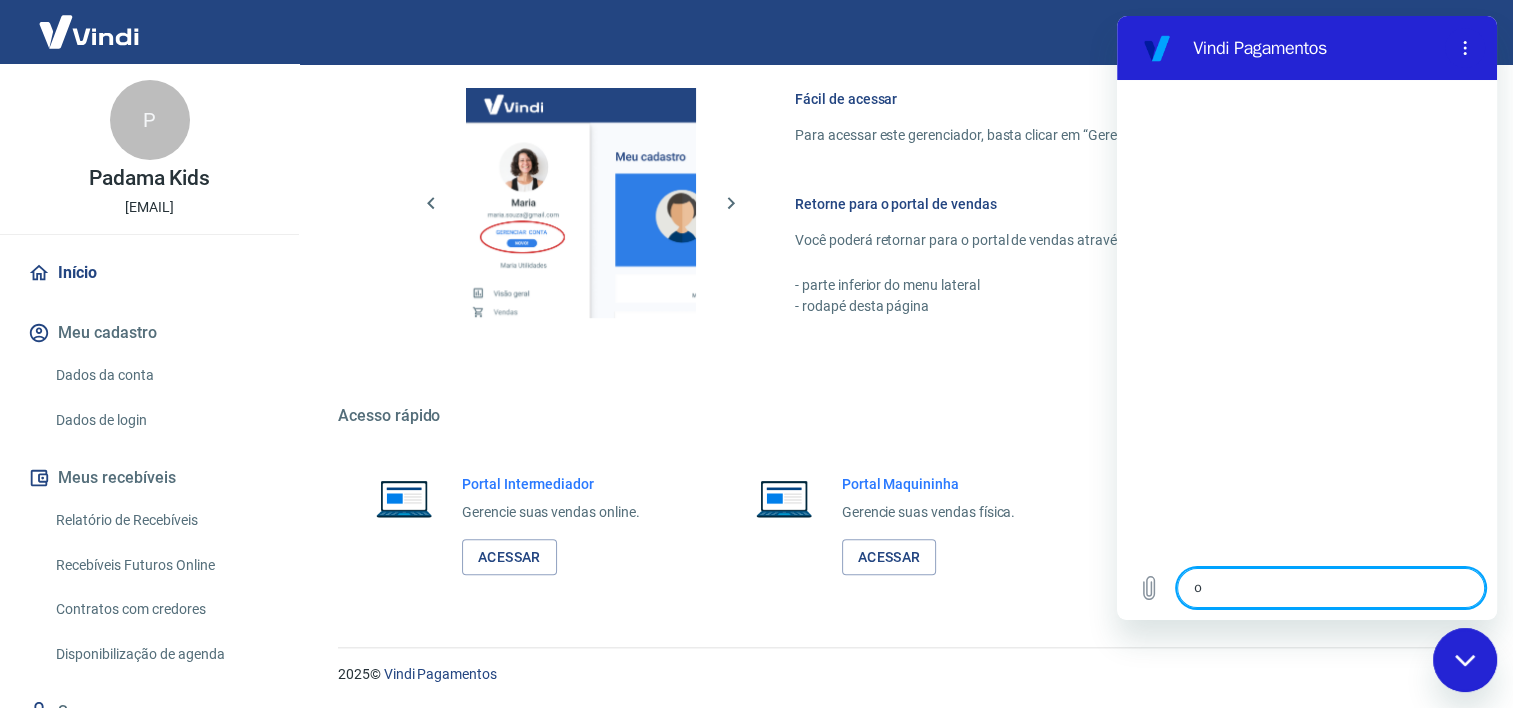 type on "oi" 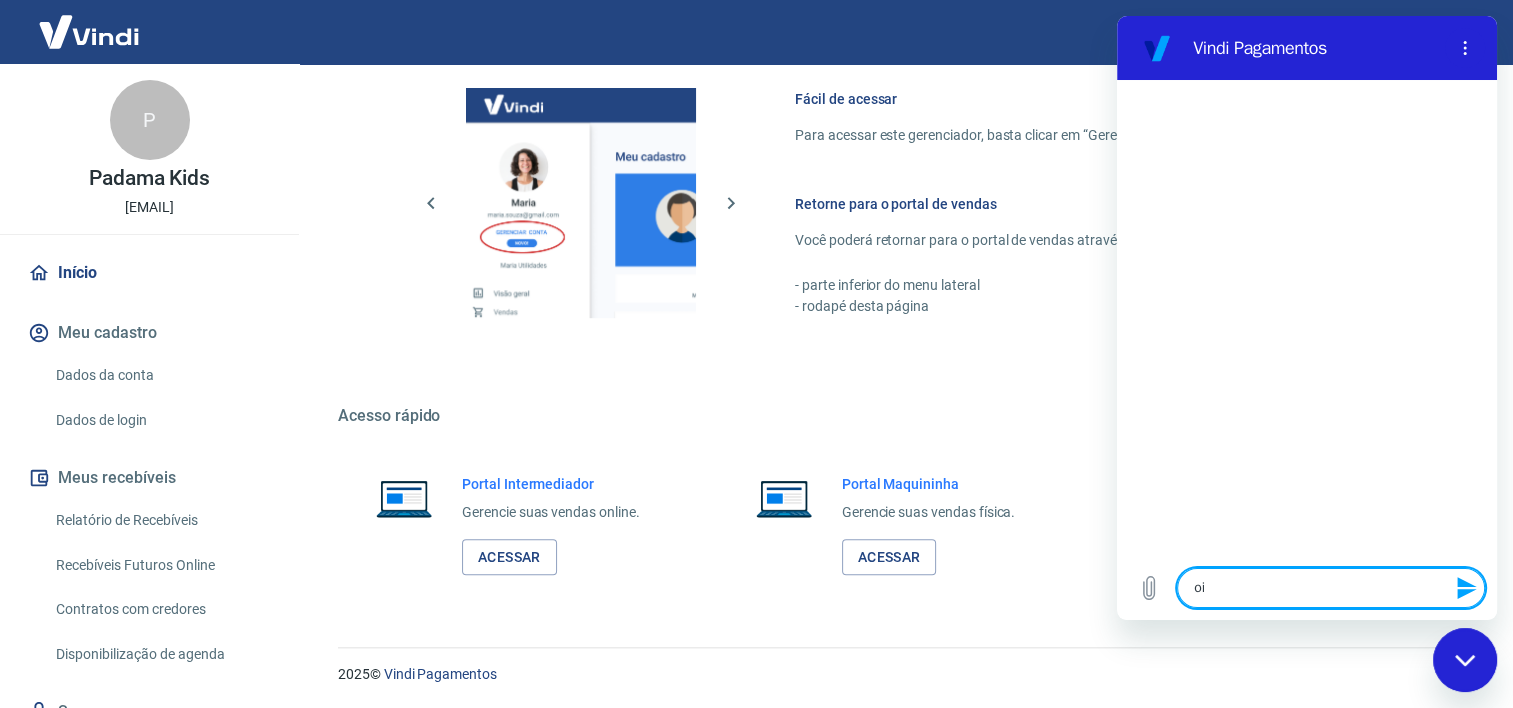type 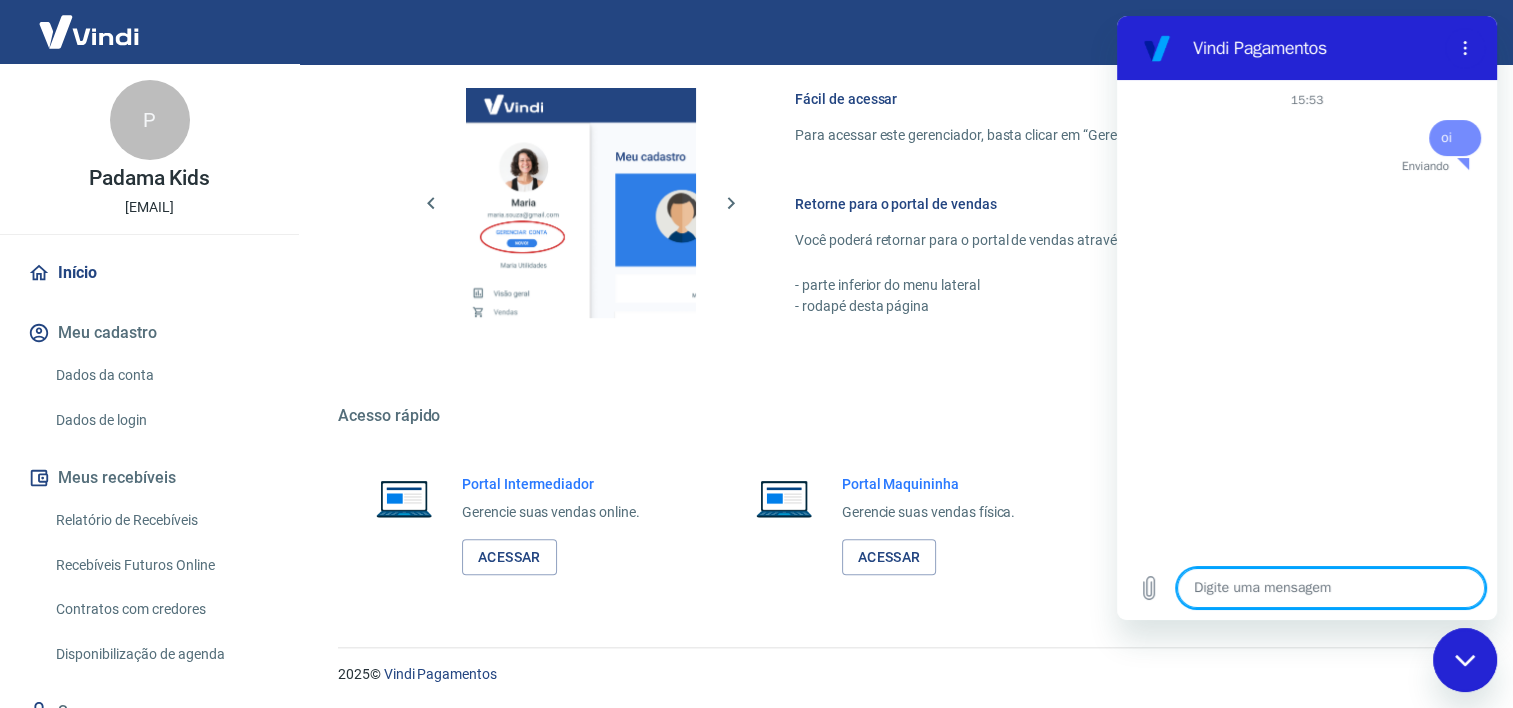 type on "x" 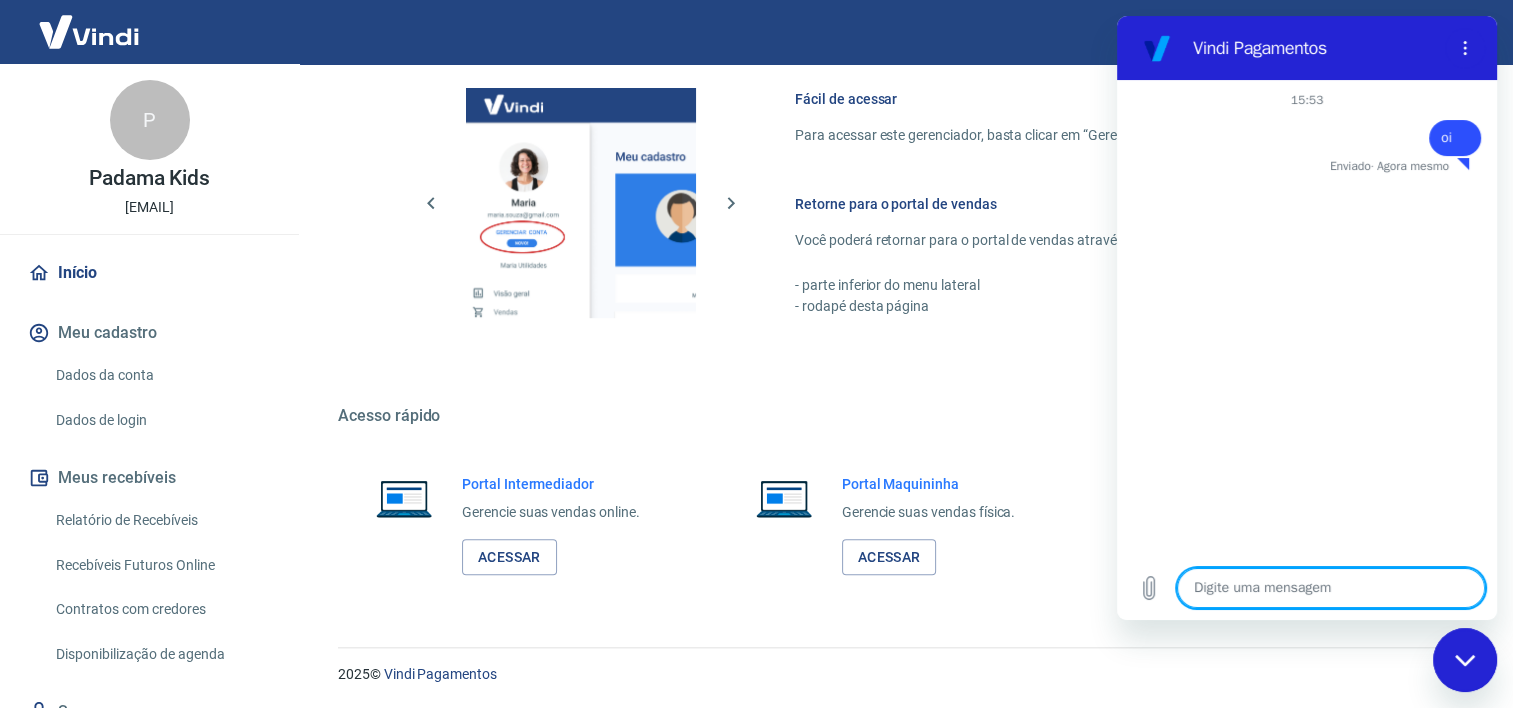 type on "c" 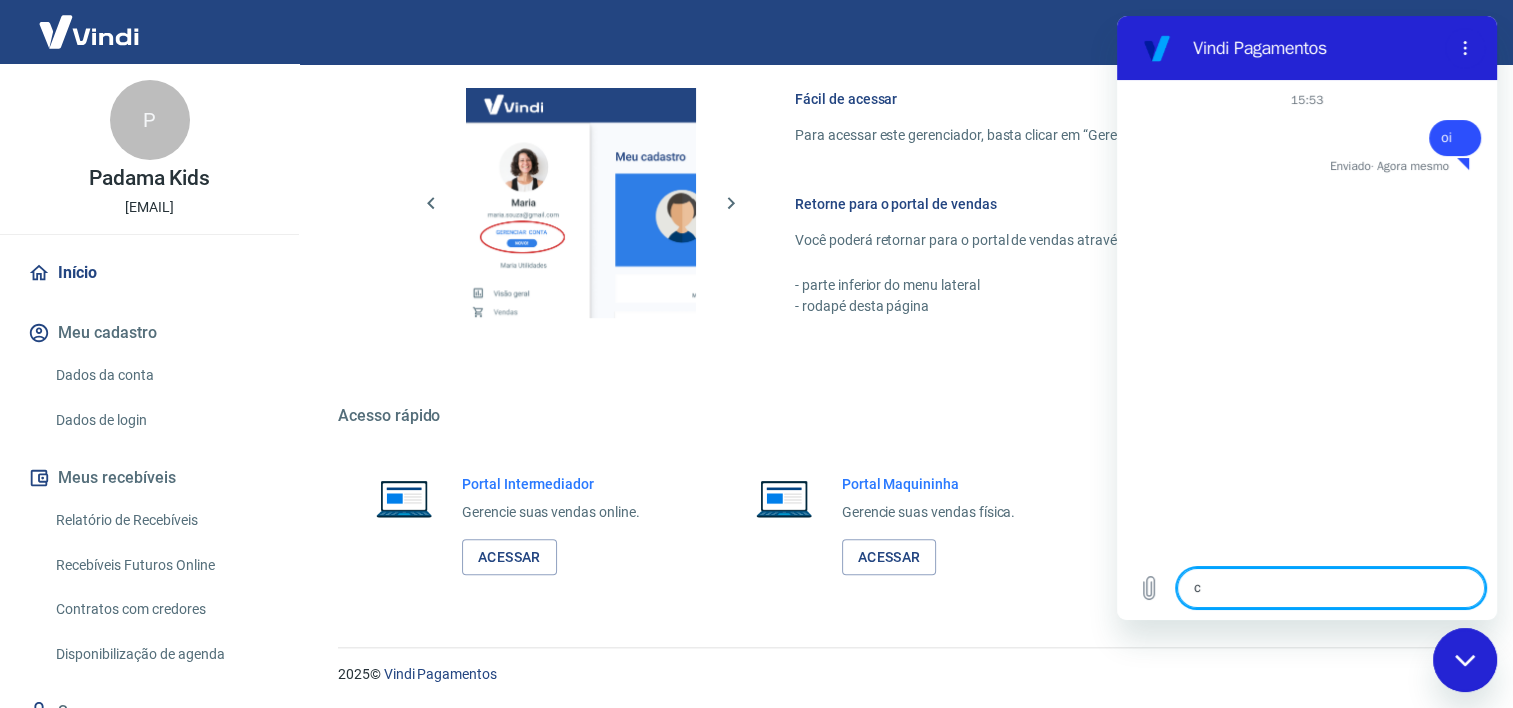 type on "co" 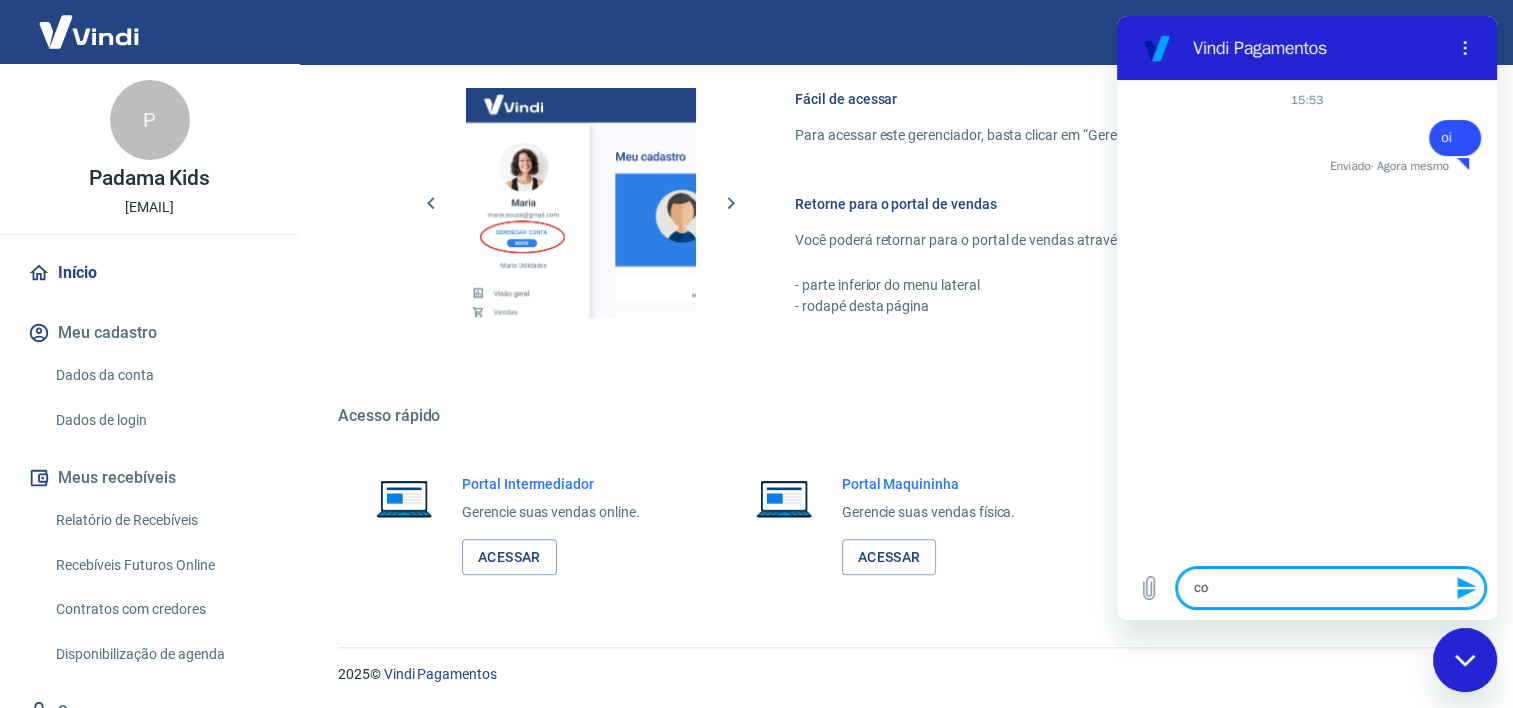 type on "com" 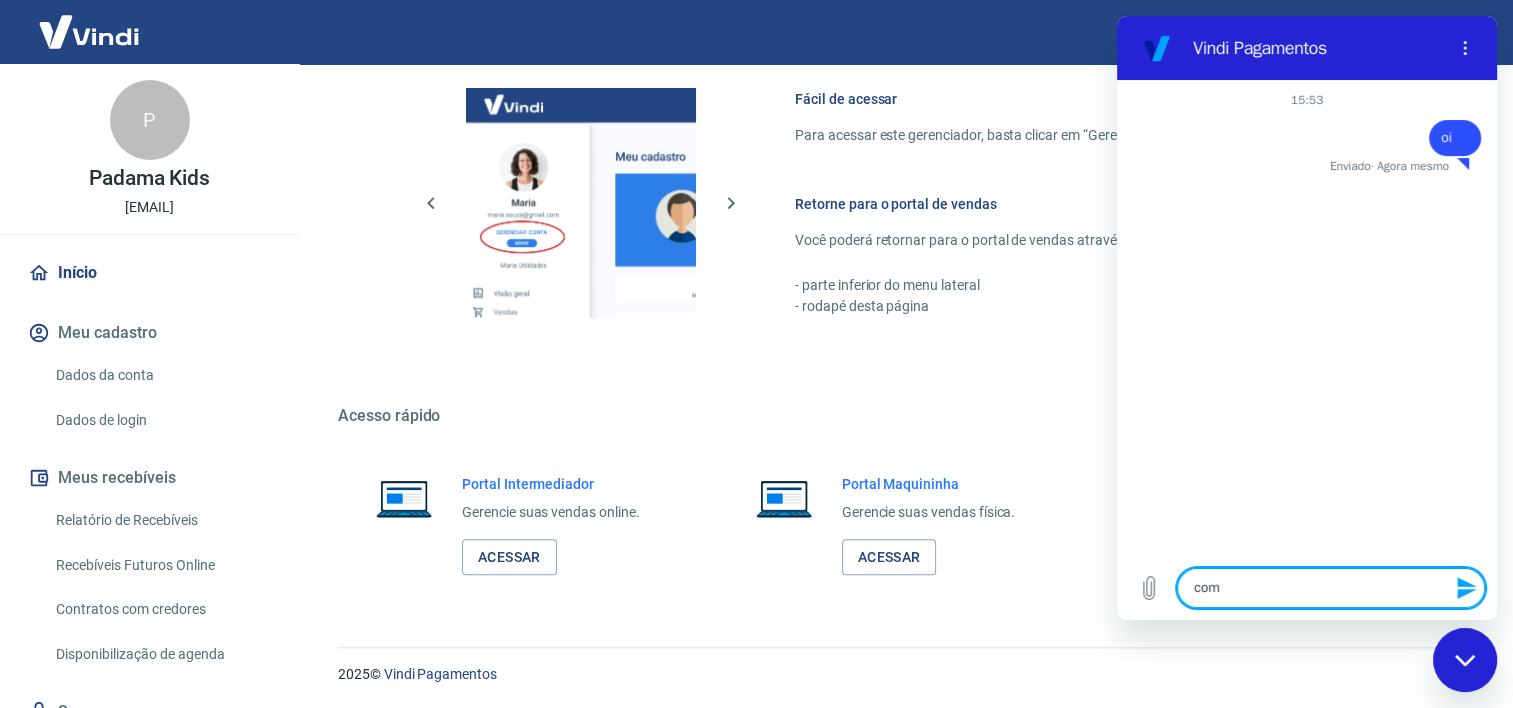 type on "como" 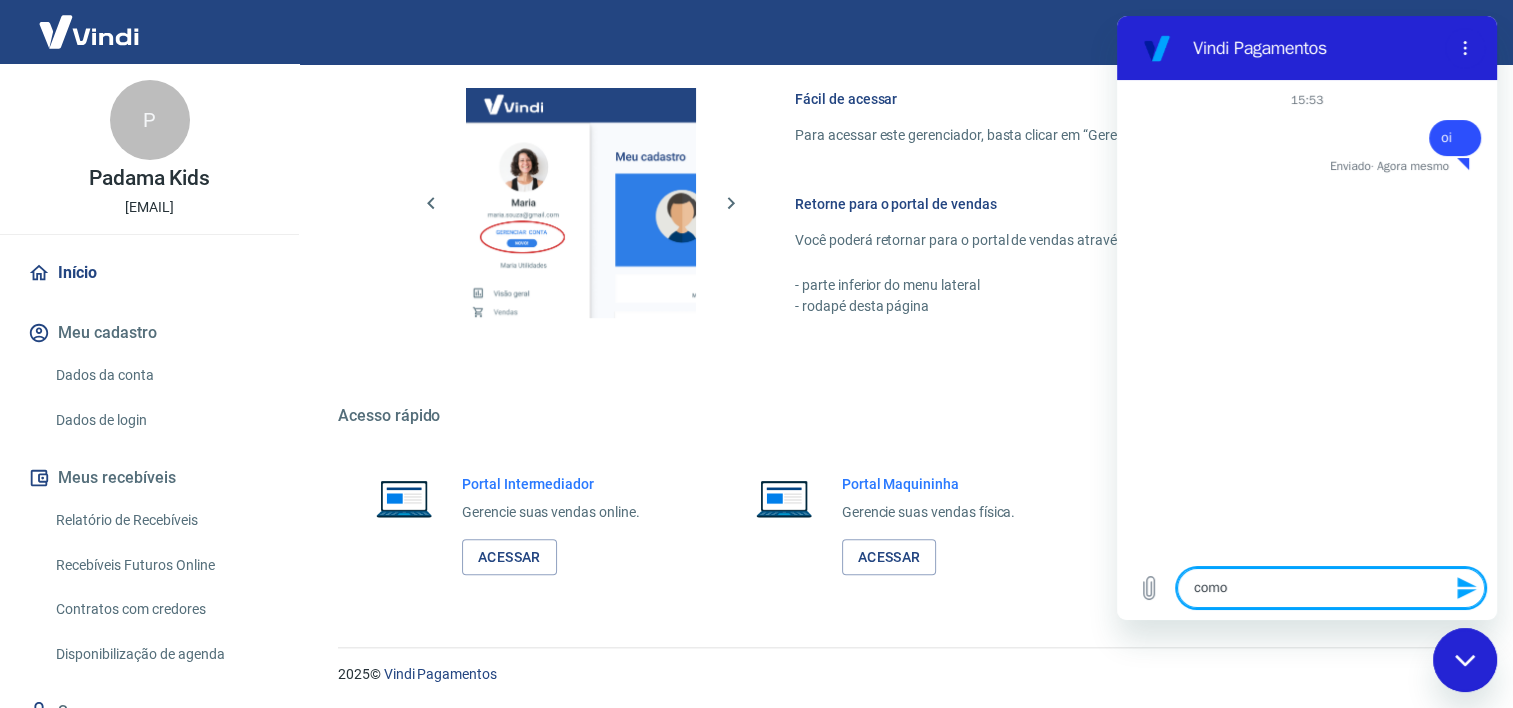 type on "como" 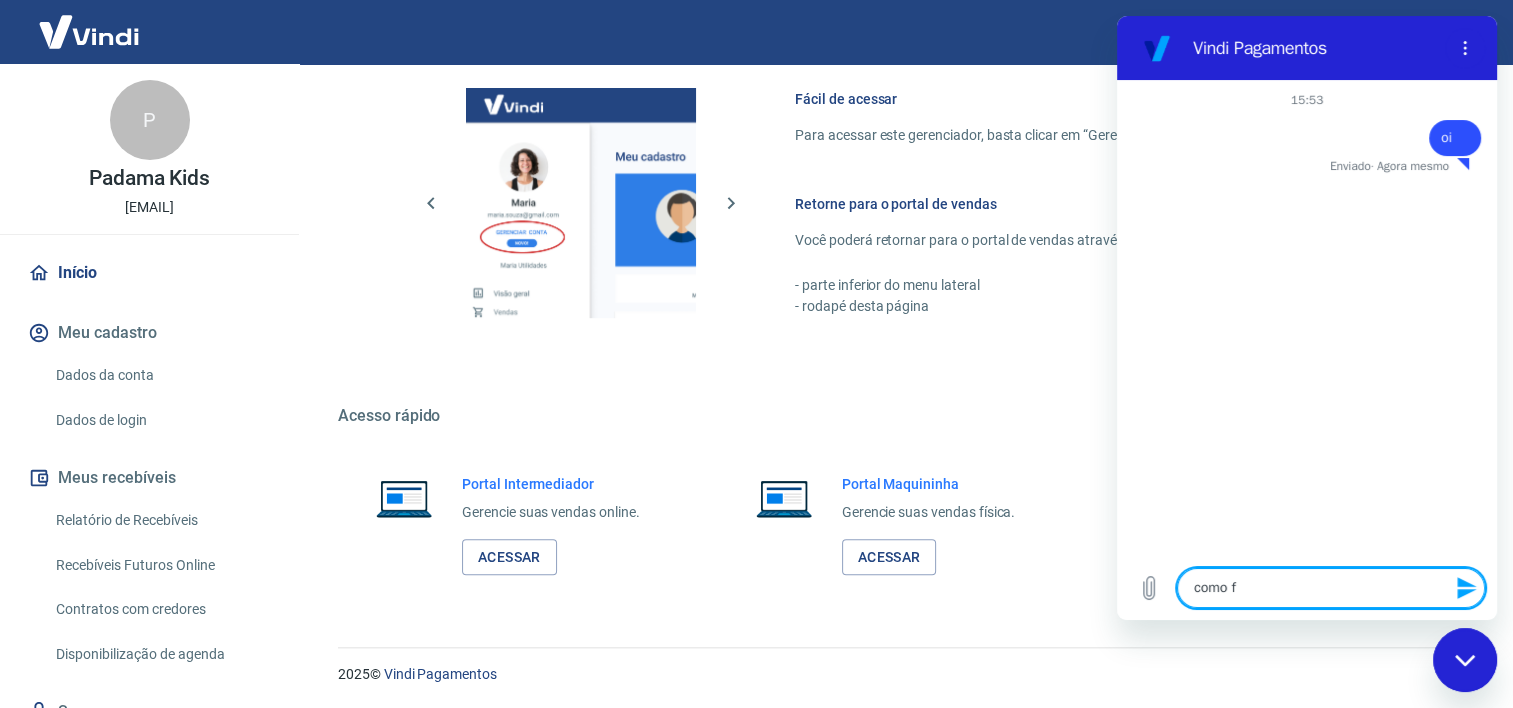 type on "como" 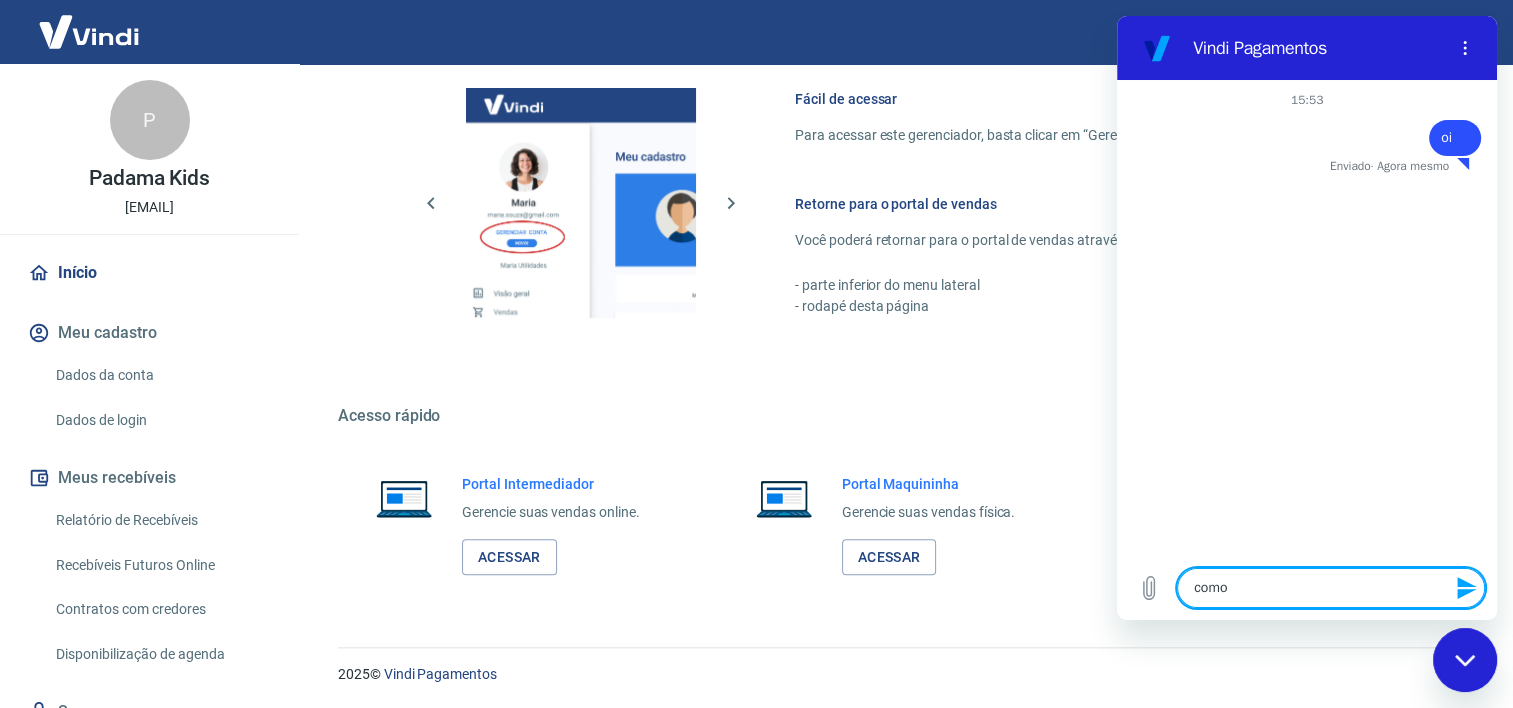 type on "com" 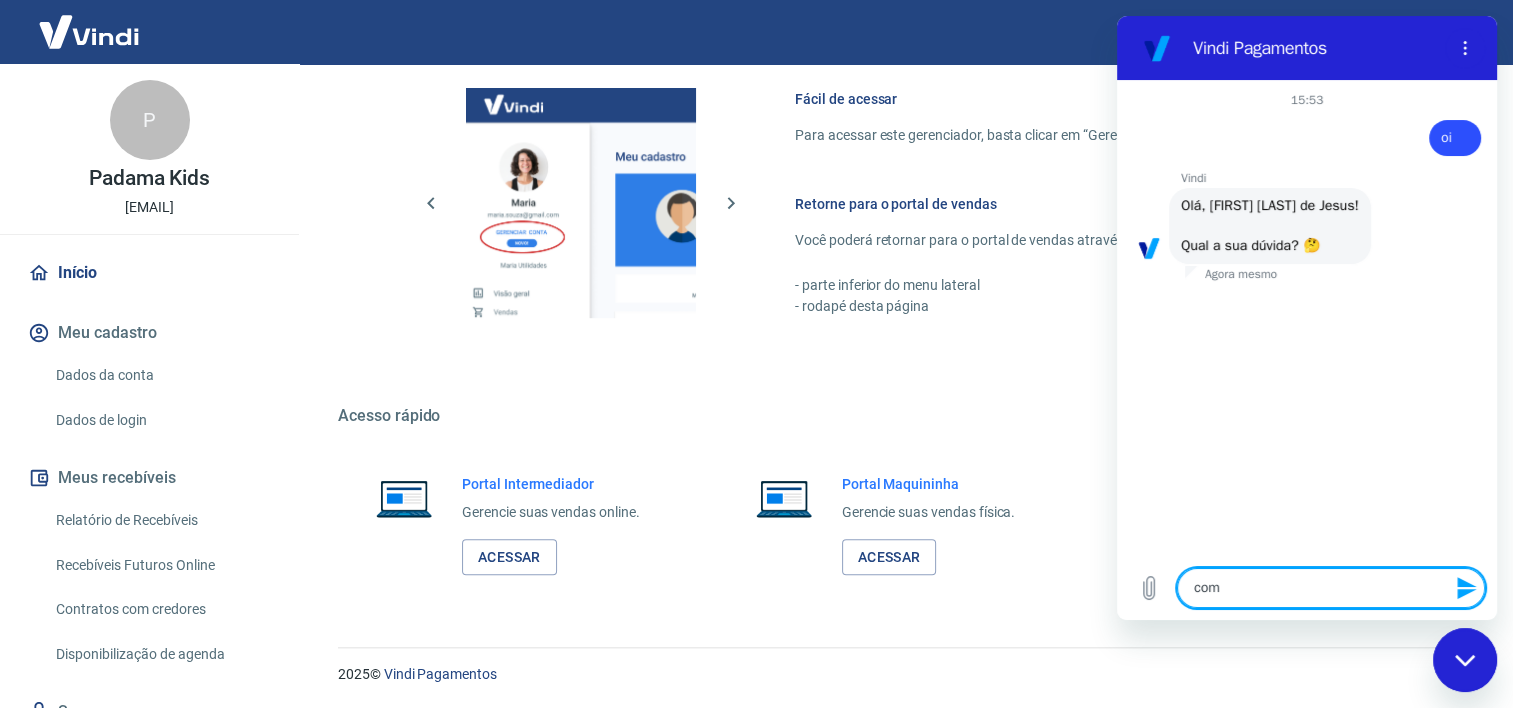type on "co" 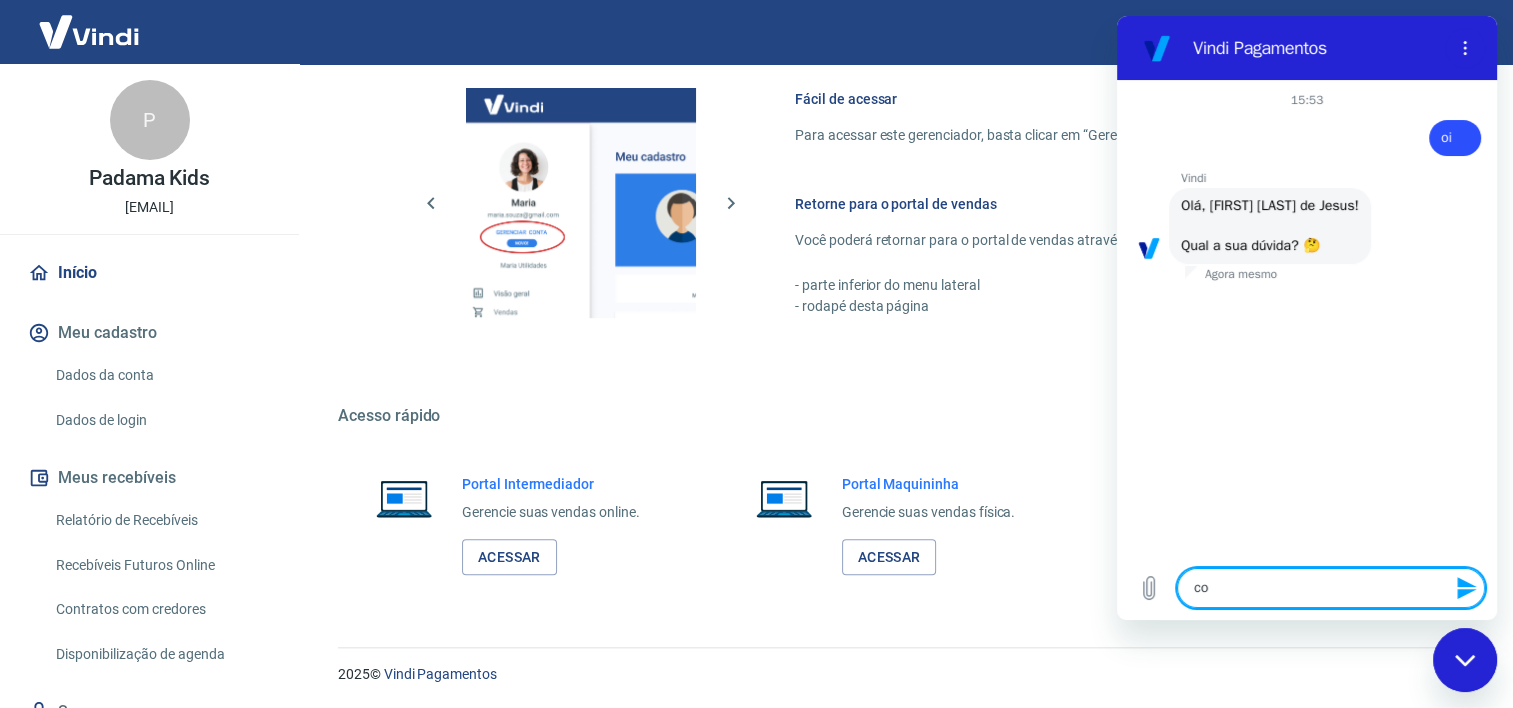 type on "x" 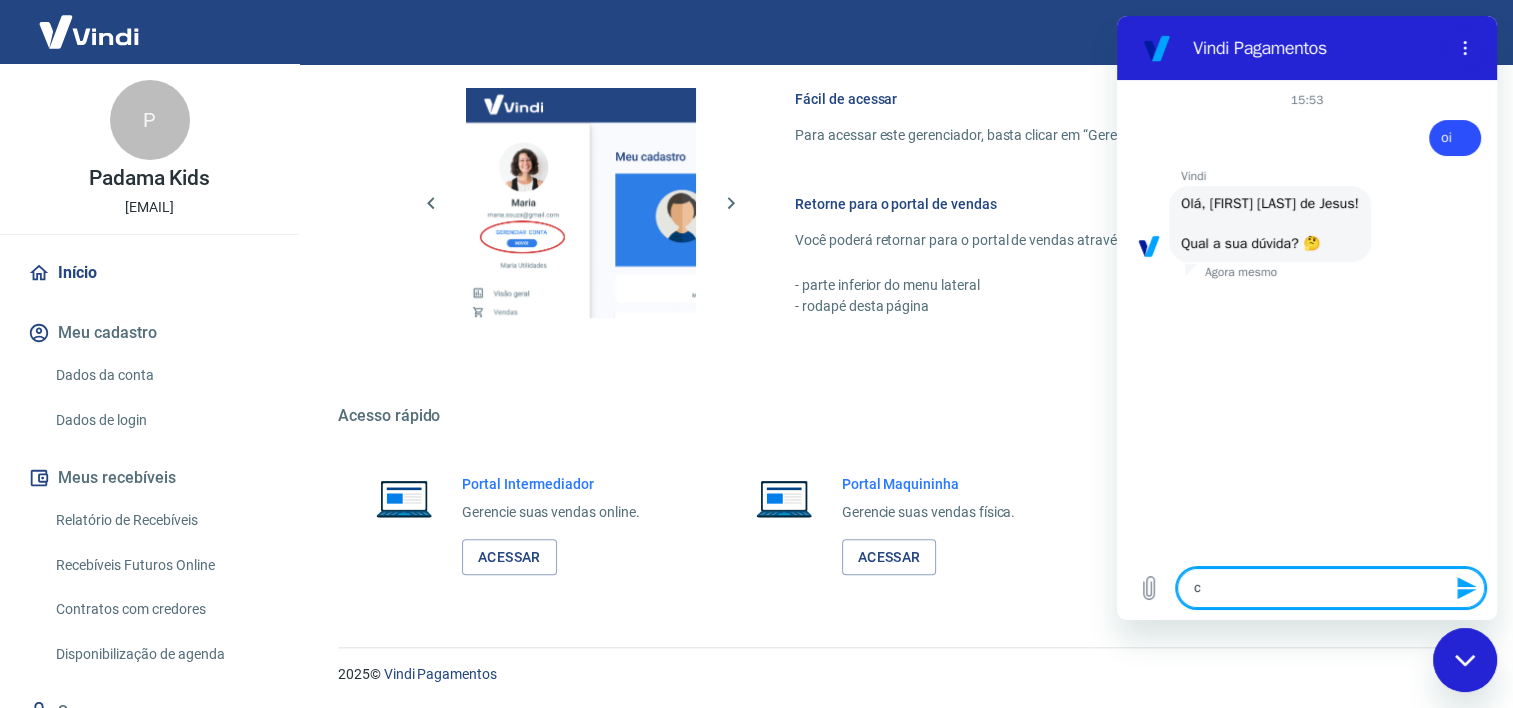 type 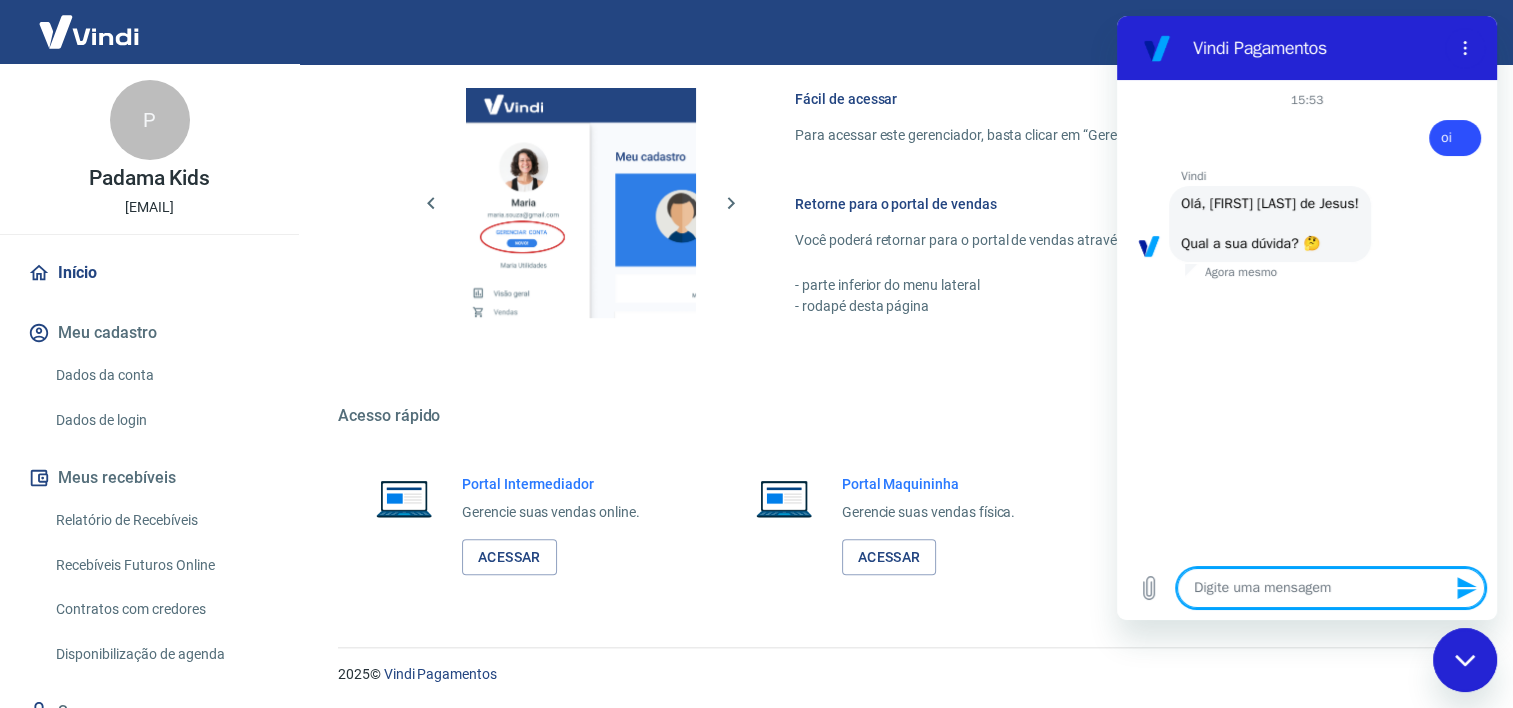 type on "x" 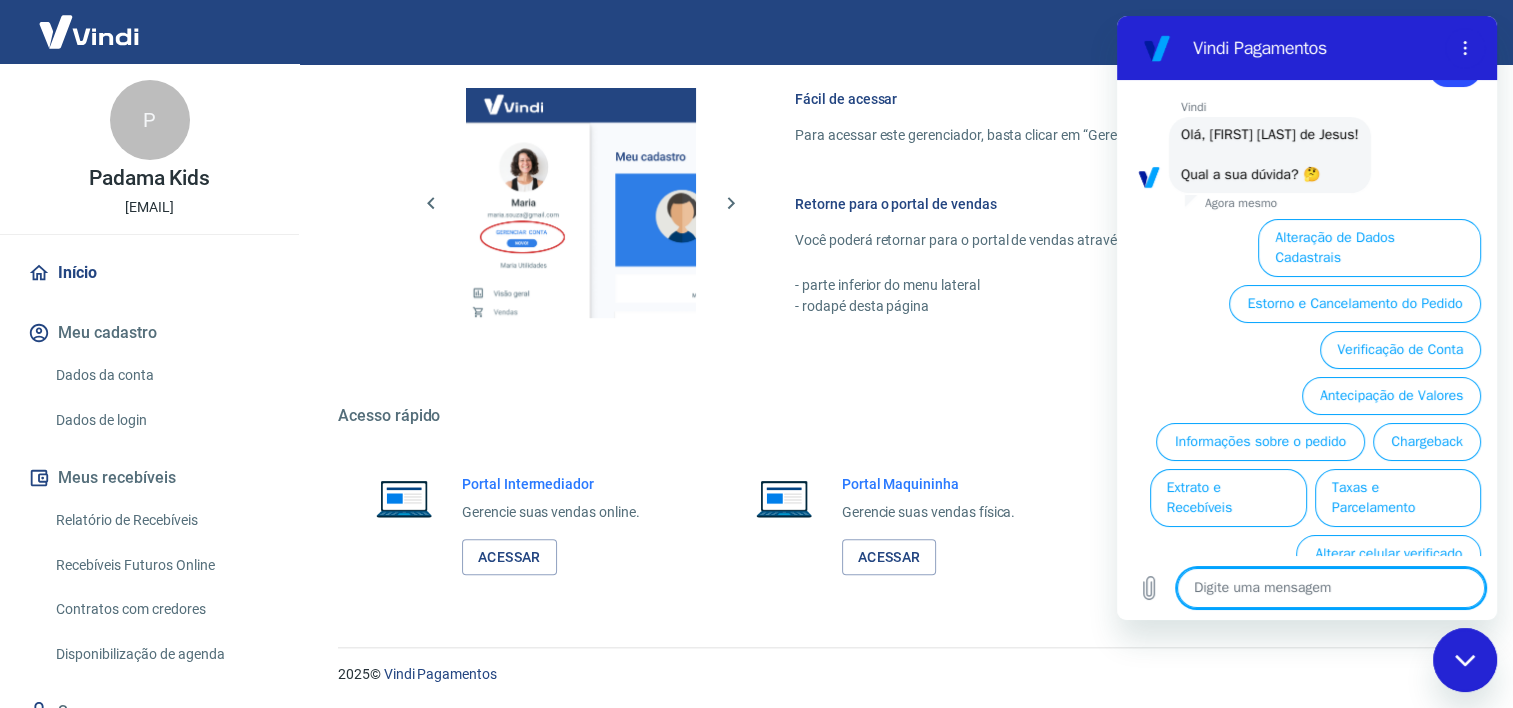 scroll, scrollTop: 93, scrollLeft: 0, axis: vertical 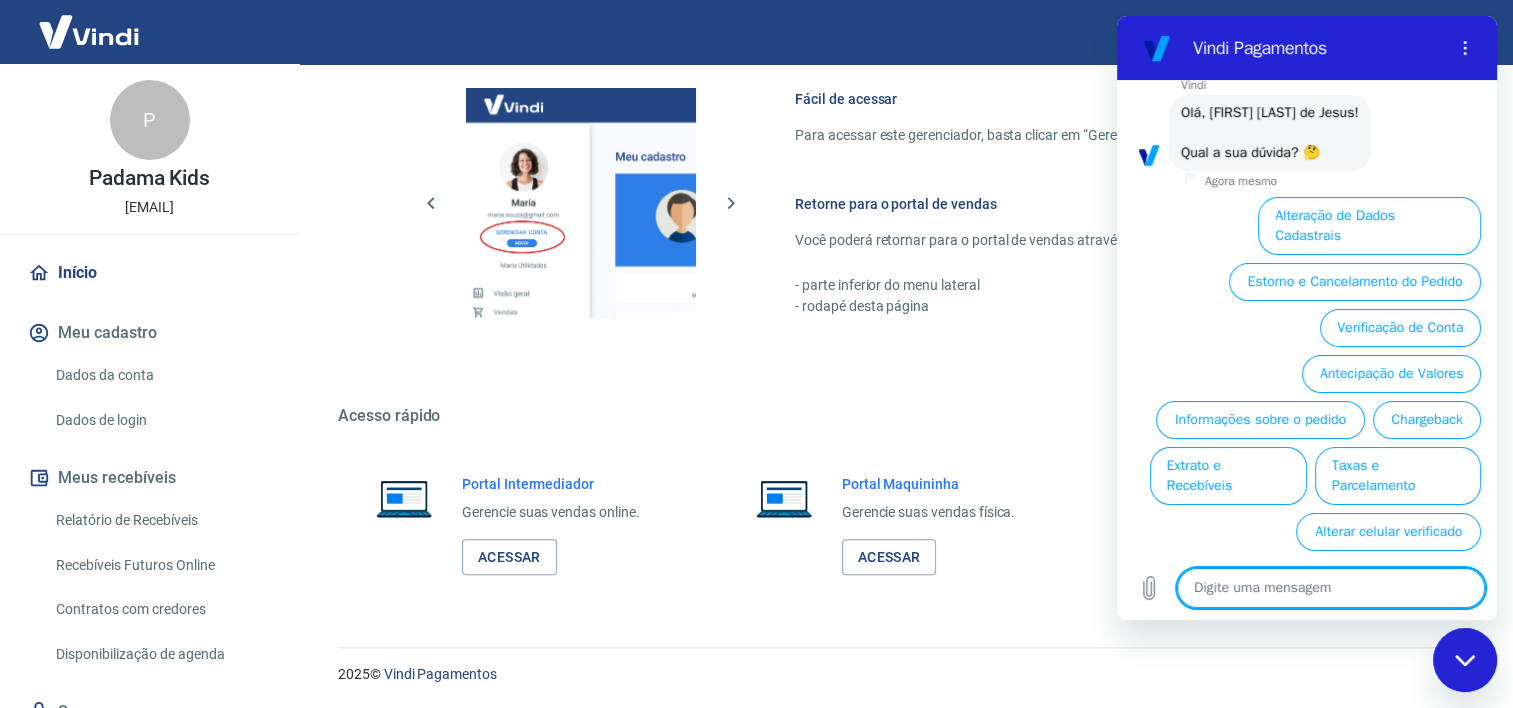 click at bounding box center (1331, 588) 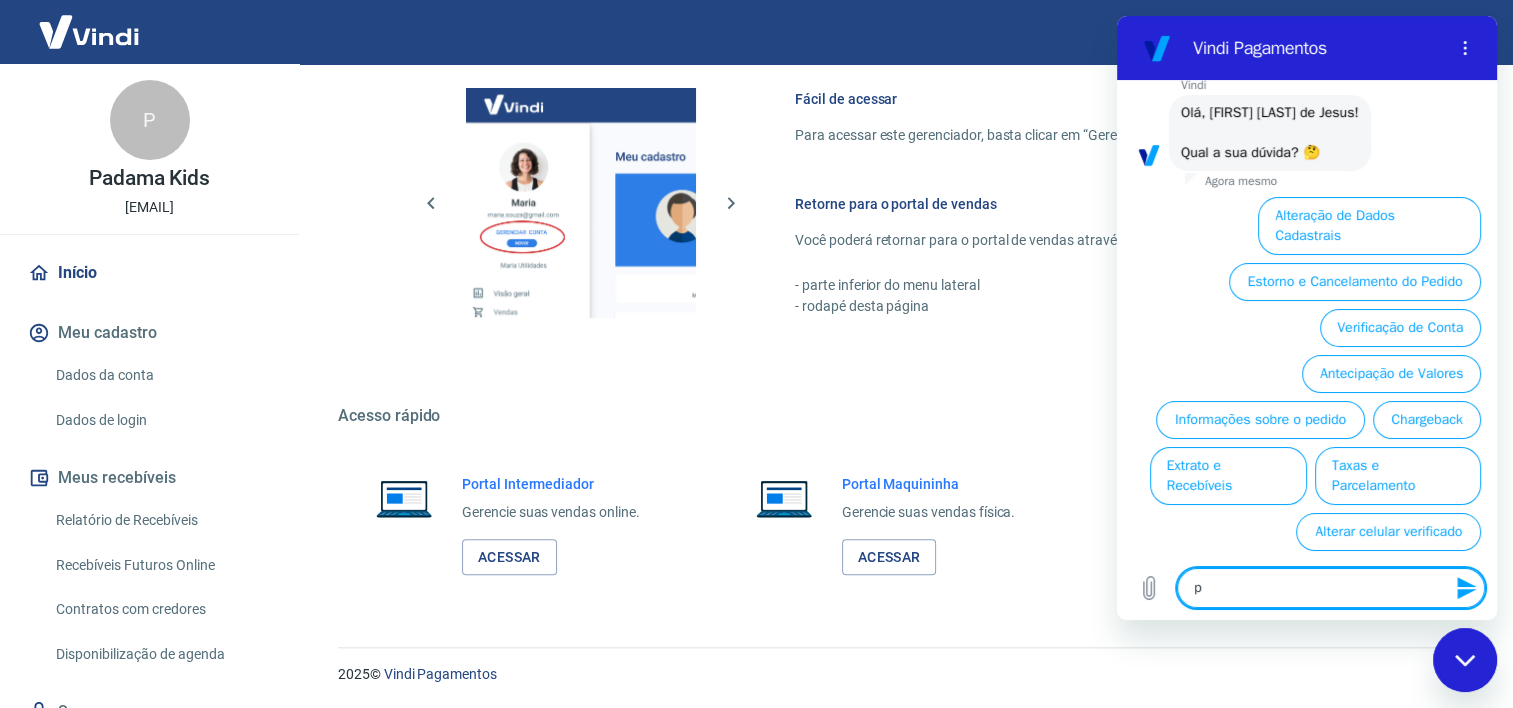 type on "pi" 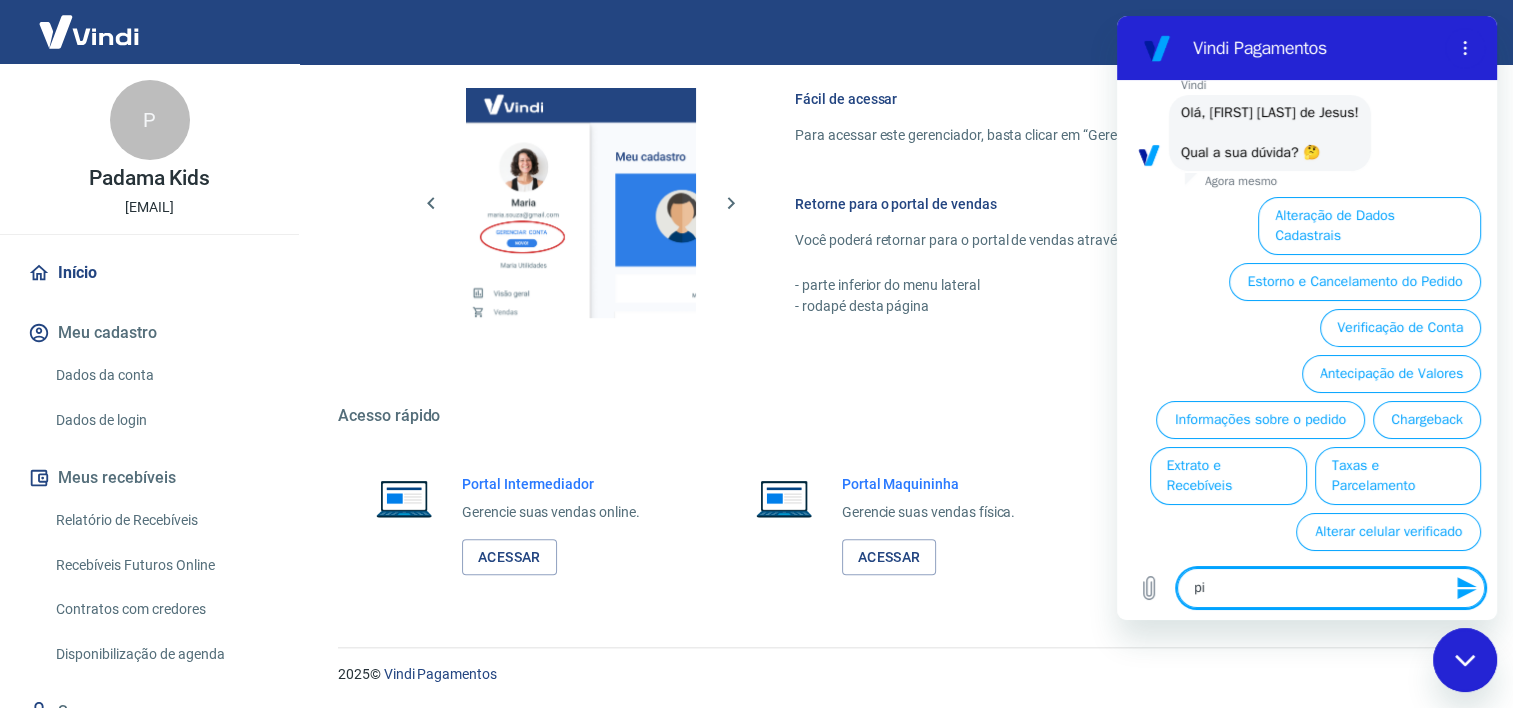 type on "pix" 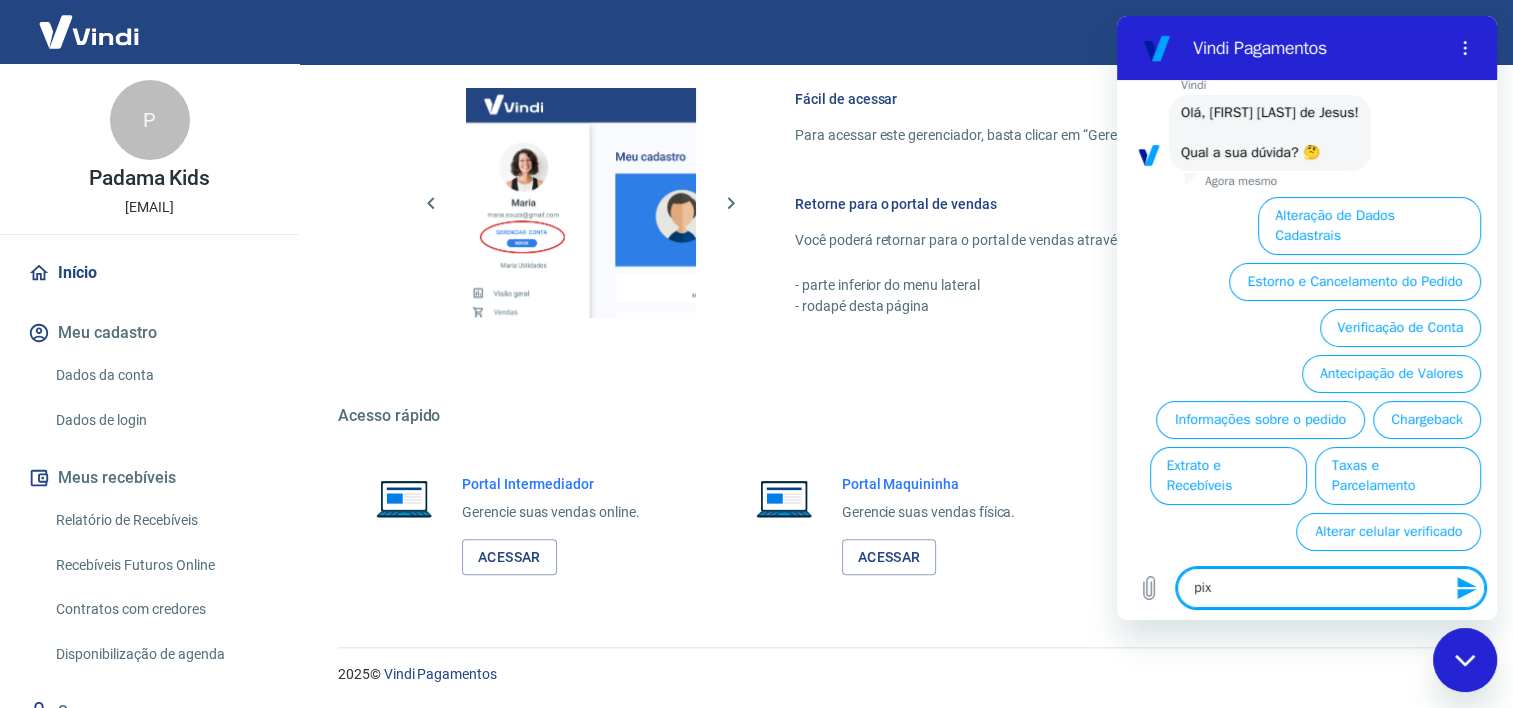 type 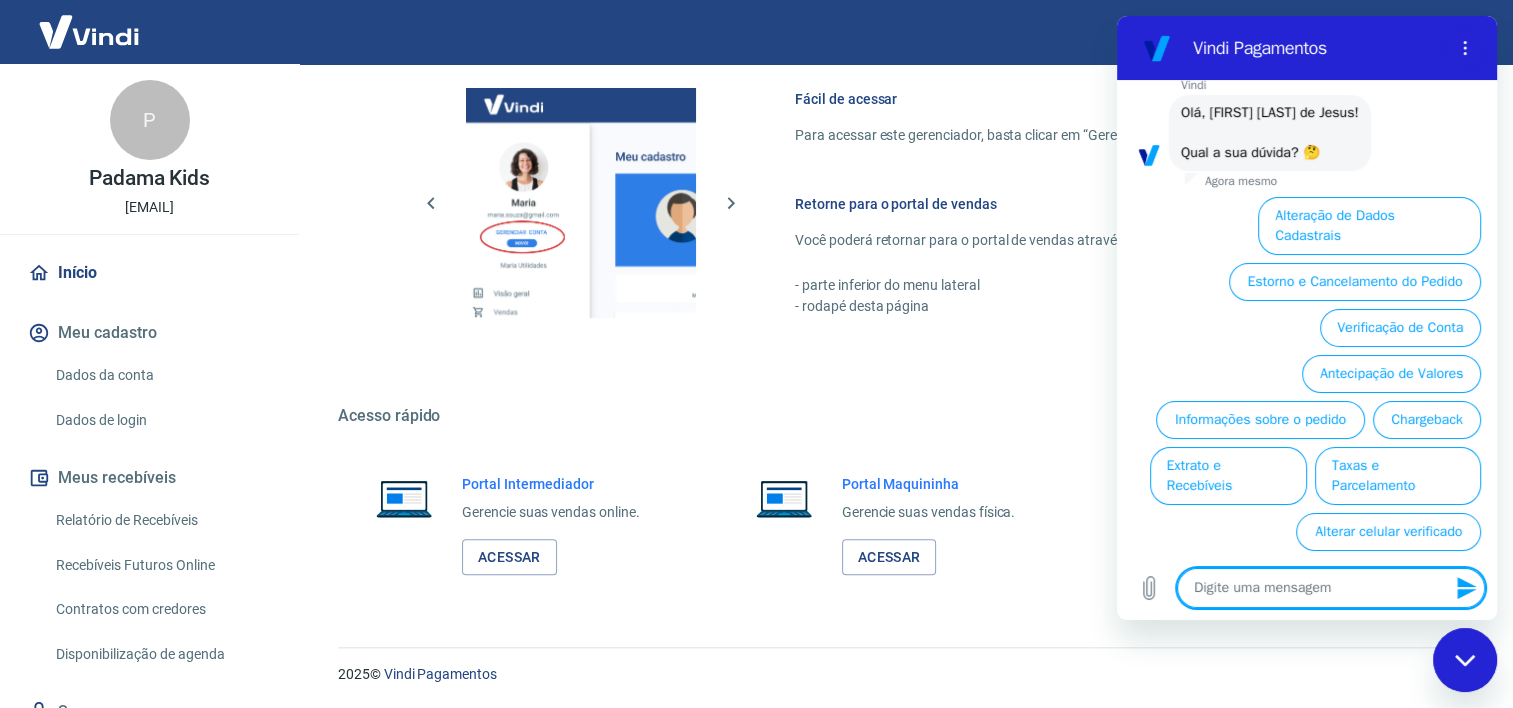 scroll, scrollTop: 0, scrollLeft: 0, axis: both 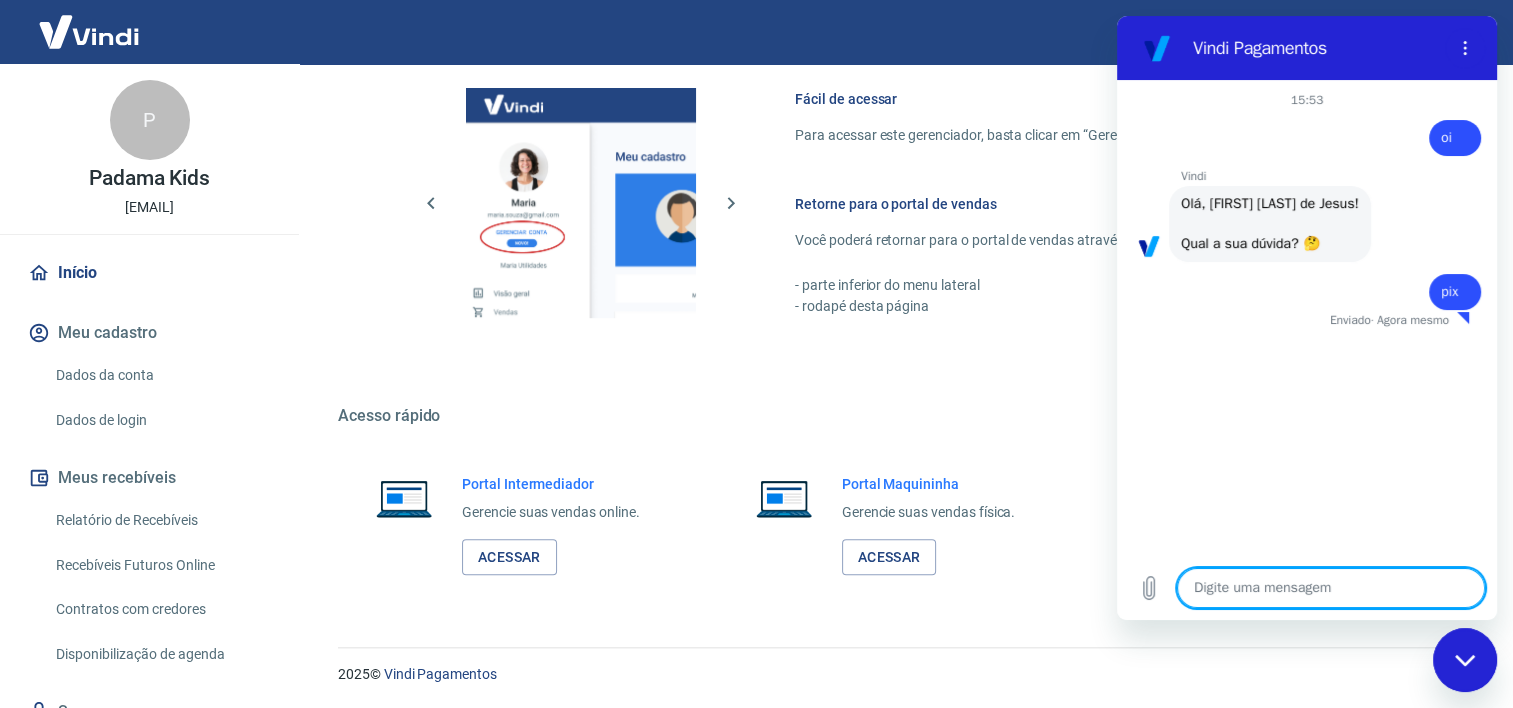 type on "x" 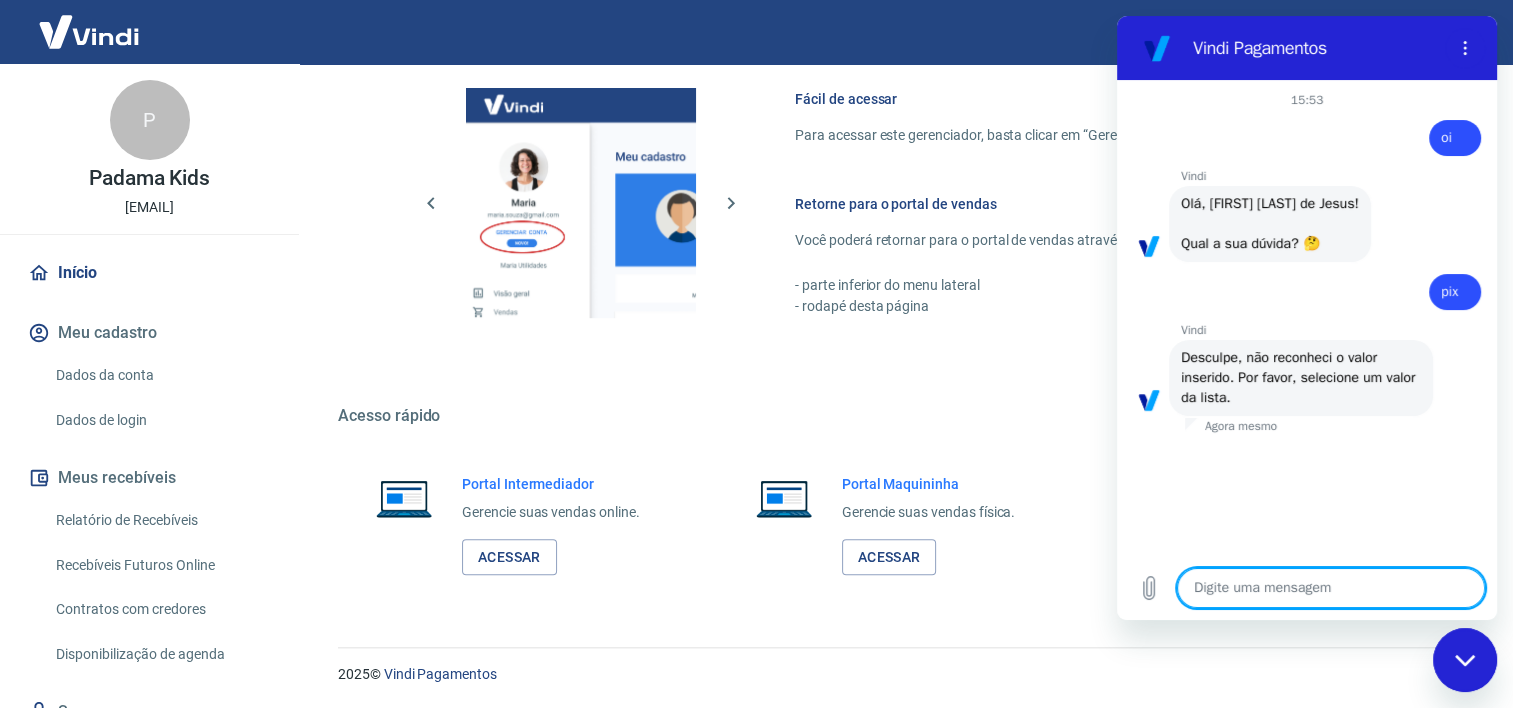type on "e" 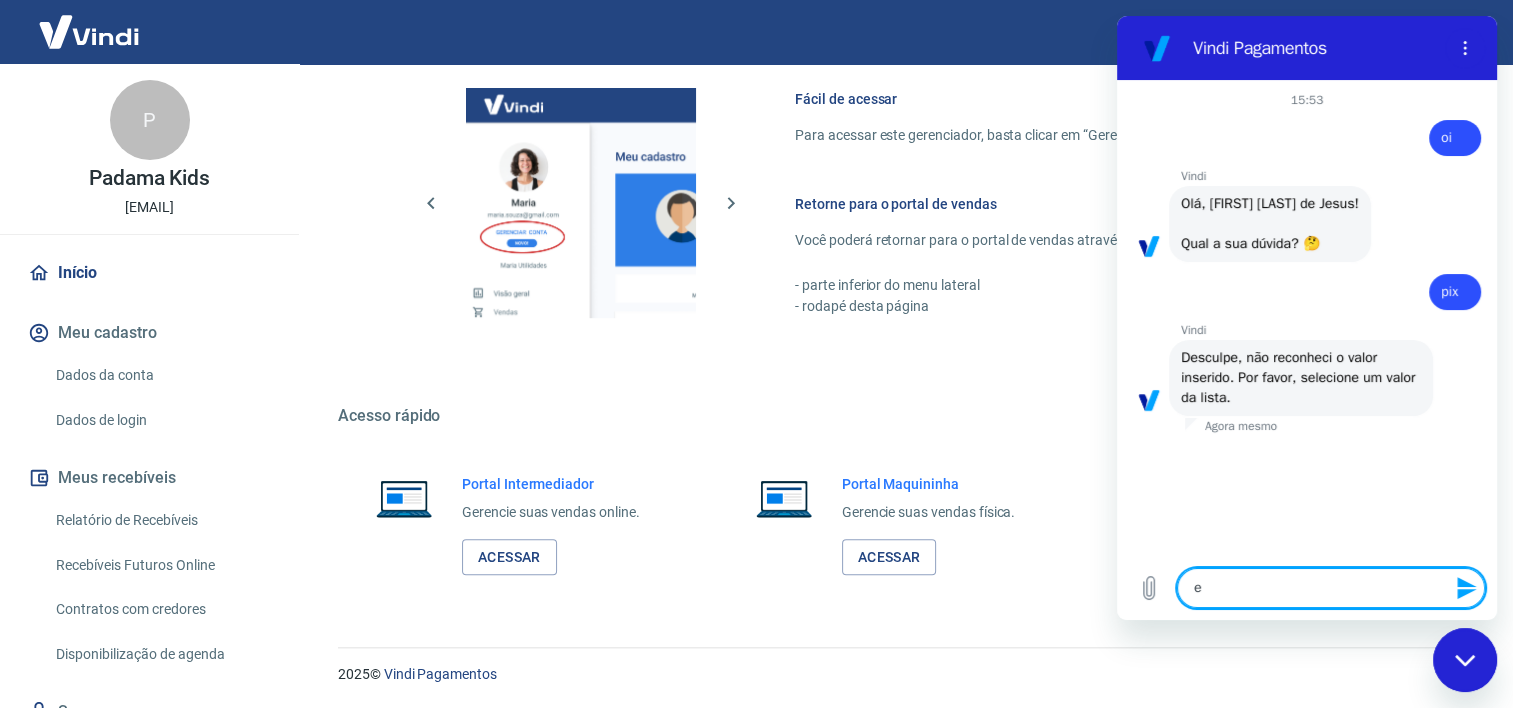 type on "es" 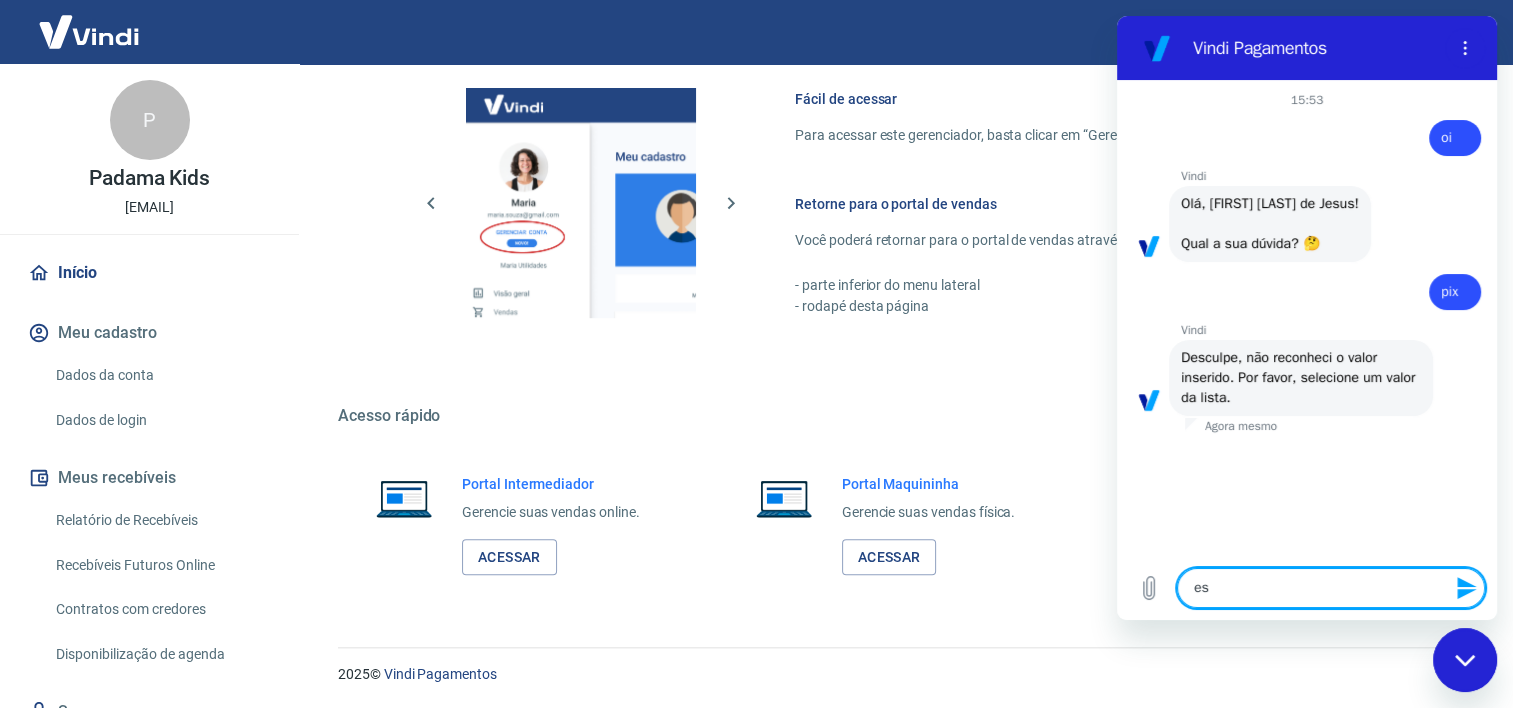 type on "esp" 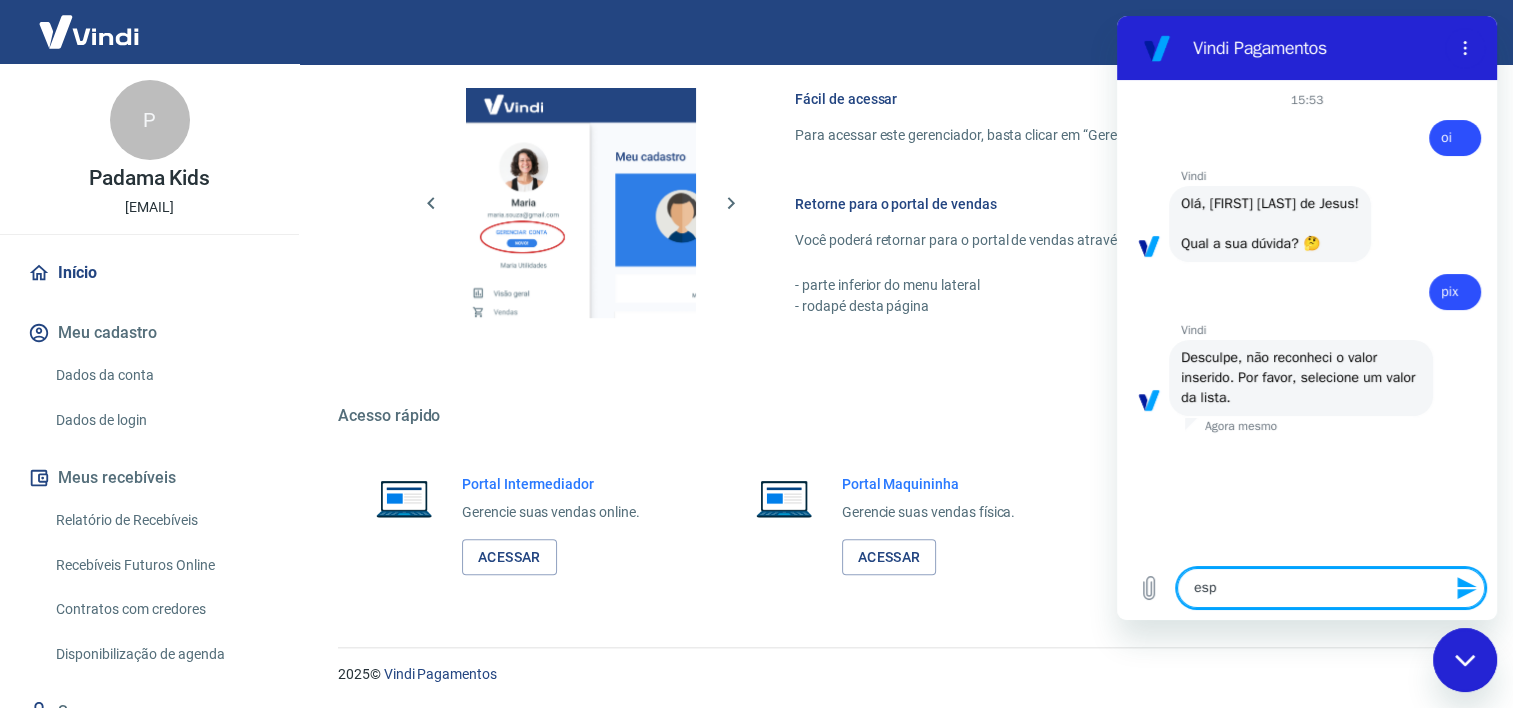 type on "espe" 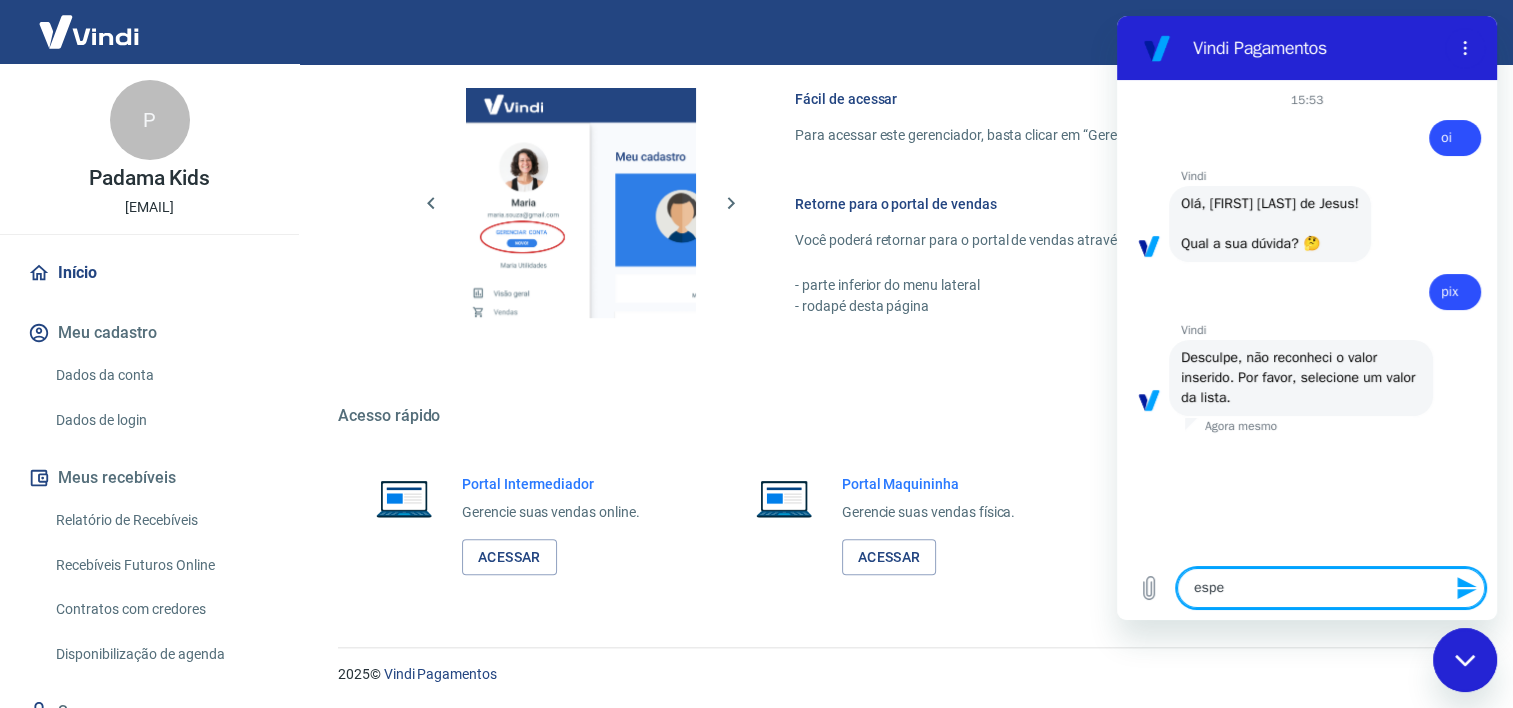 type on "x" 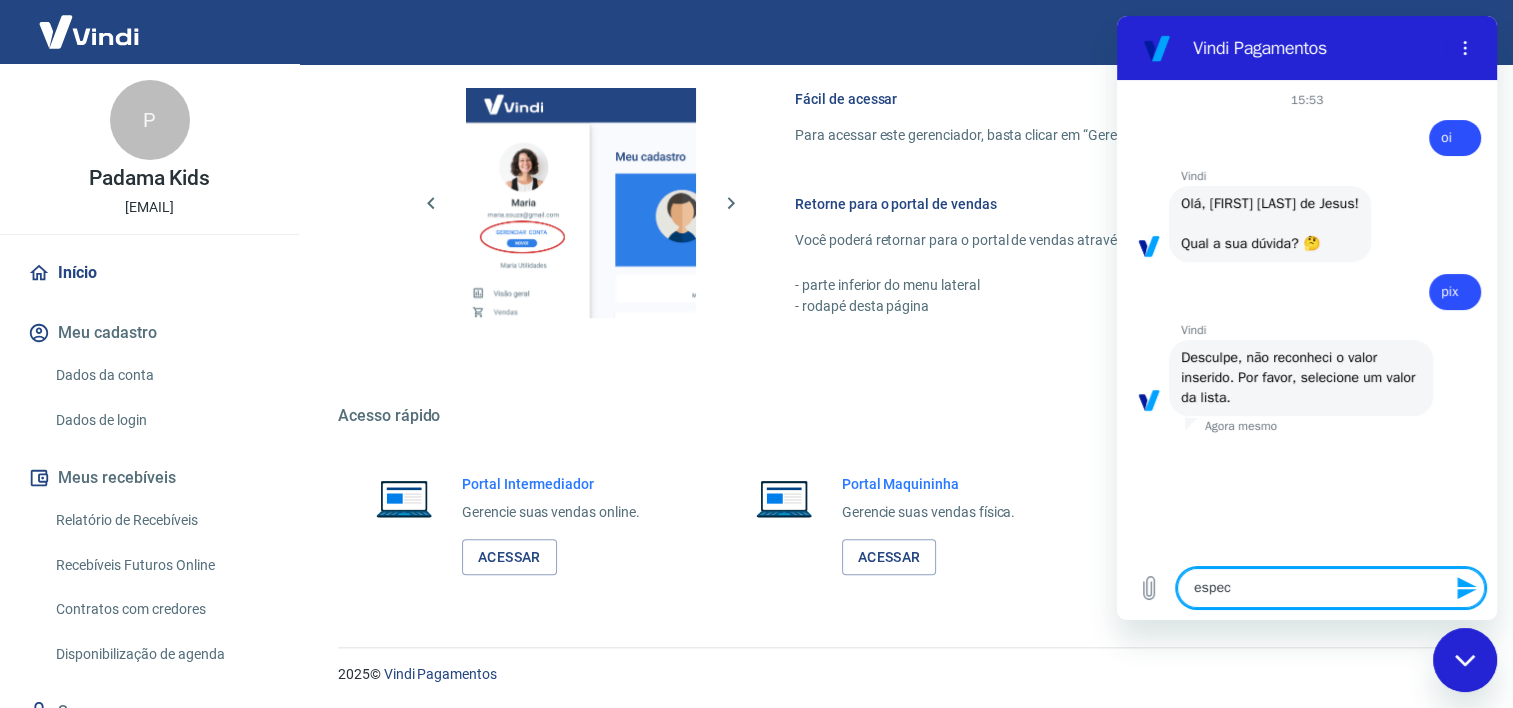 type on "especi" 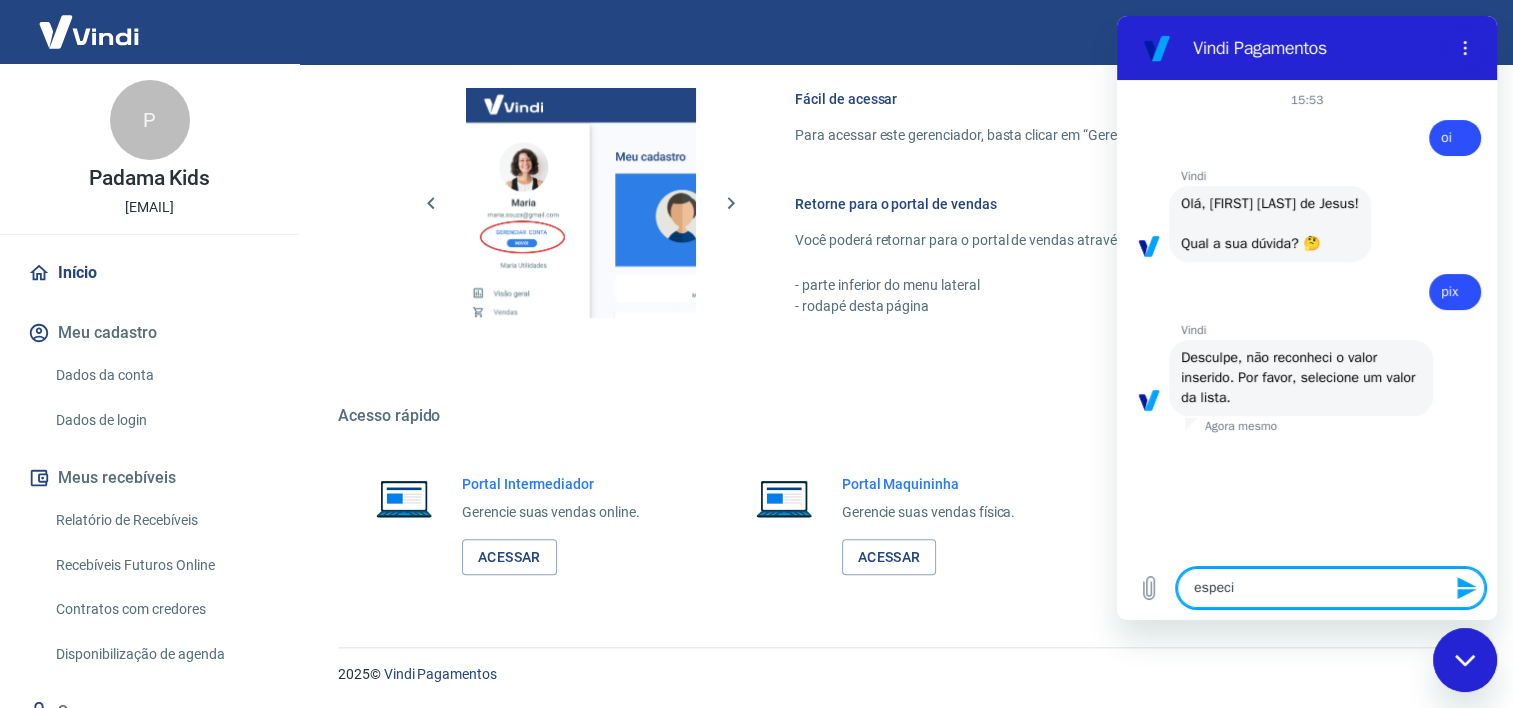 type on "especia" 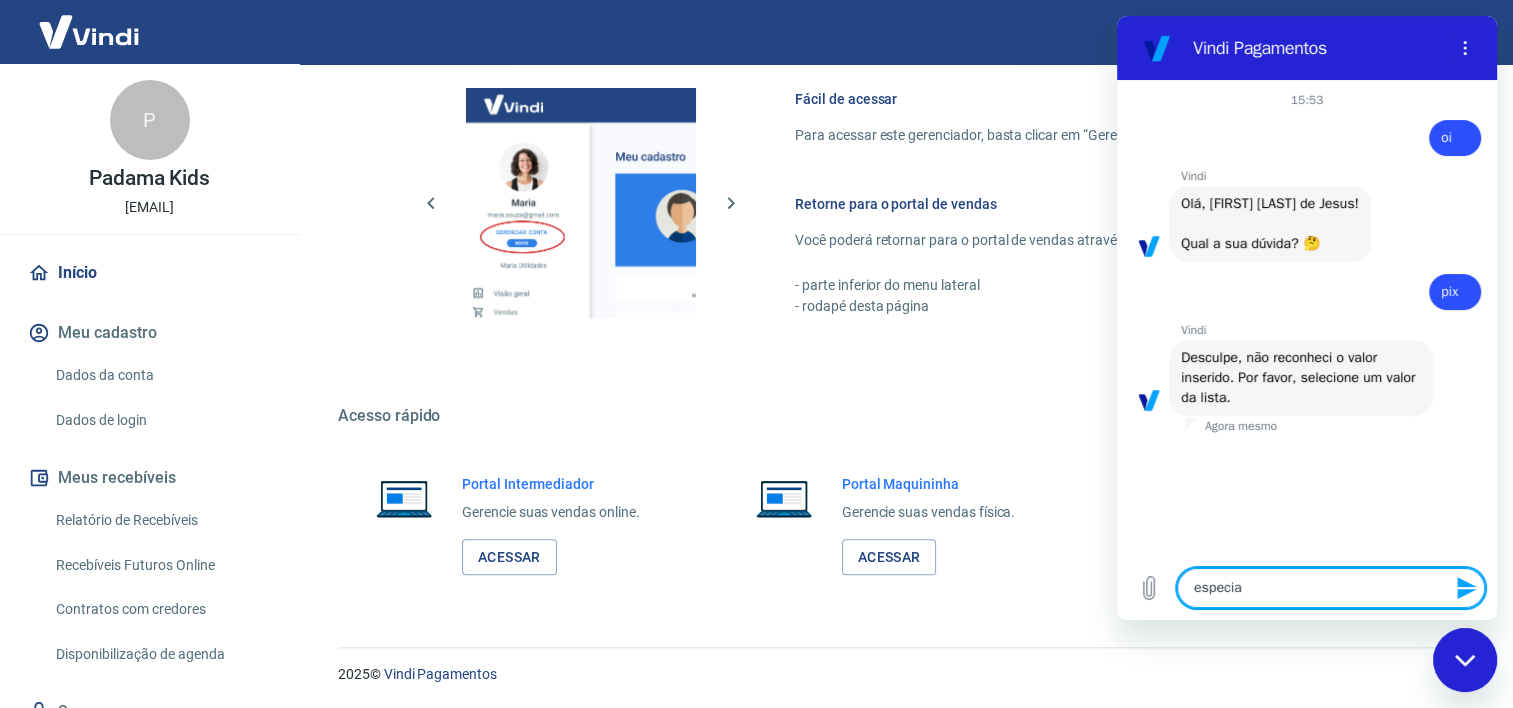 type on "especial" 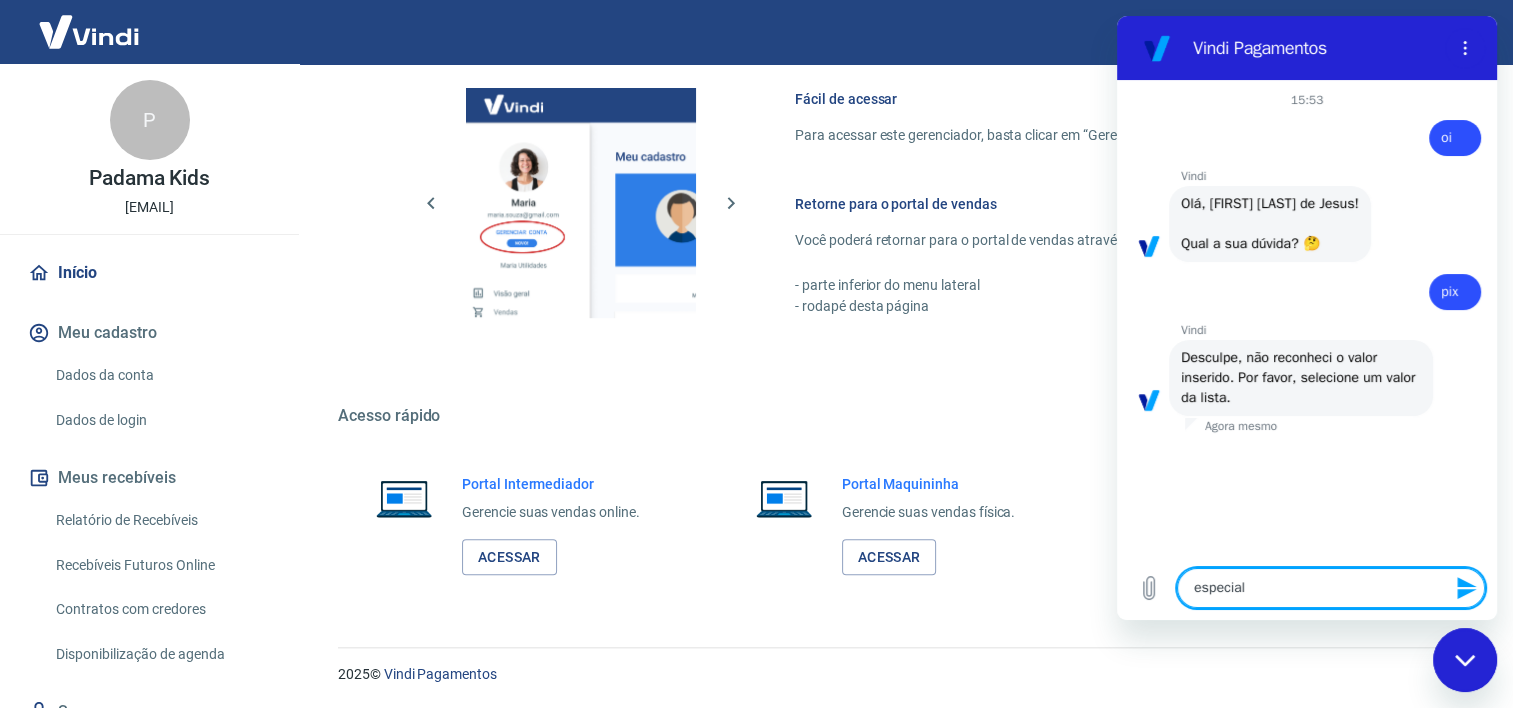type on "especiali" 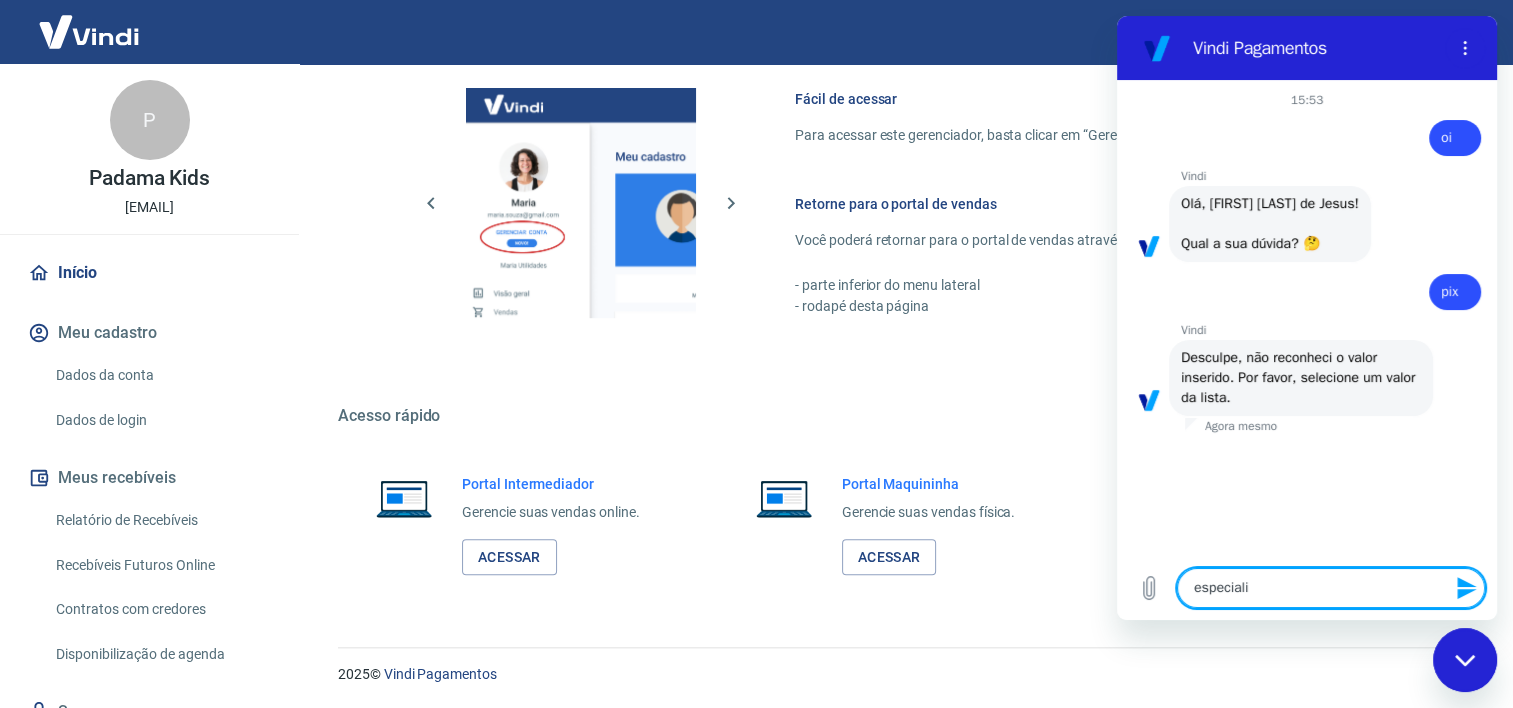 type on "especialis" 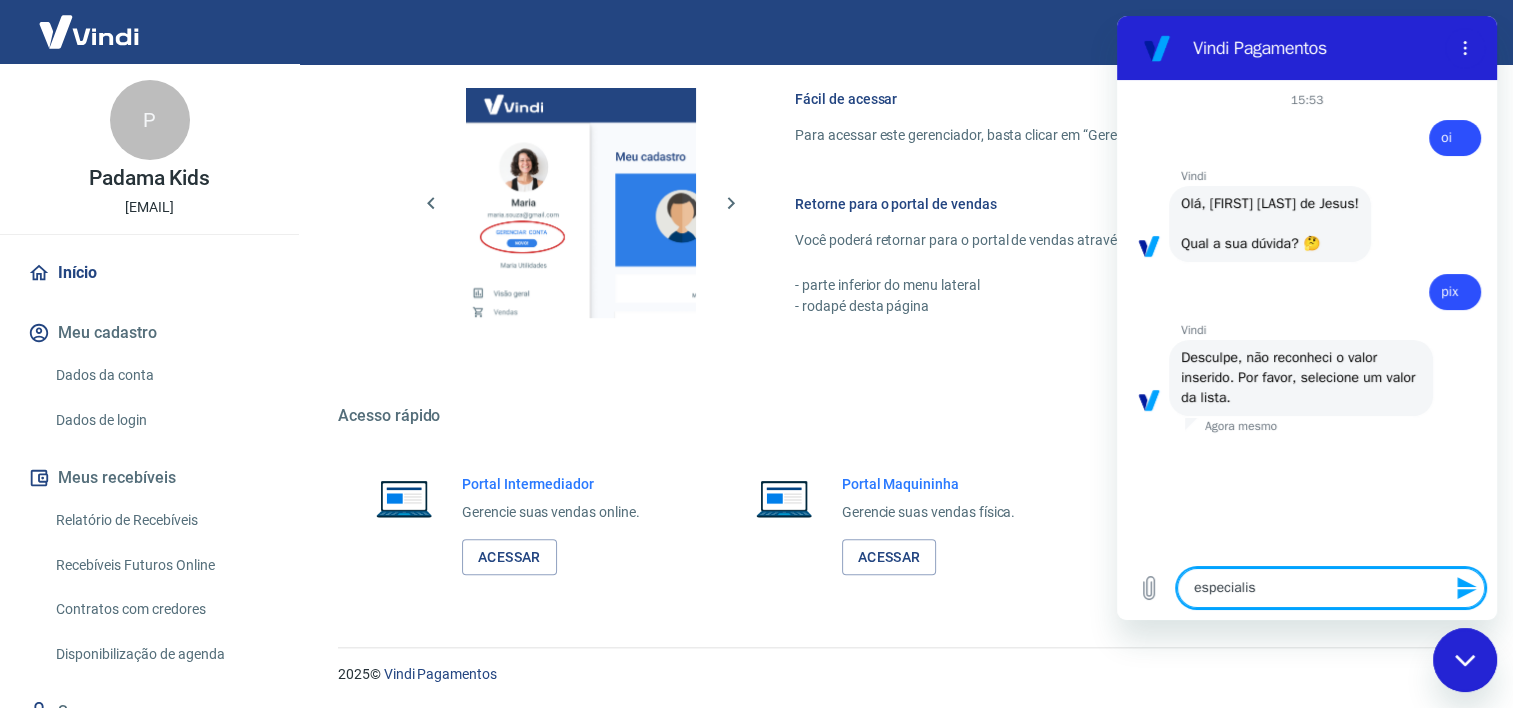 type on "especialist" 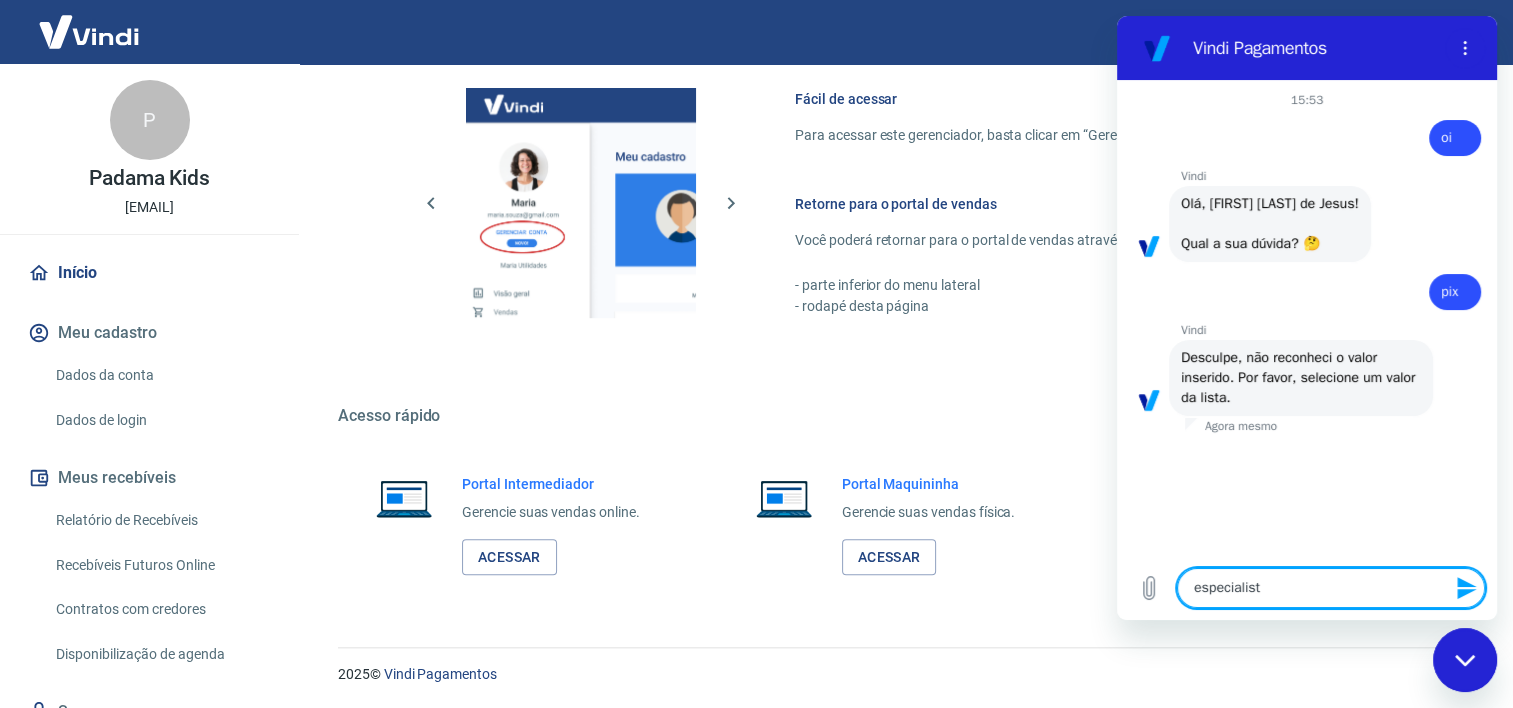 type on "especialista" 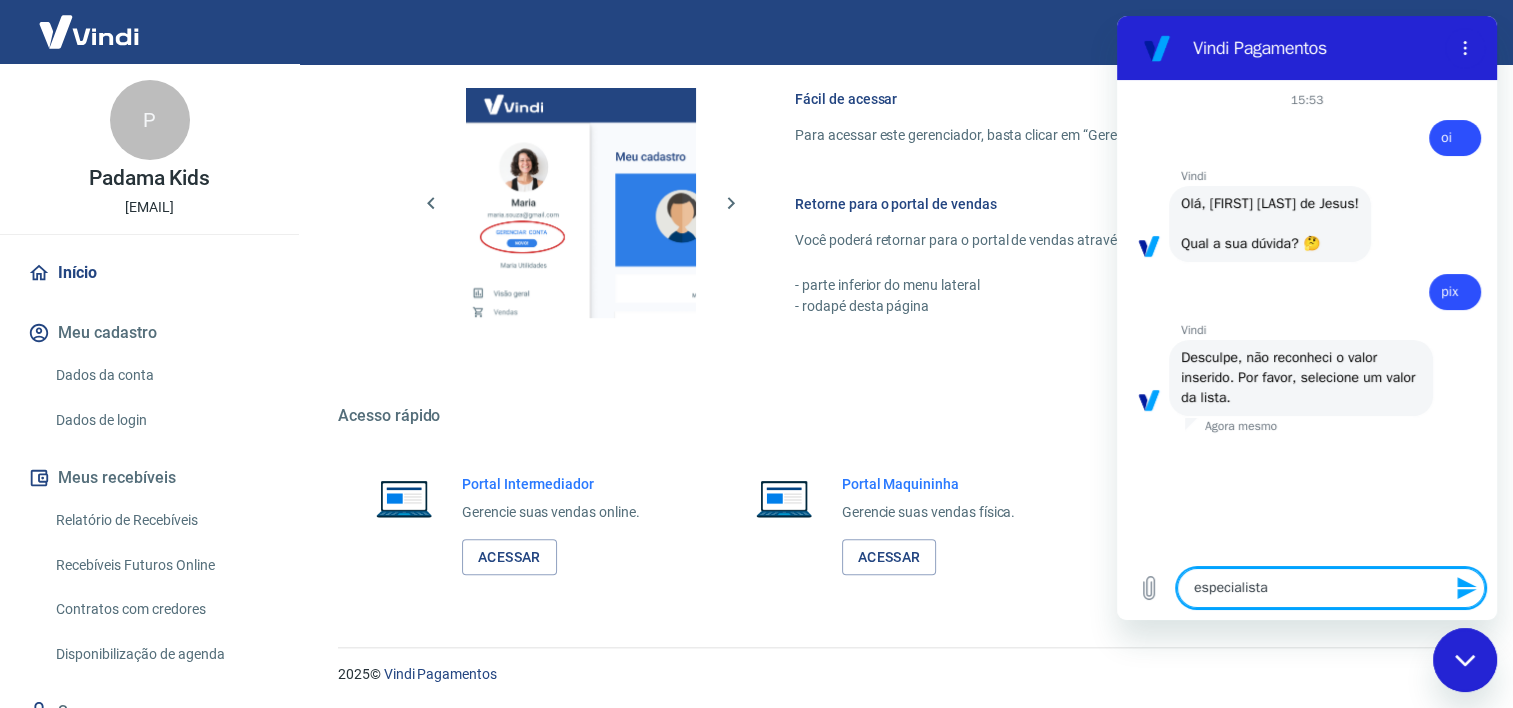 type 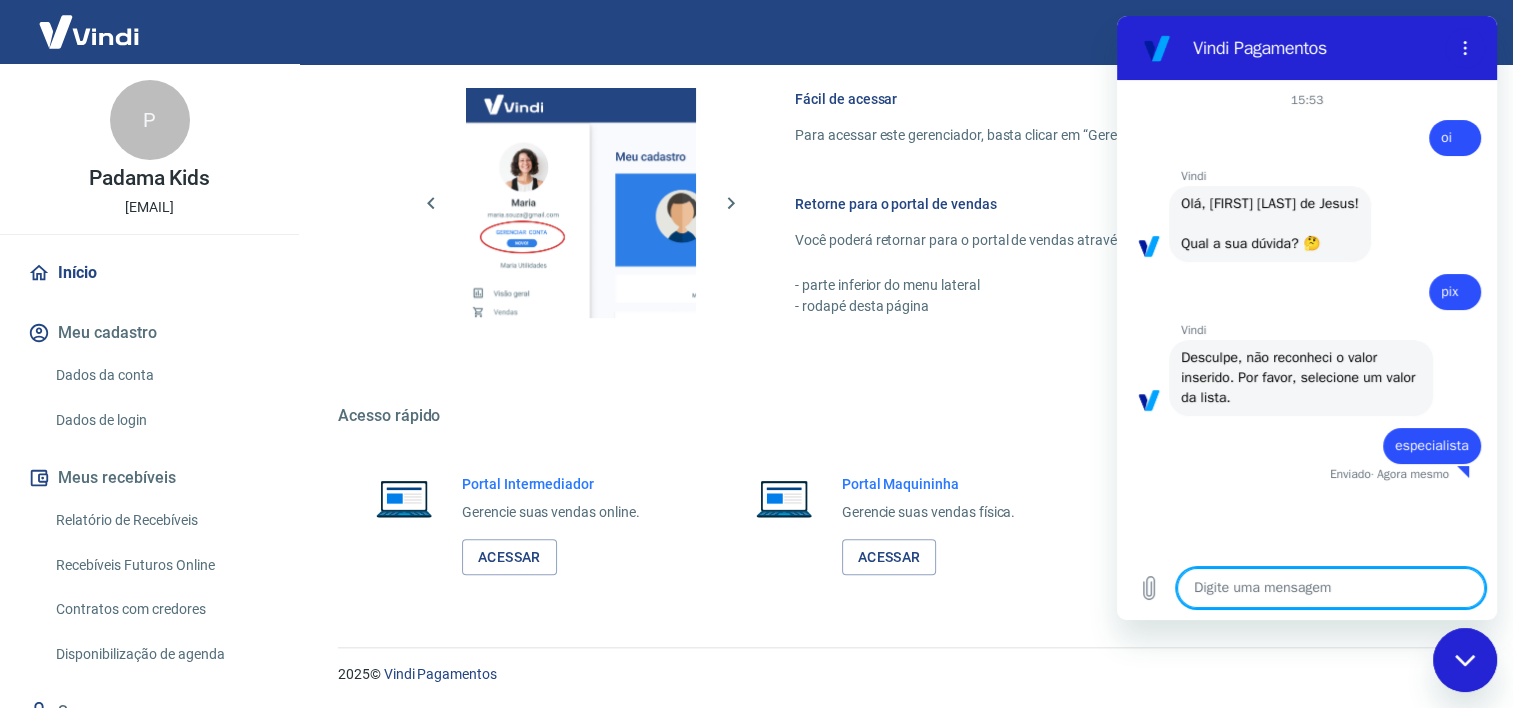 type on "x" 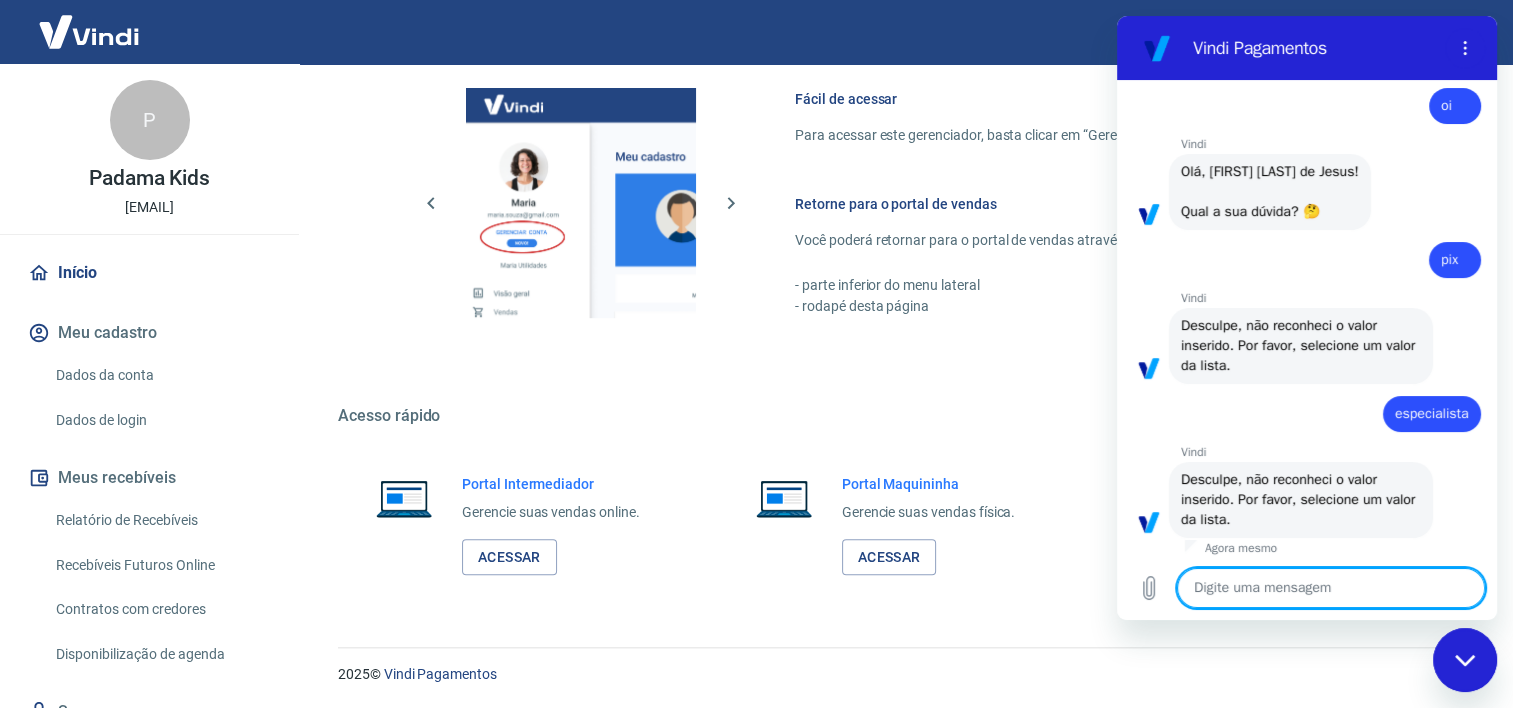 scroll, scrollTop: 36, scrollLeft: 0, axis: vertical 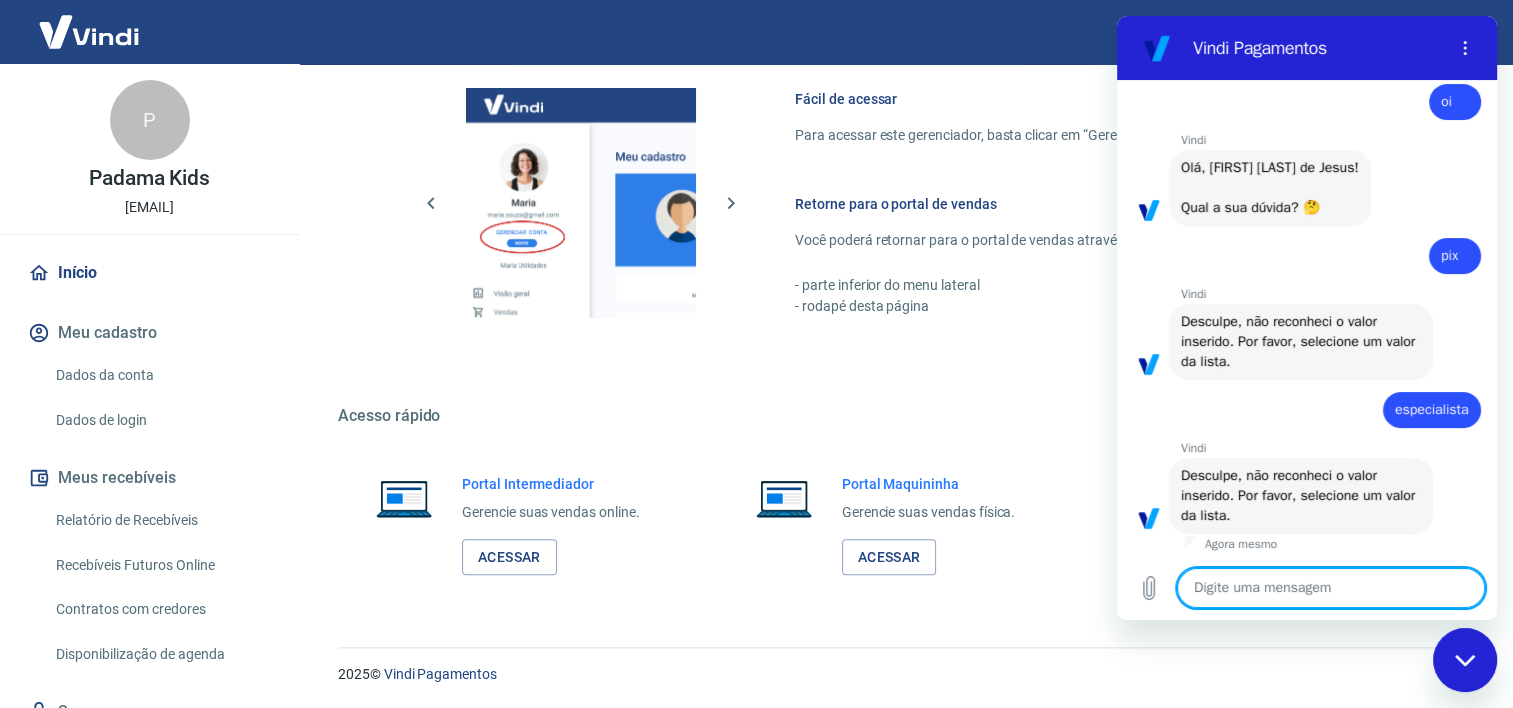 type on "e" 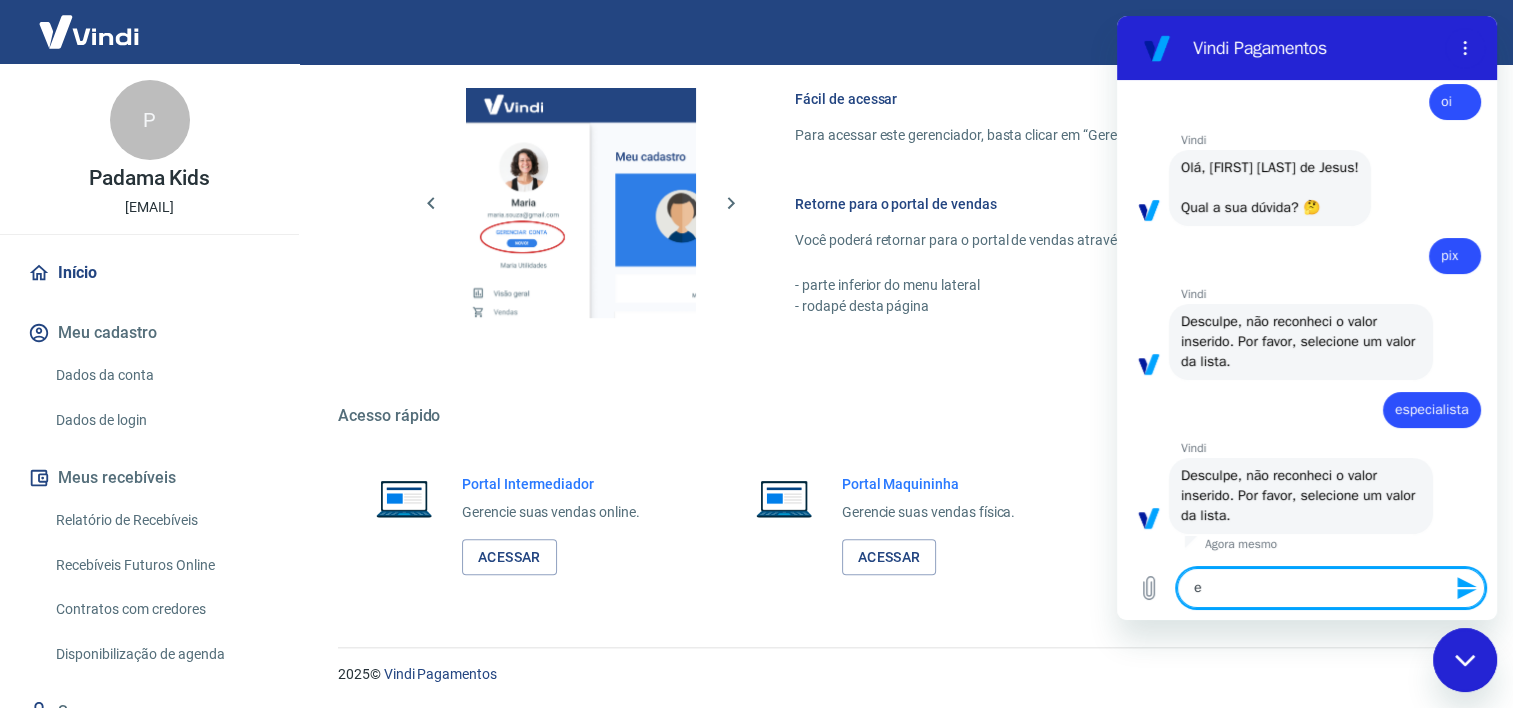 type on "es" 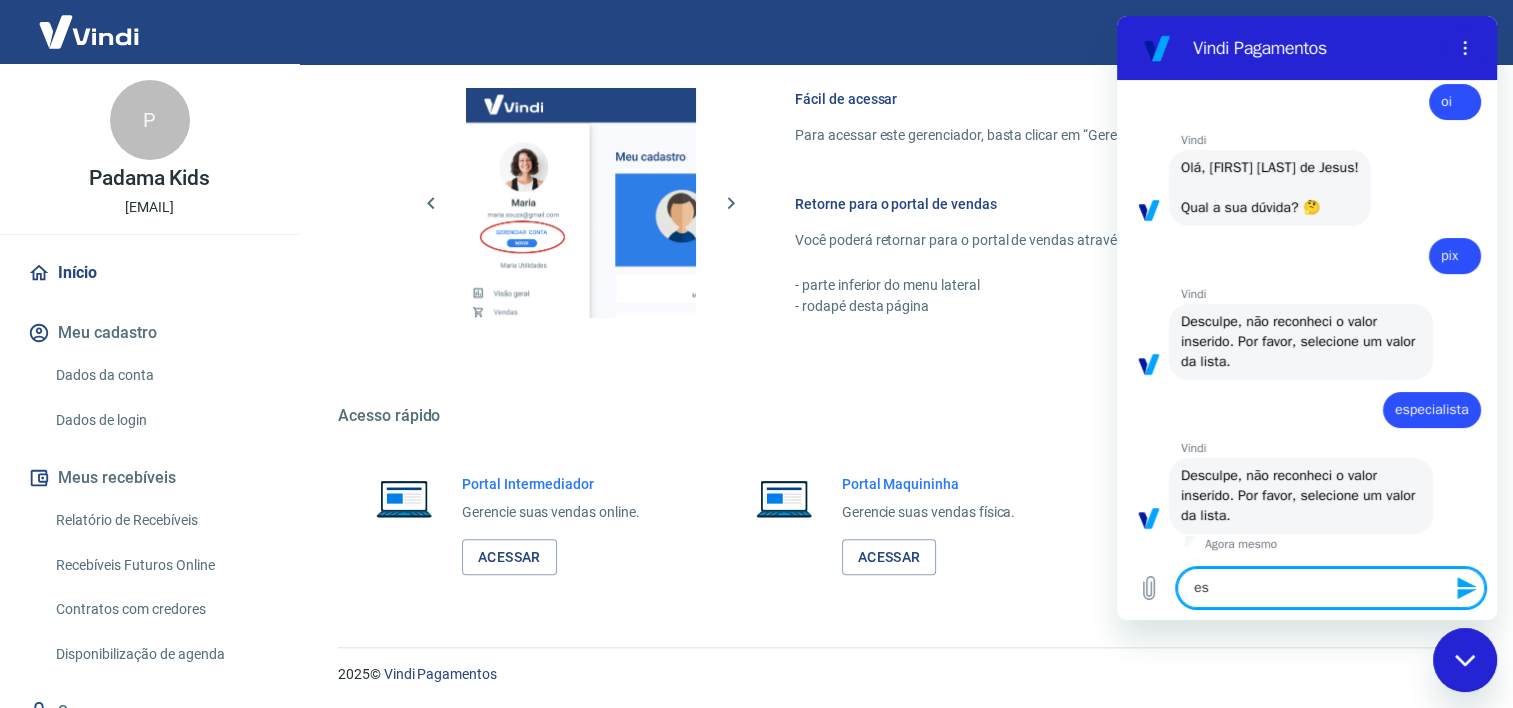 type on "esp" 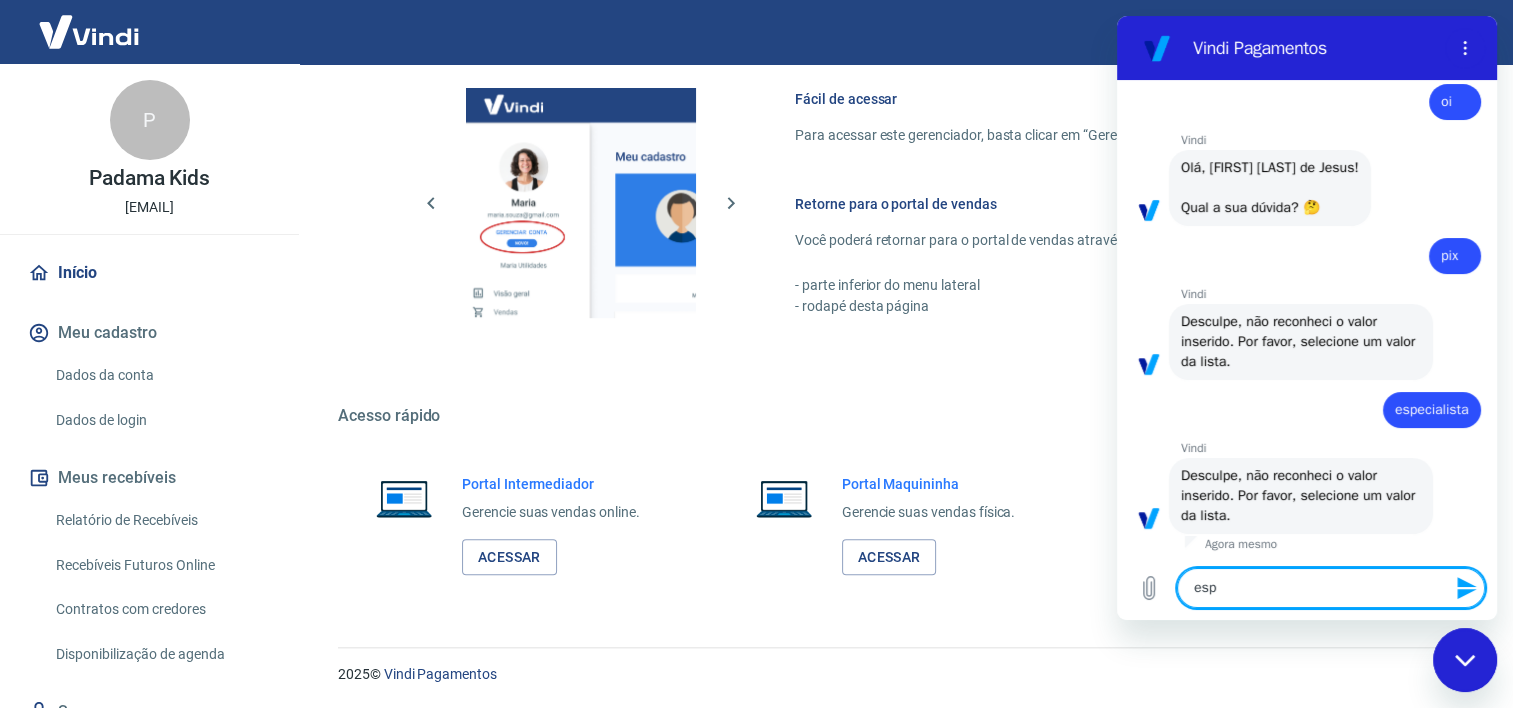type on "espe" 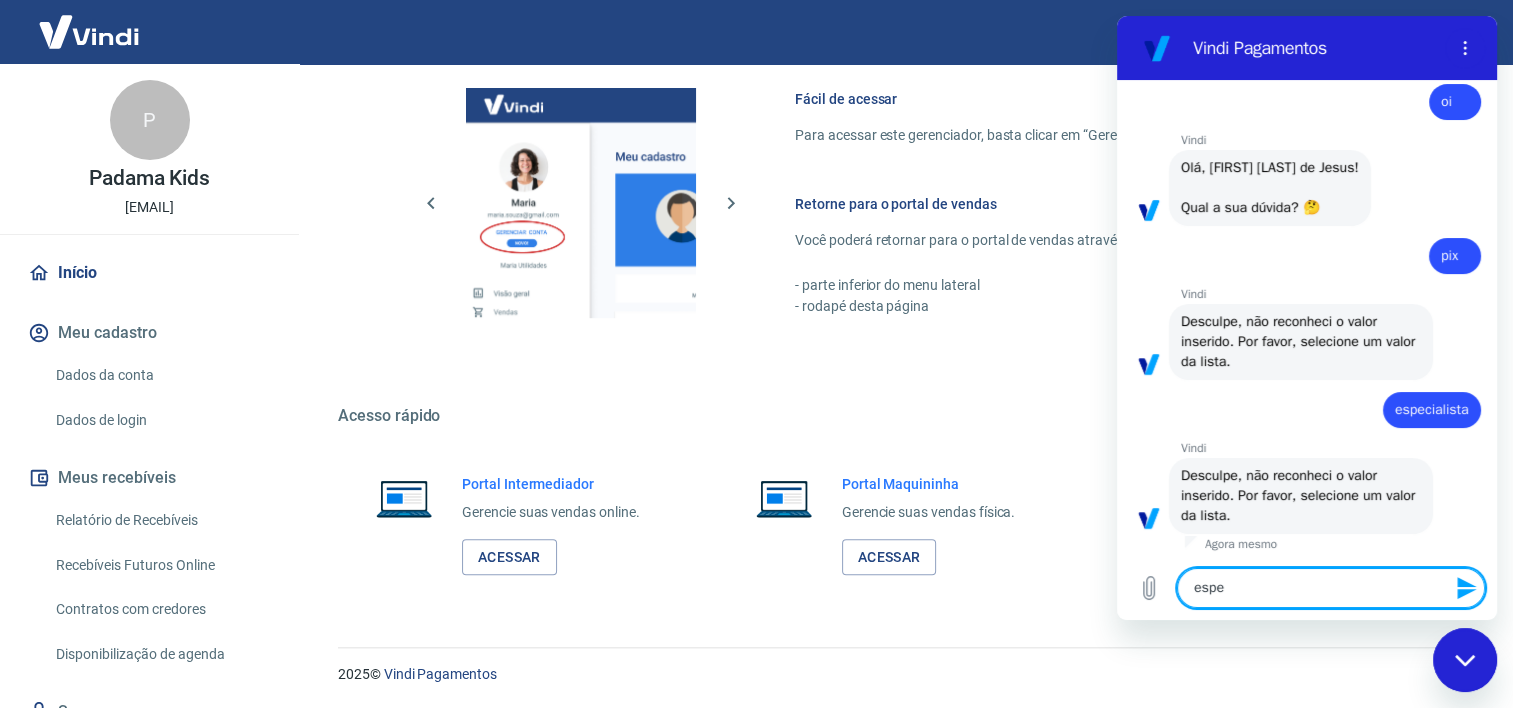 type on "espec" 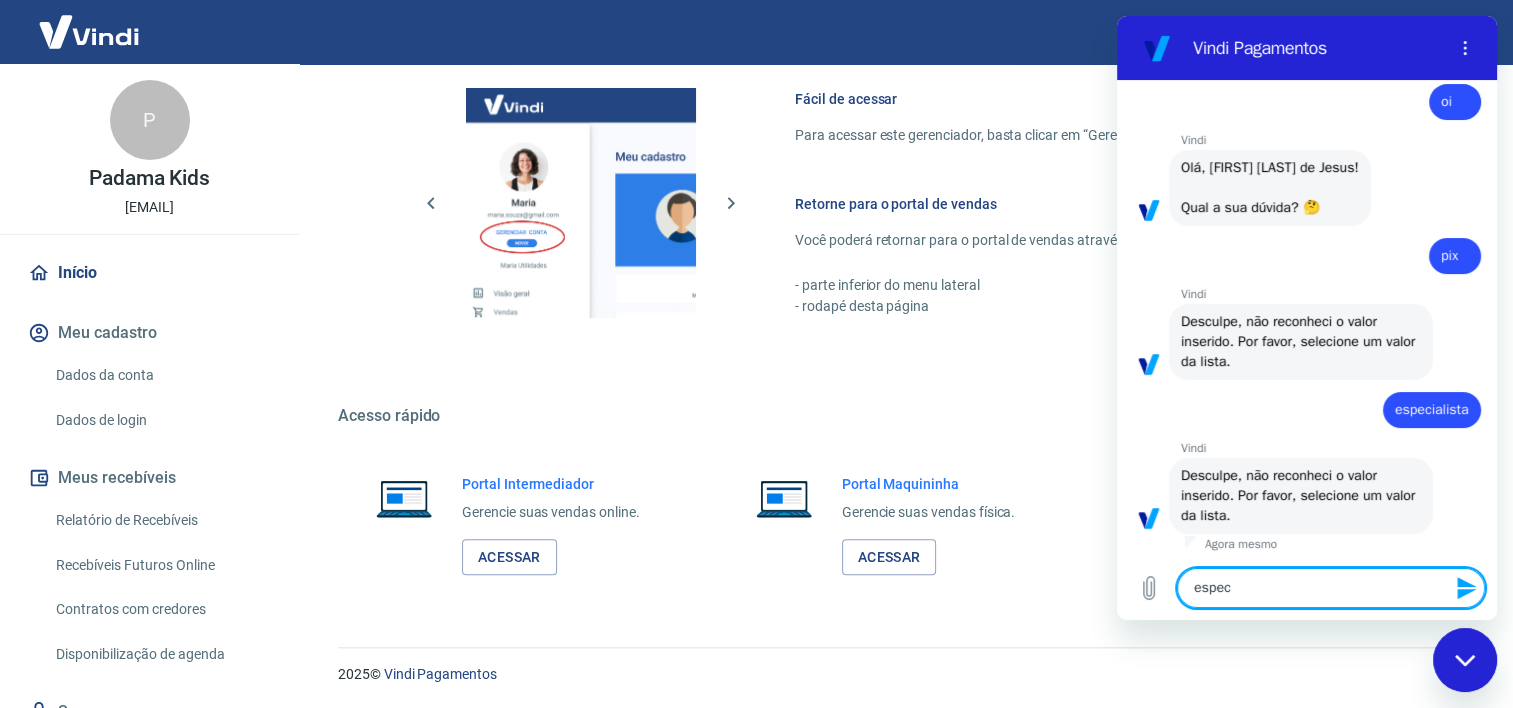 type on "especi" 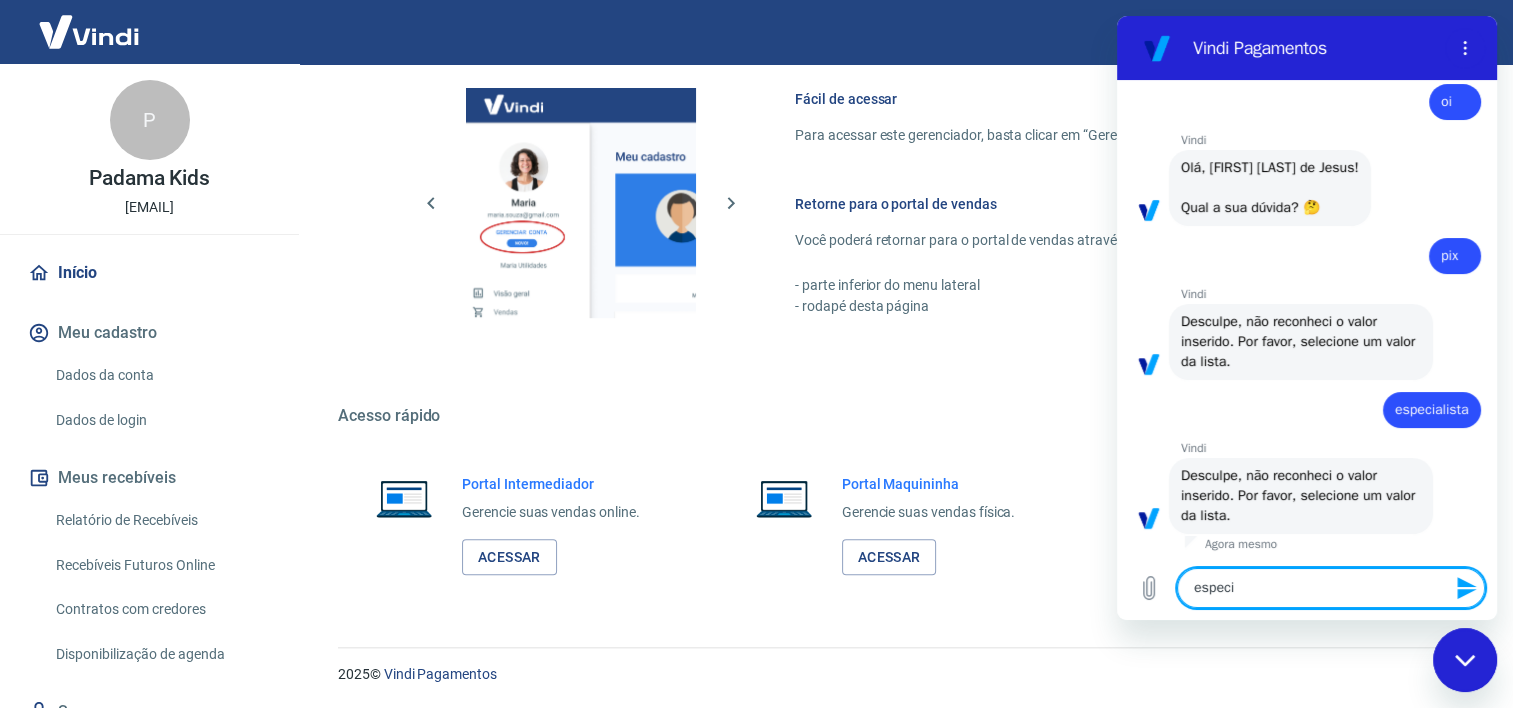 type on "especia" 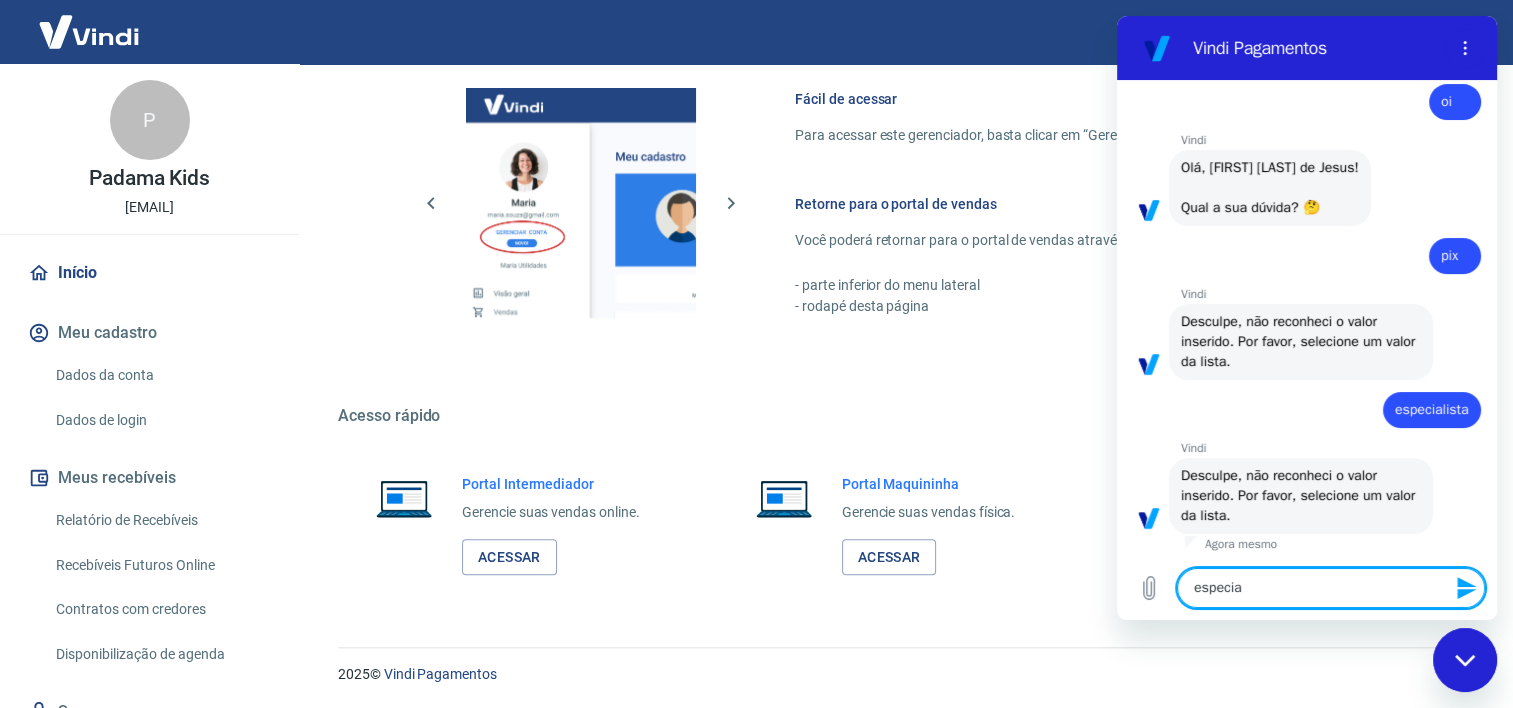 type on "especial" 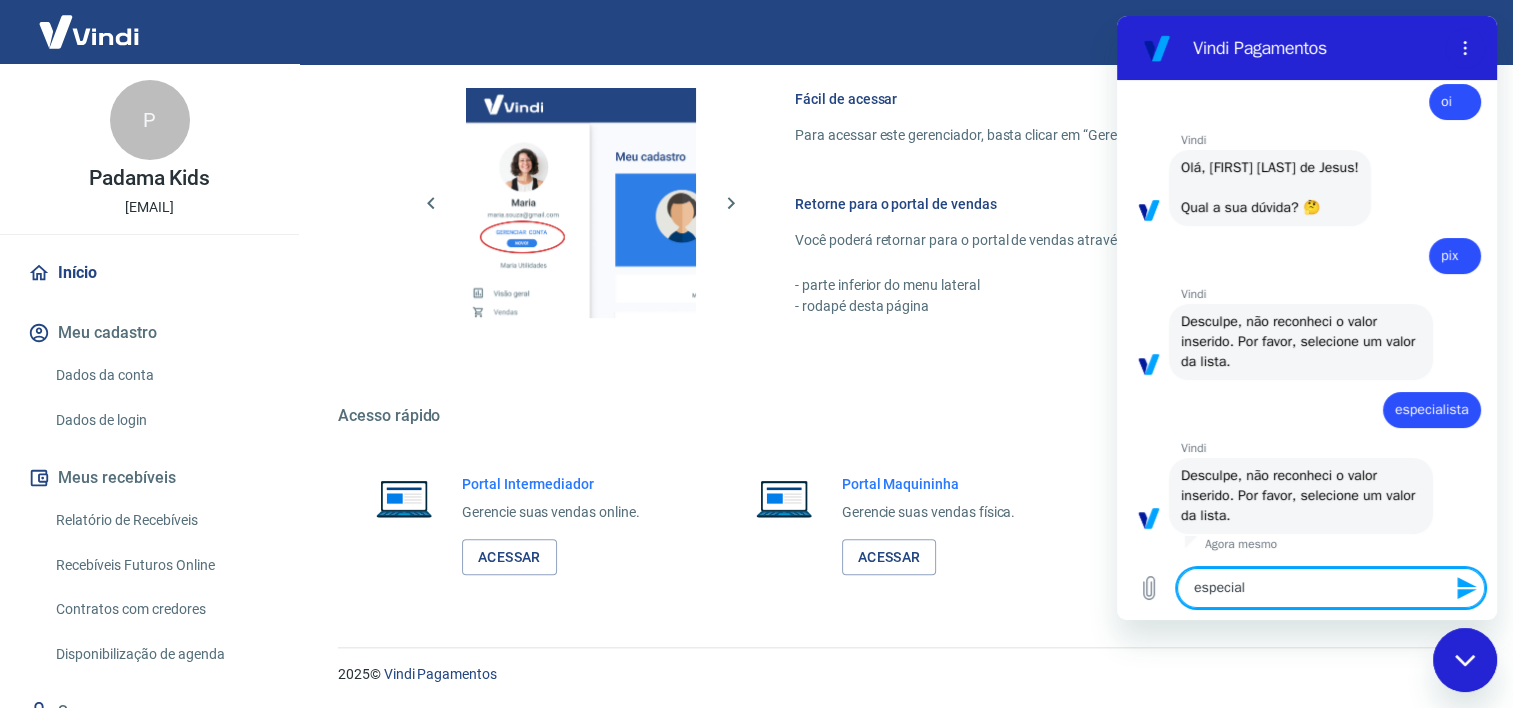 type on "x" 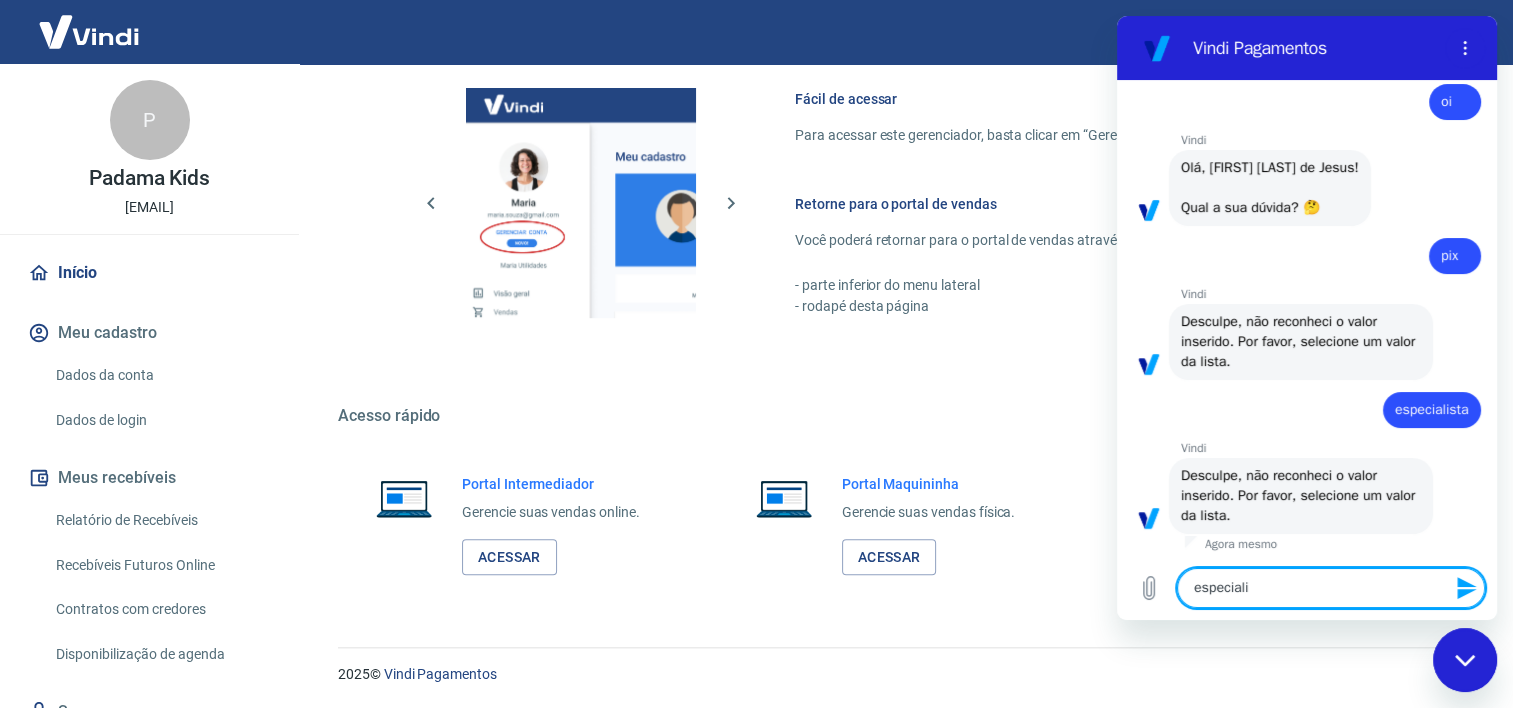 type on "especialis" 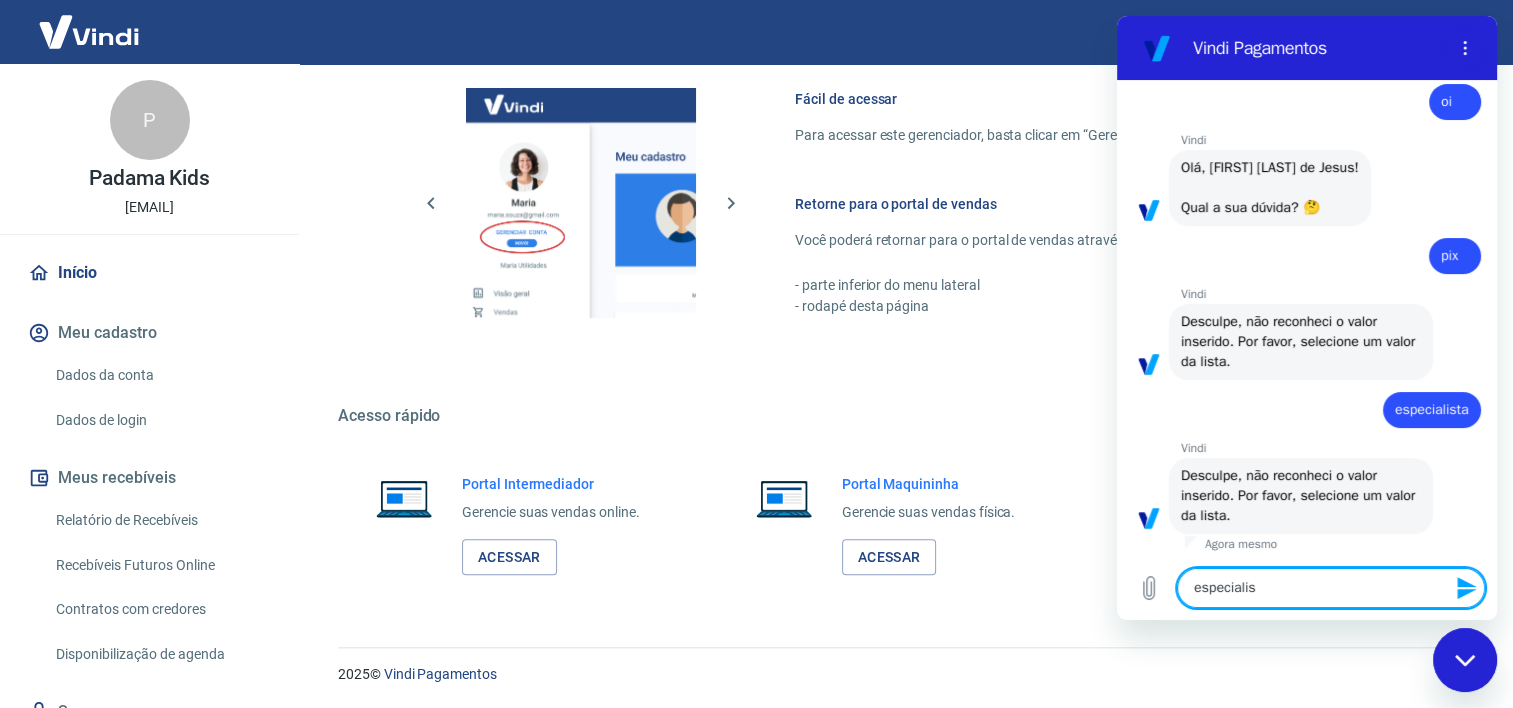 type on "especialist" 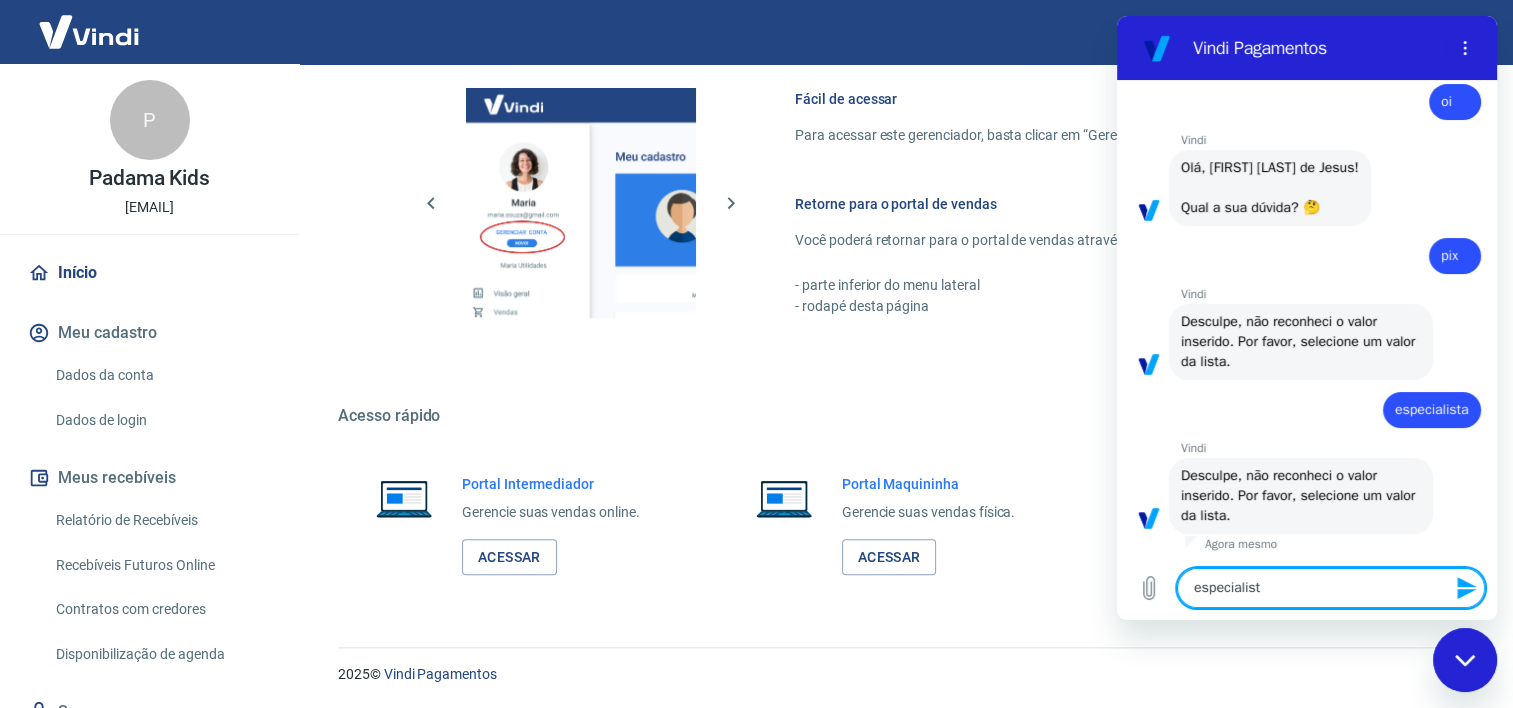 type on "especialista" 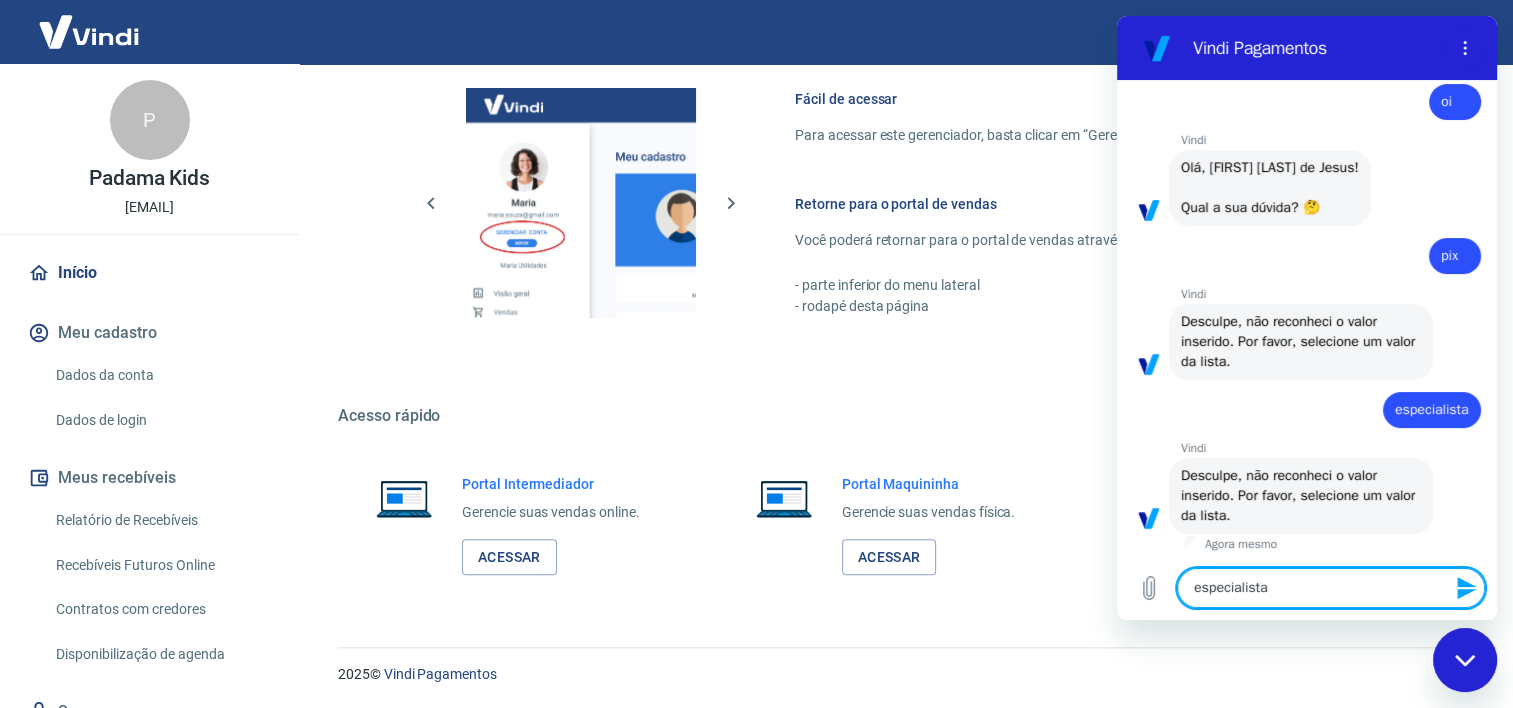 type 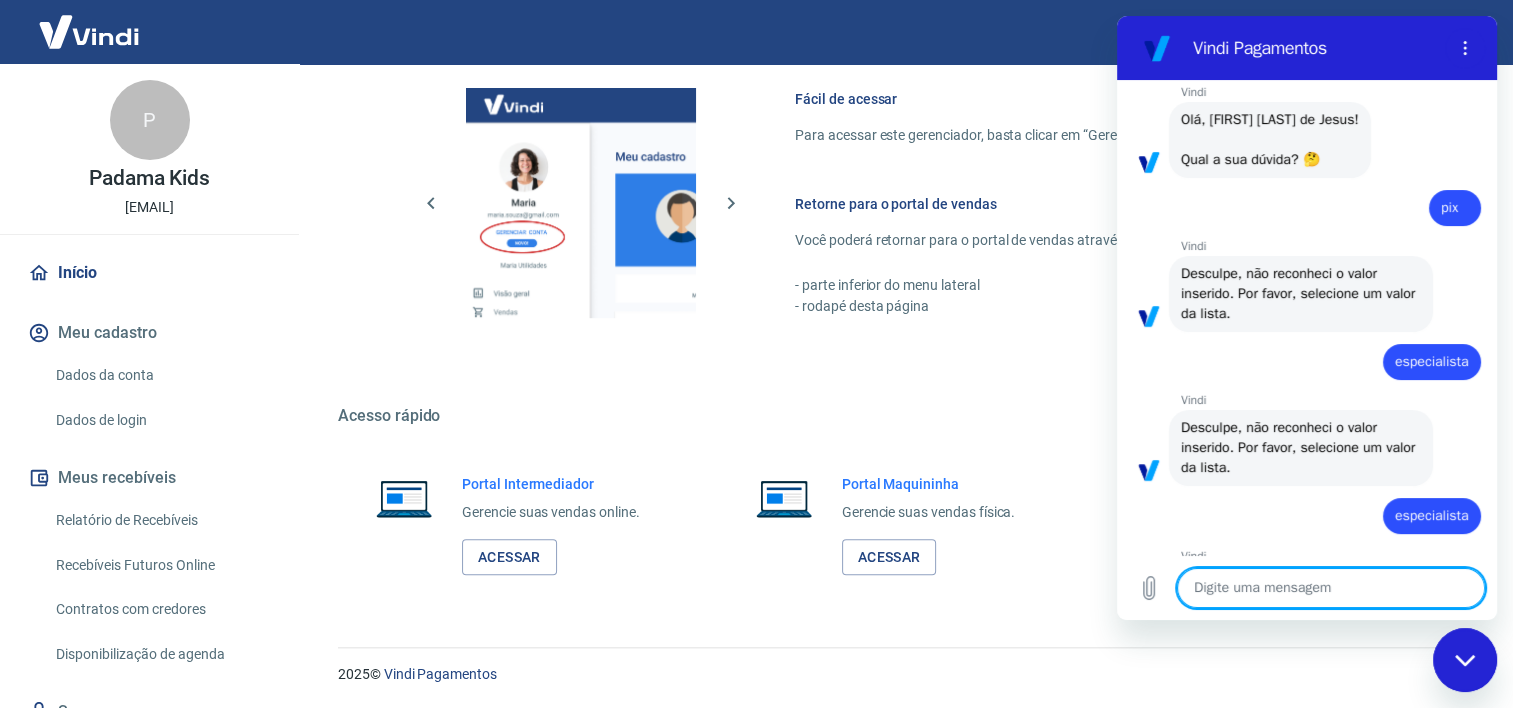 type on "x" 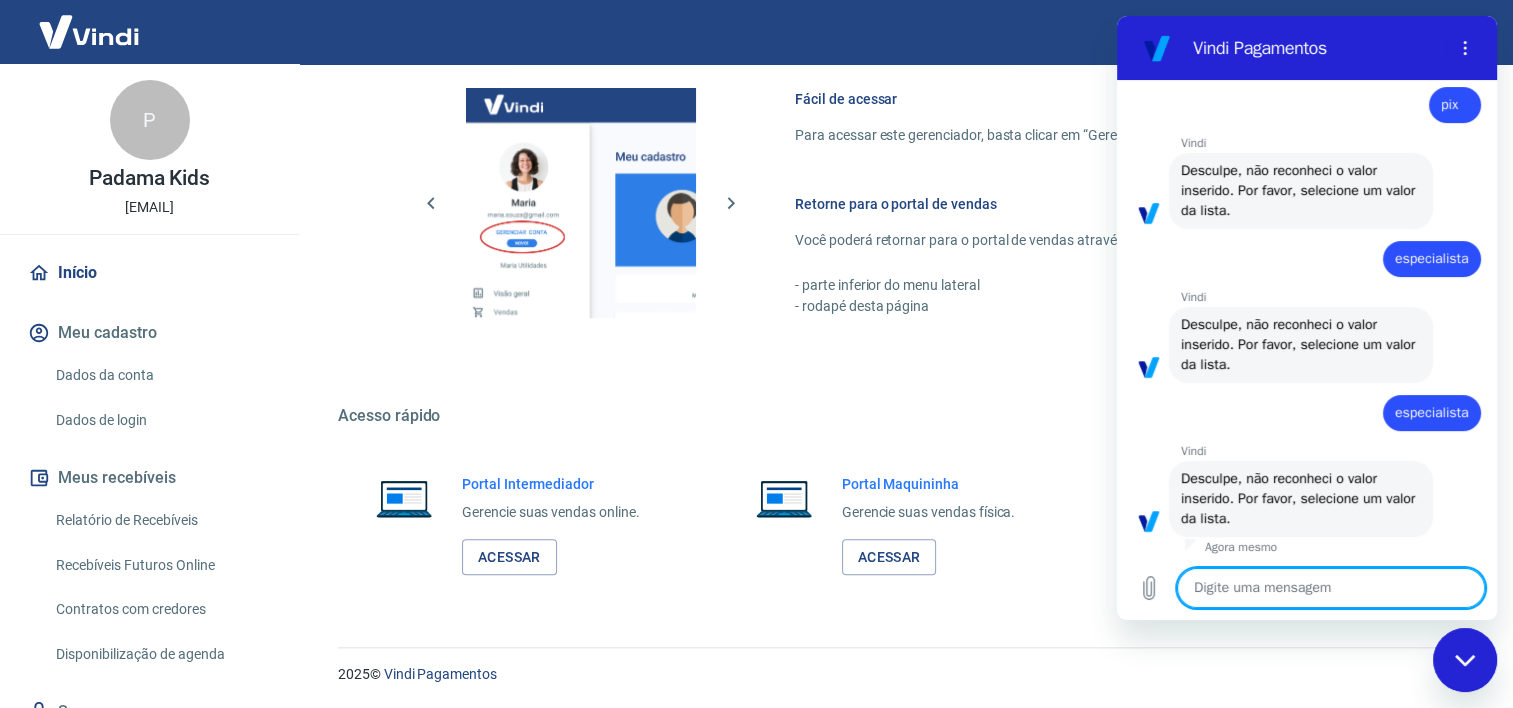 scroll, scrollTop: 191, scrollLeft: 0, axis: vertical 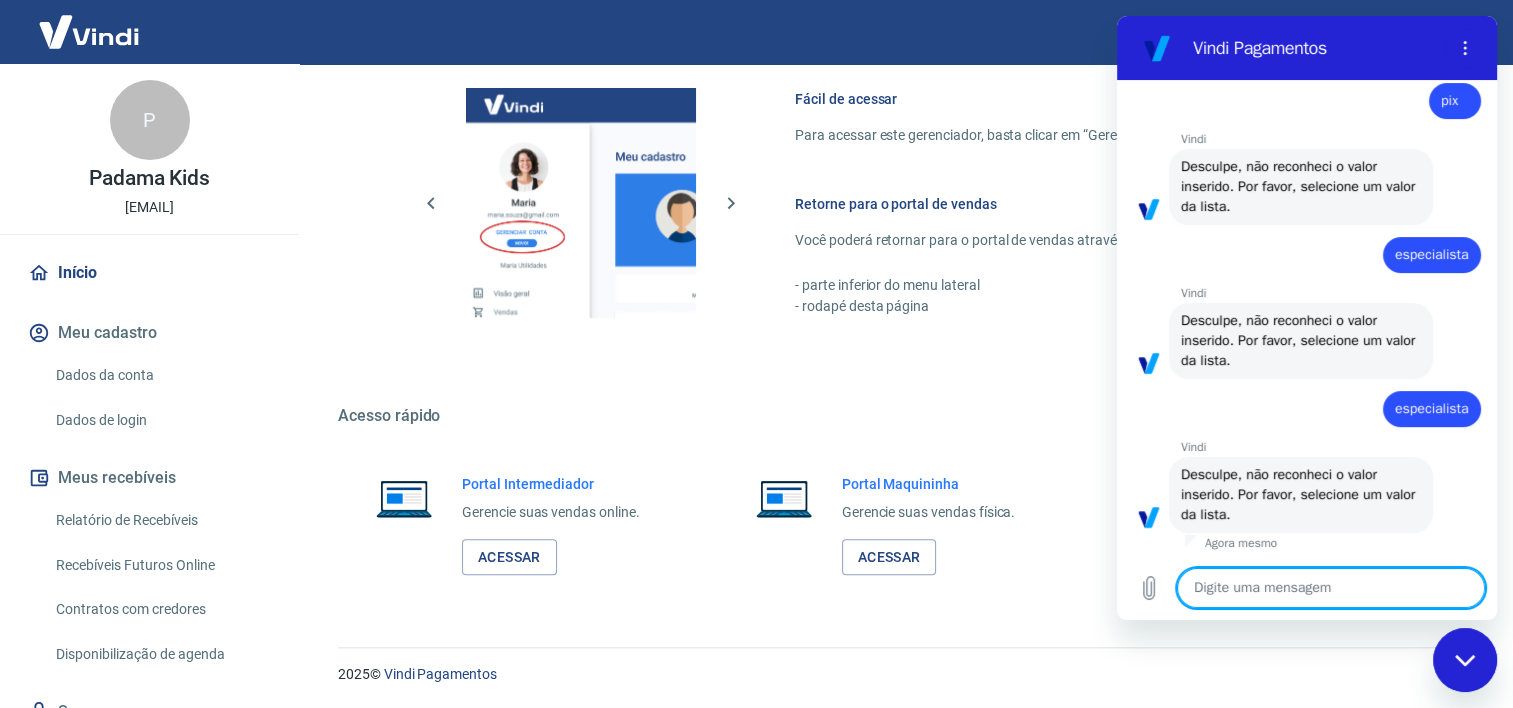 type on "2" 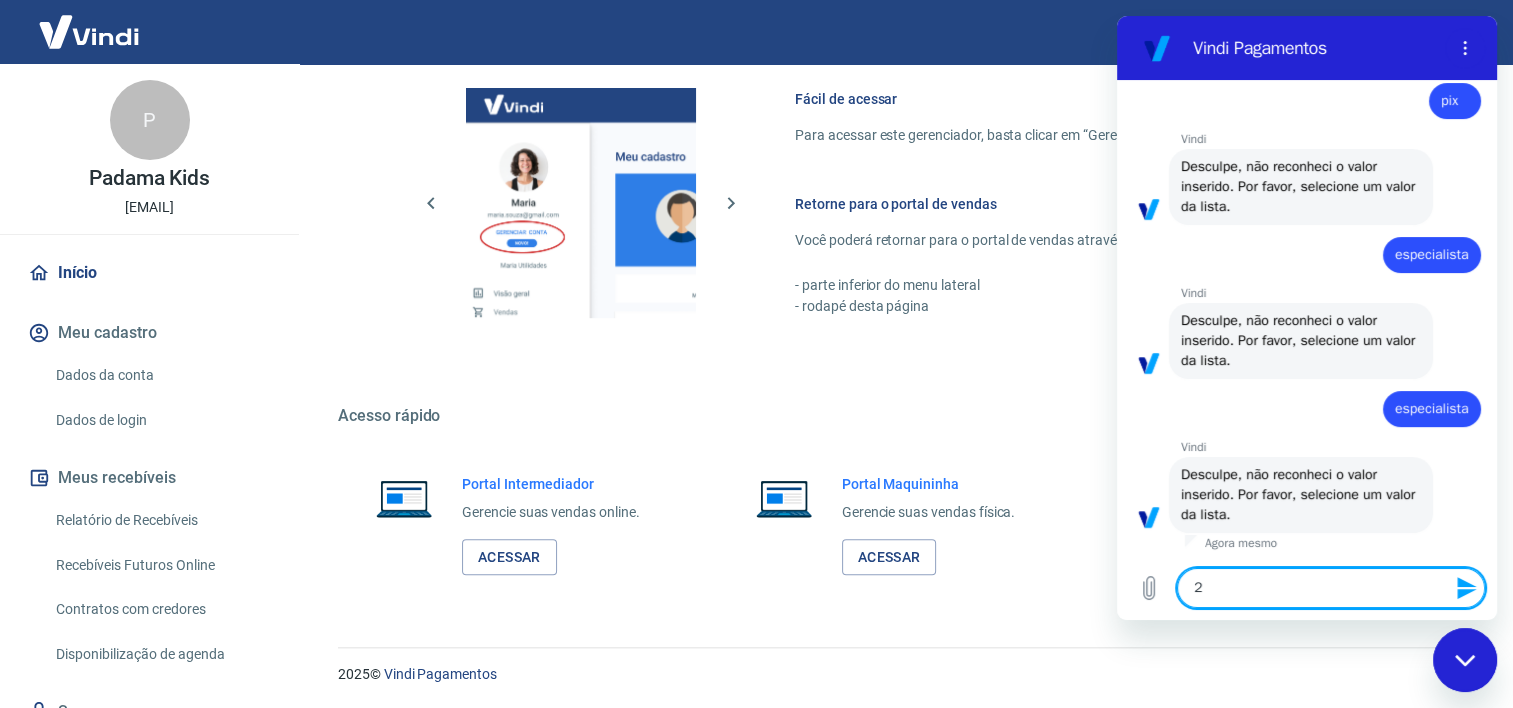 type 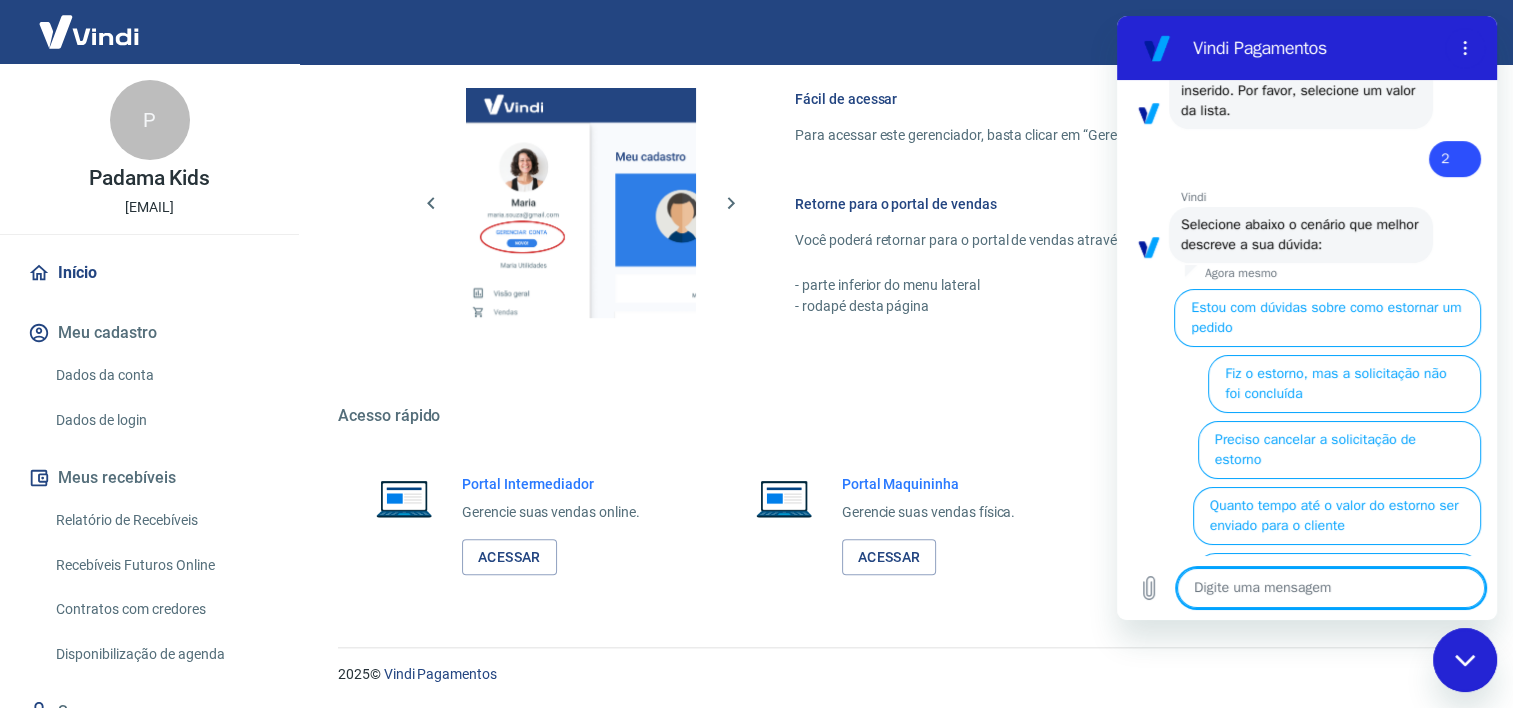 scroll, scrollTop: 678, scrollLeft: 0, axis: vertical 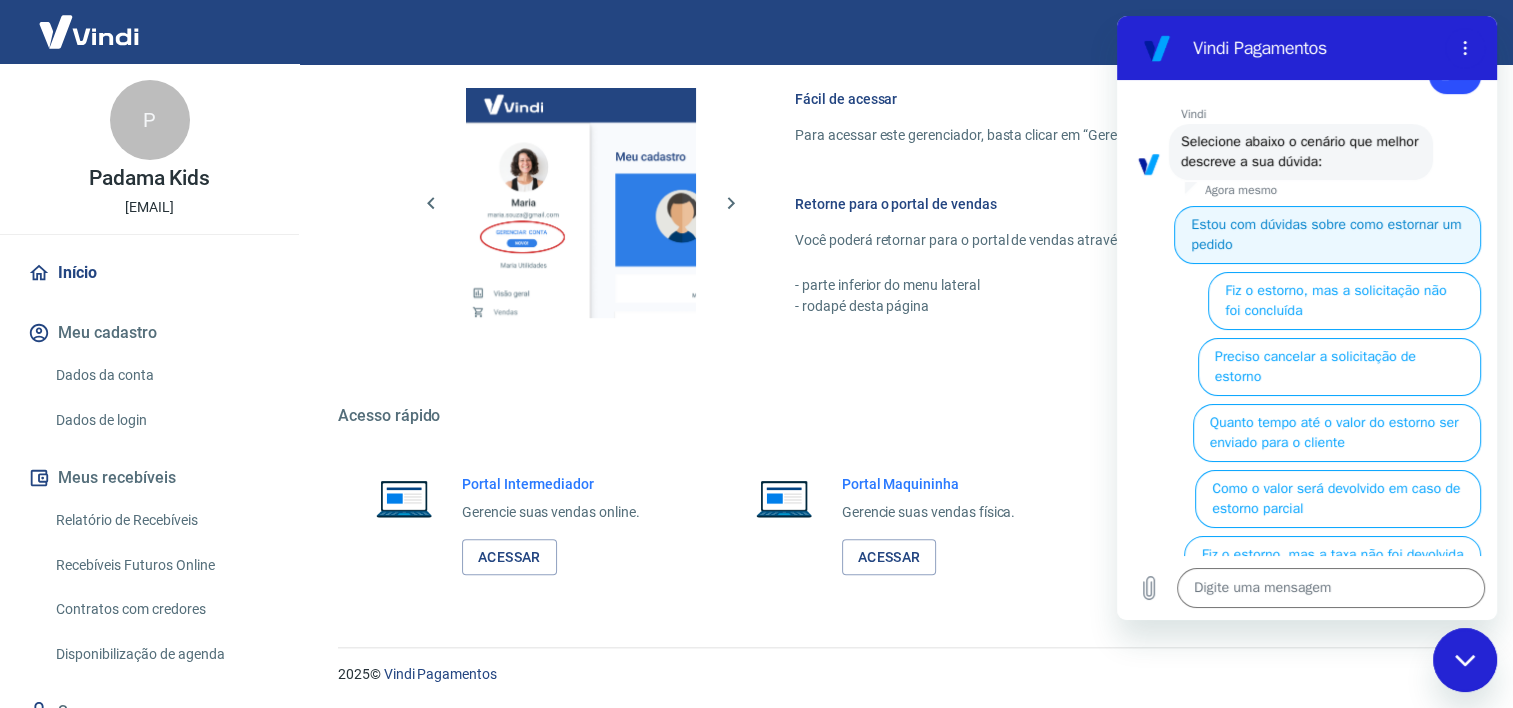 click on "Estou com dúvidas sobre como estornar um pedido" at bounding box center [1327, 235] 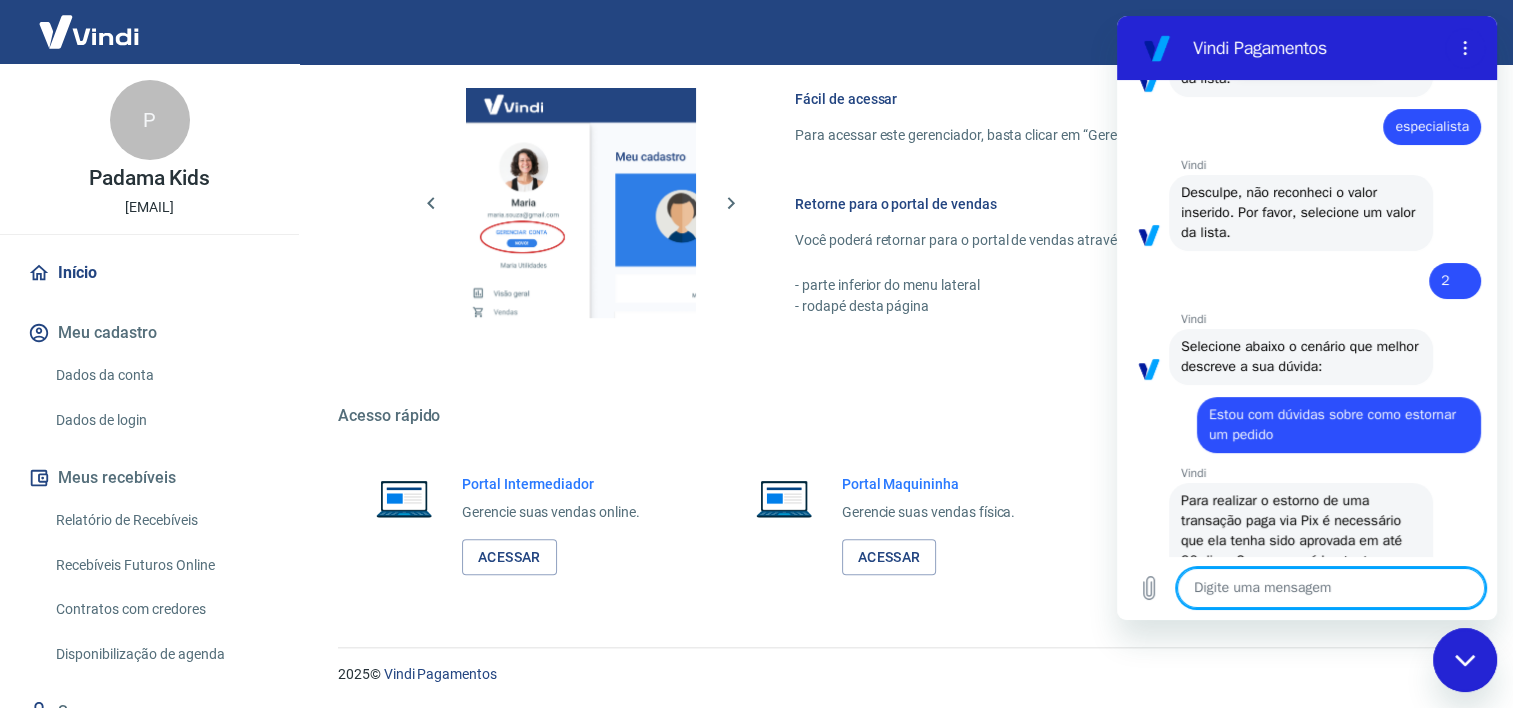 scroll, scrollTop: 996, scrollLeft: 0, axis: vertical 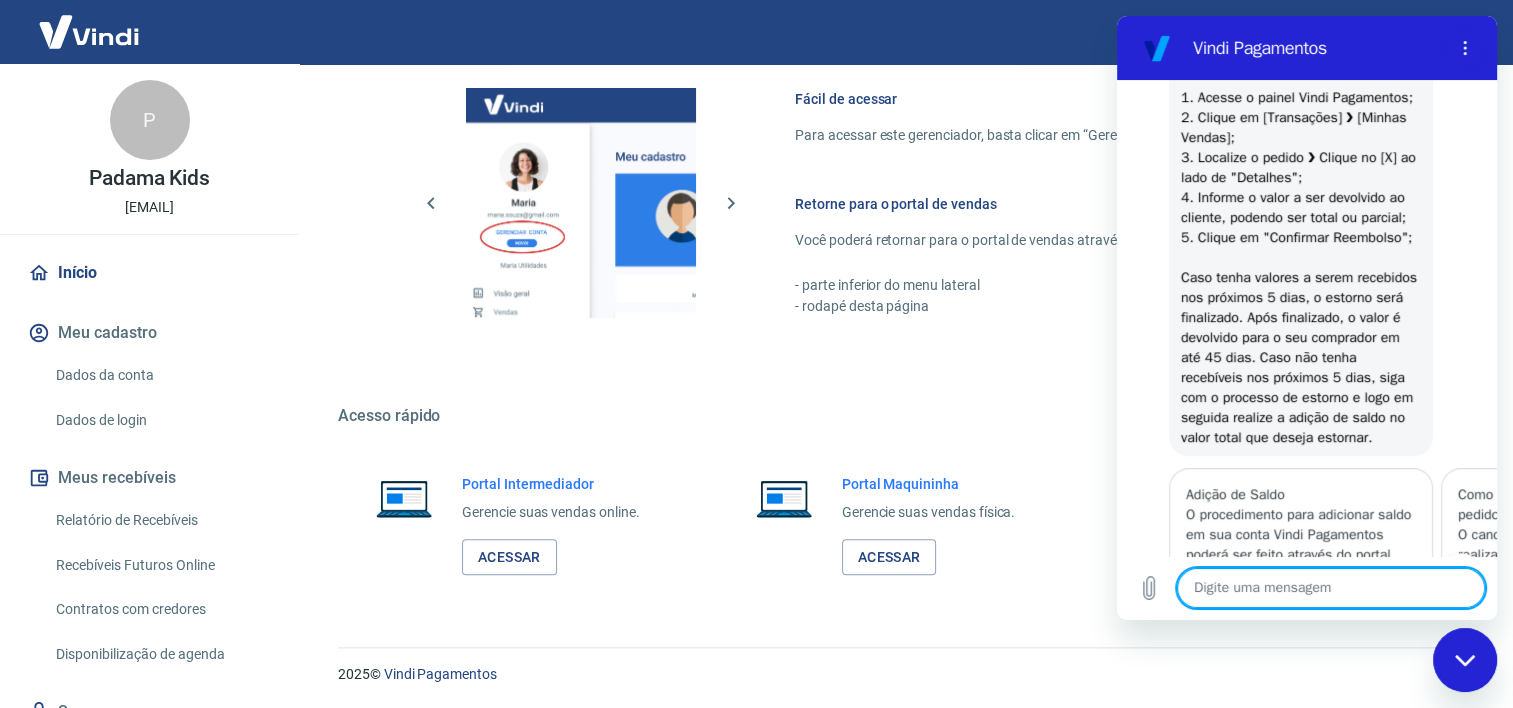 type on "x" 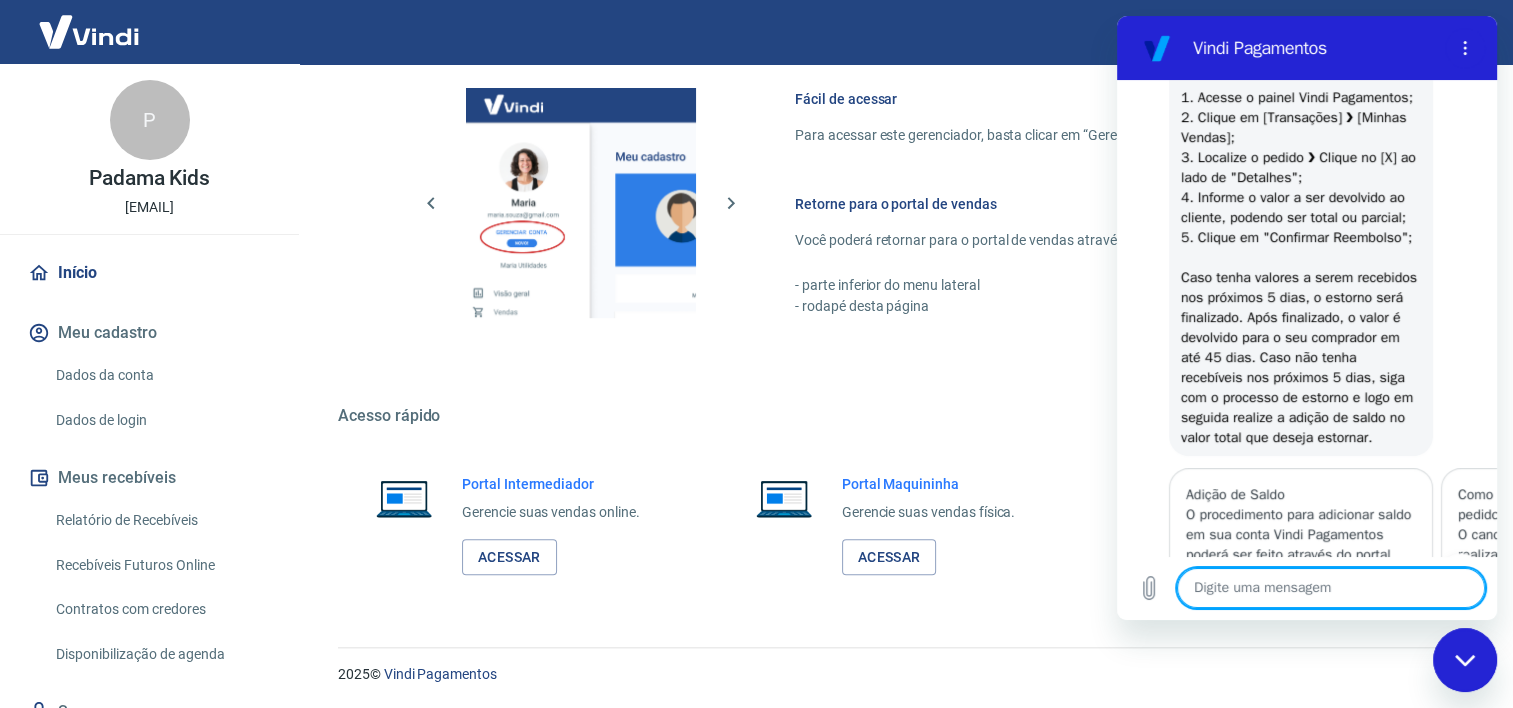 click at bounding box center (1331, 588) 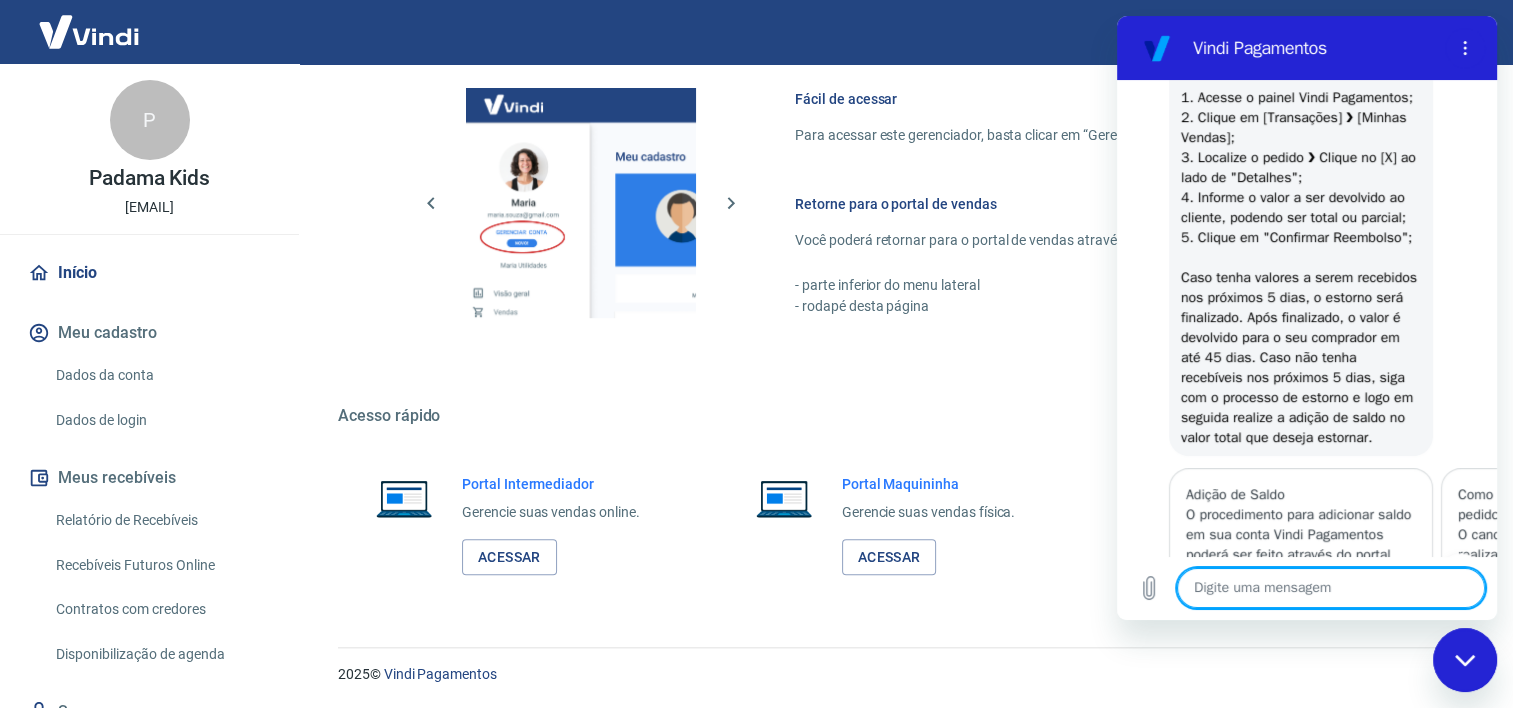 type on "1" 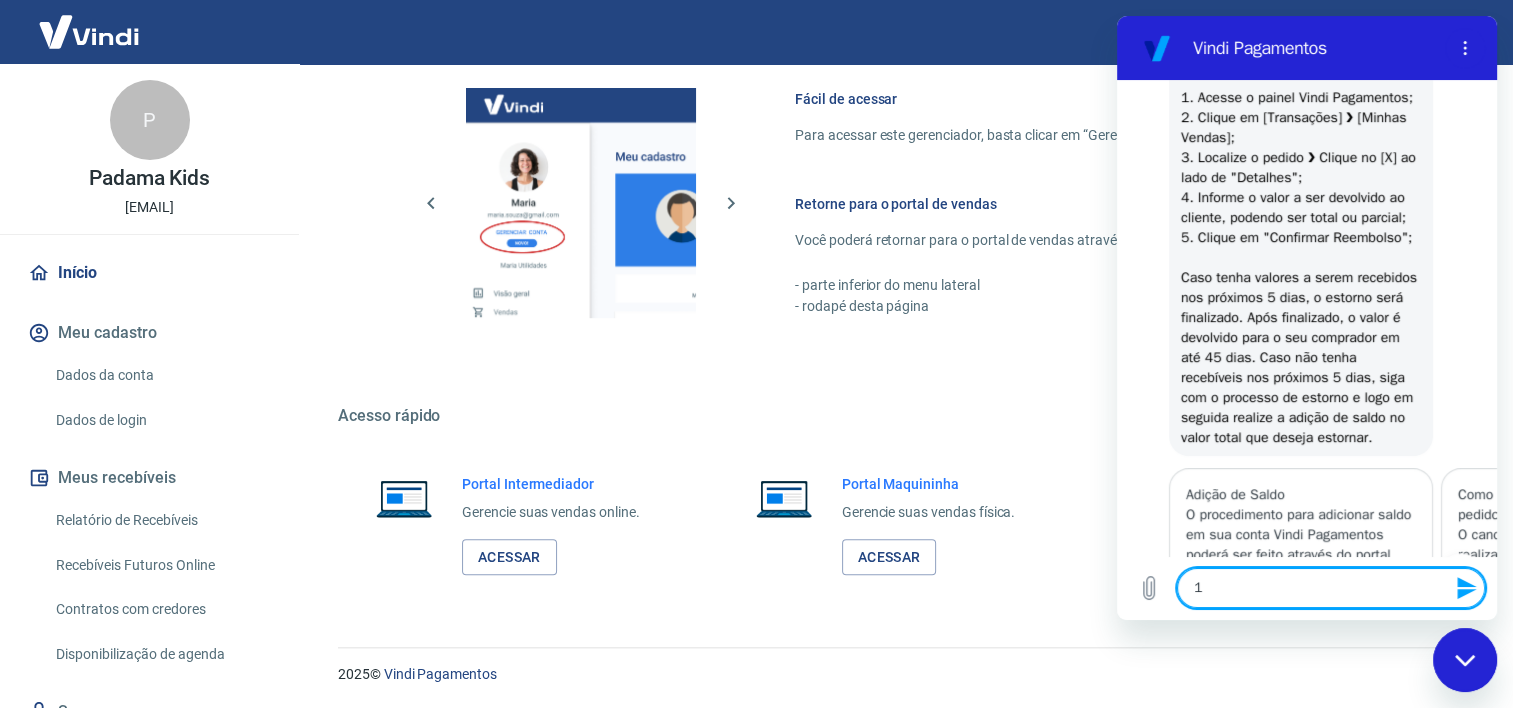 type 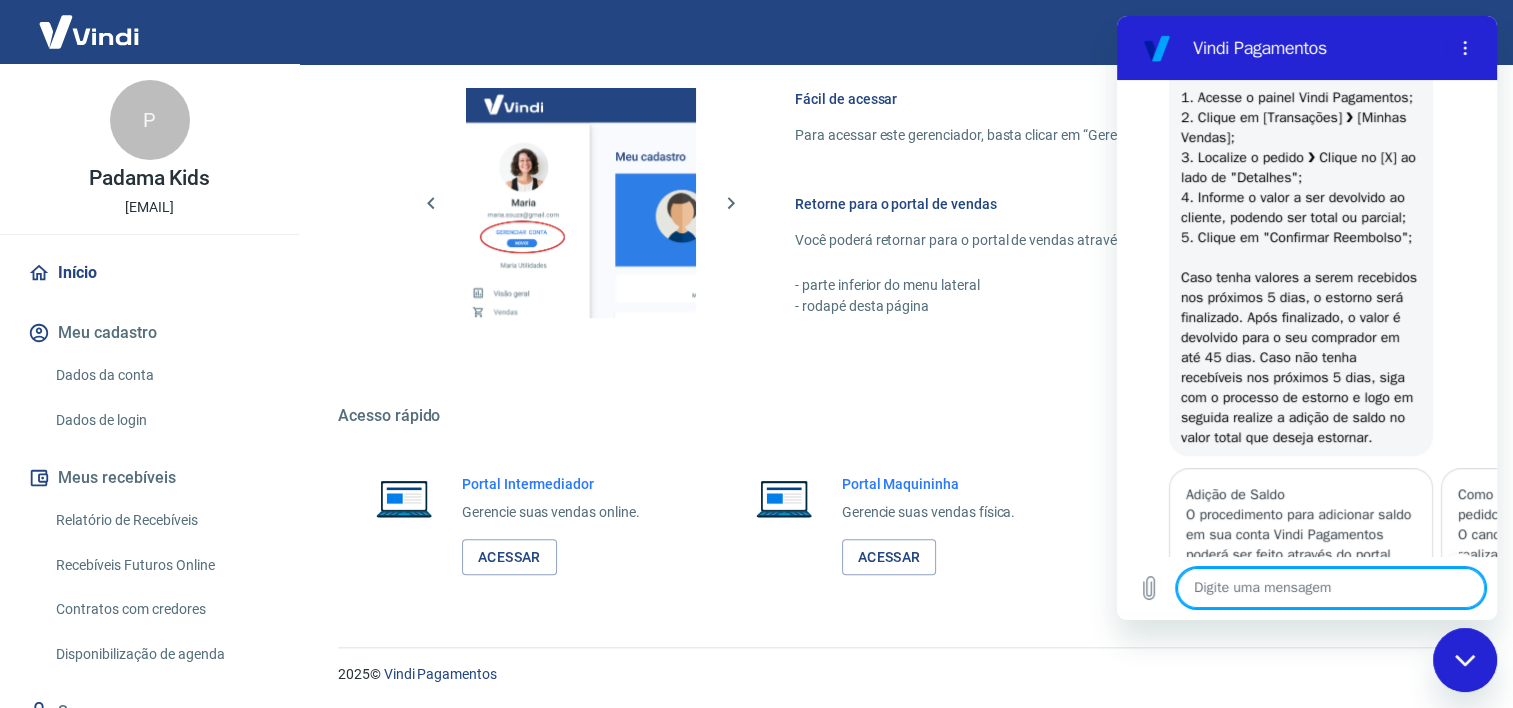 type on "x" 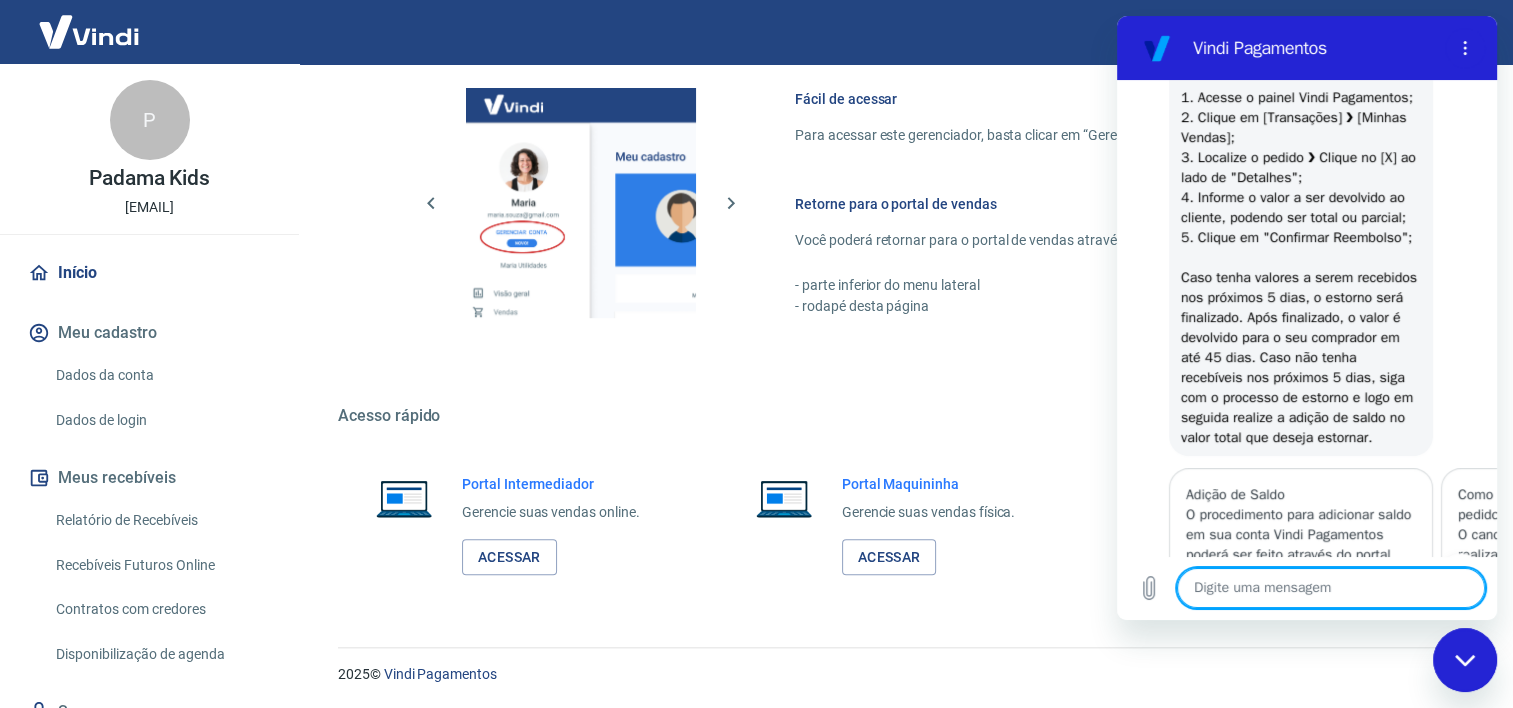 type on "e" 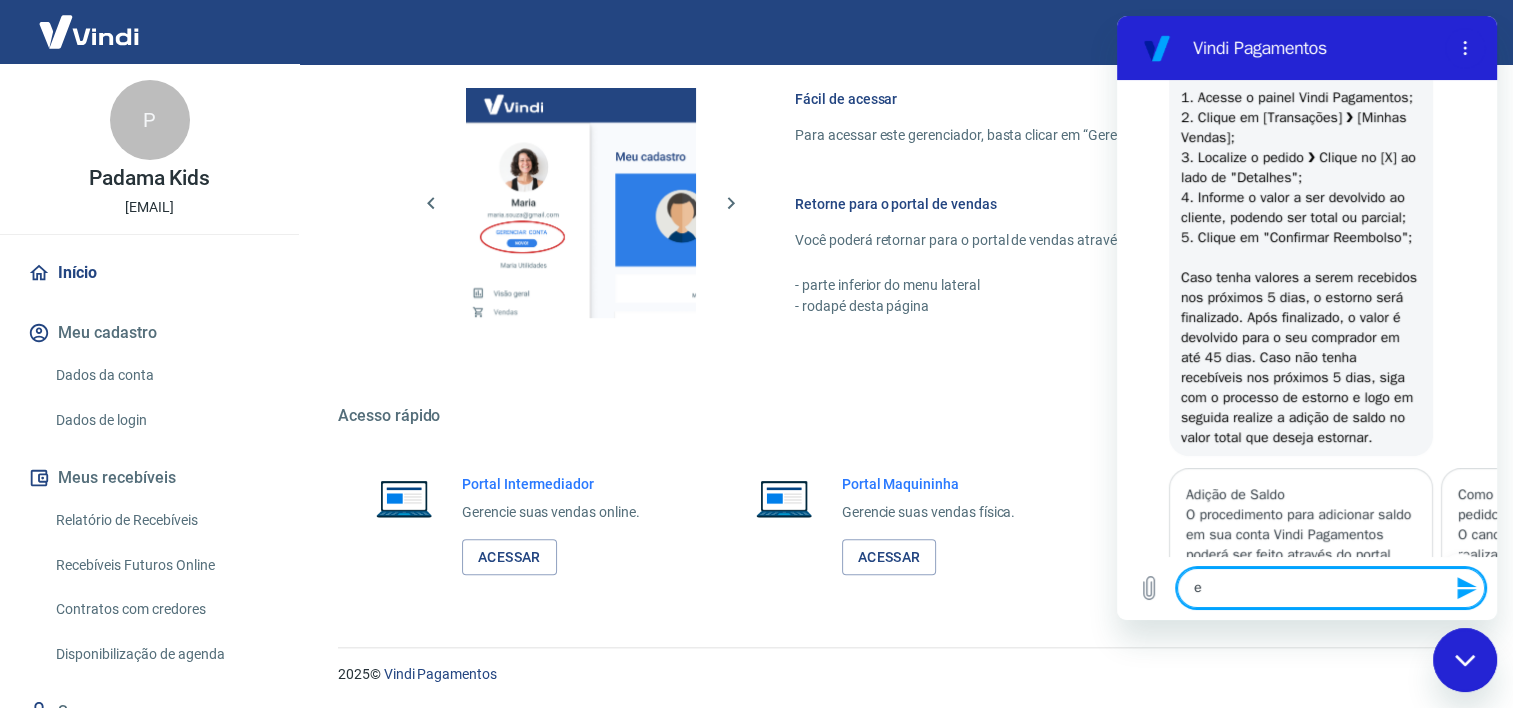 type on "es" 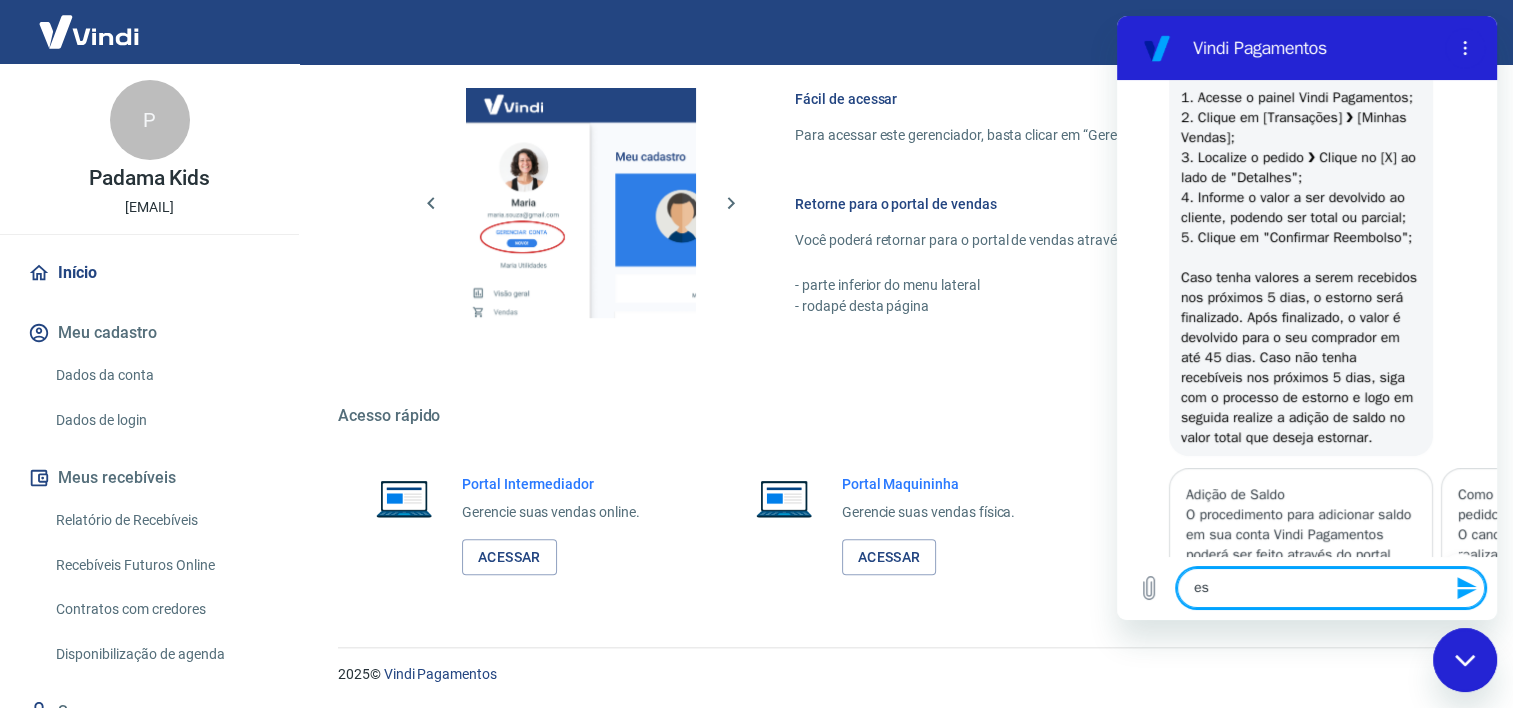type on "esp" 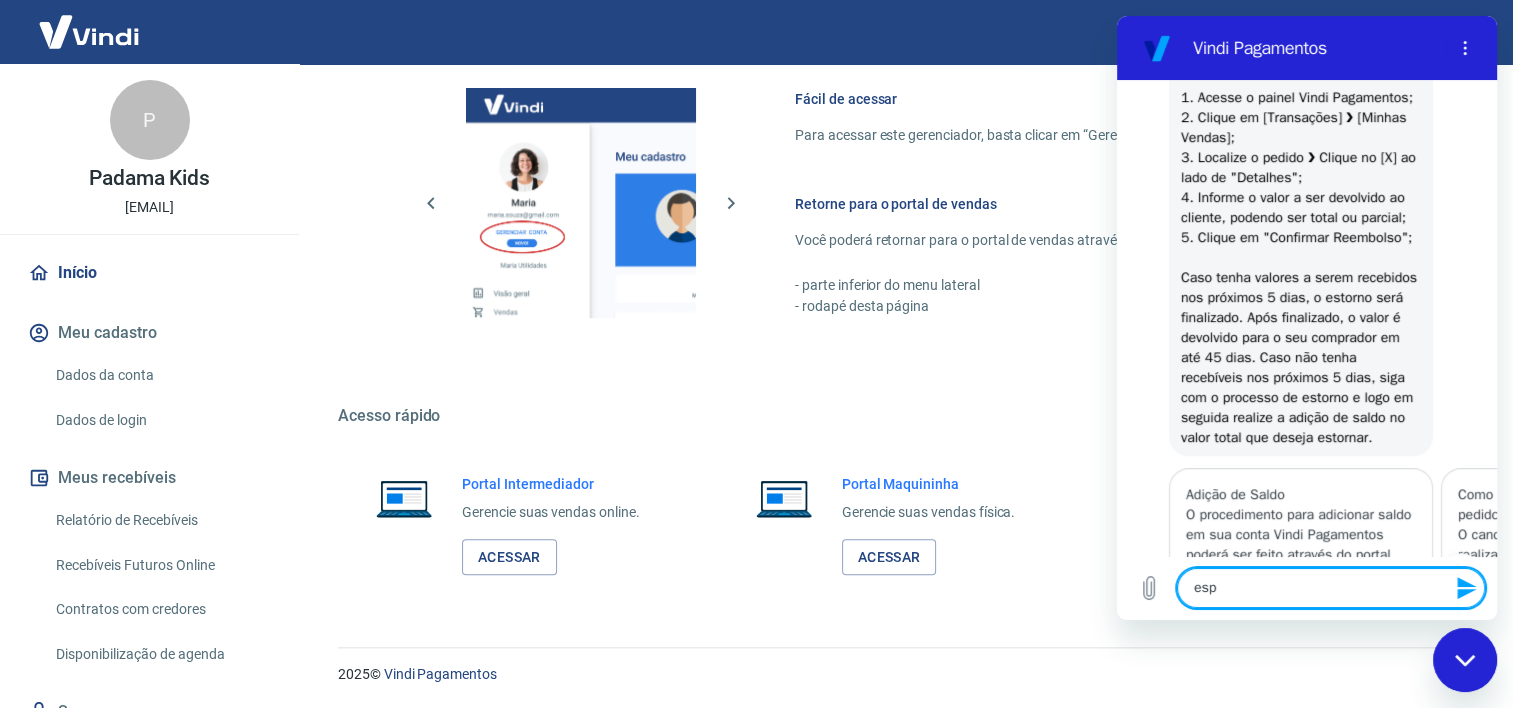 type on "espe" 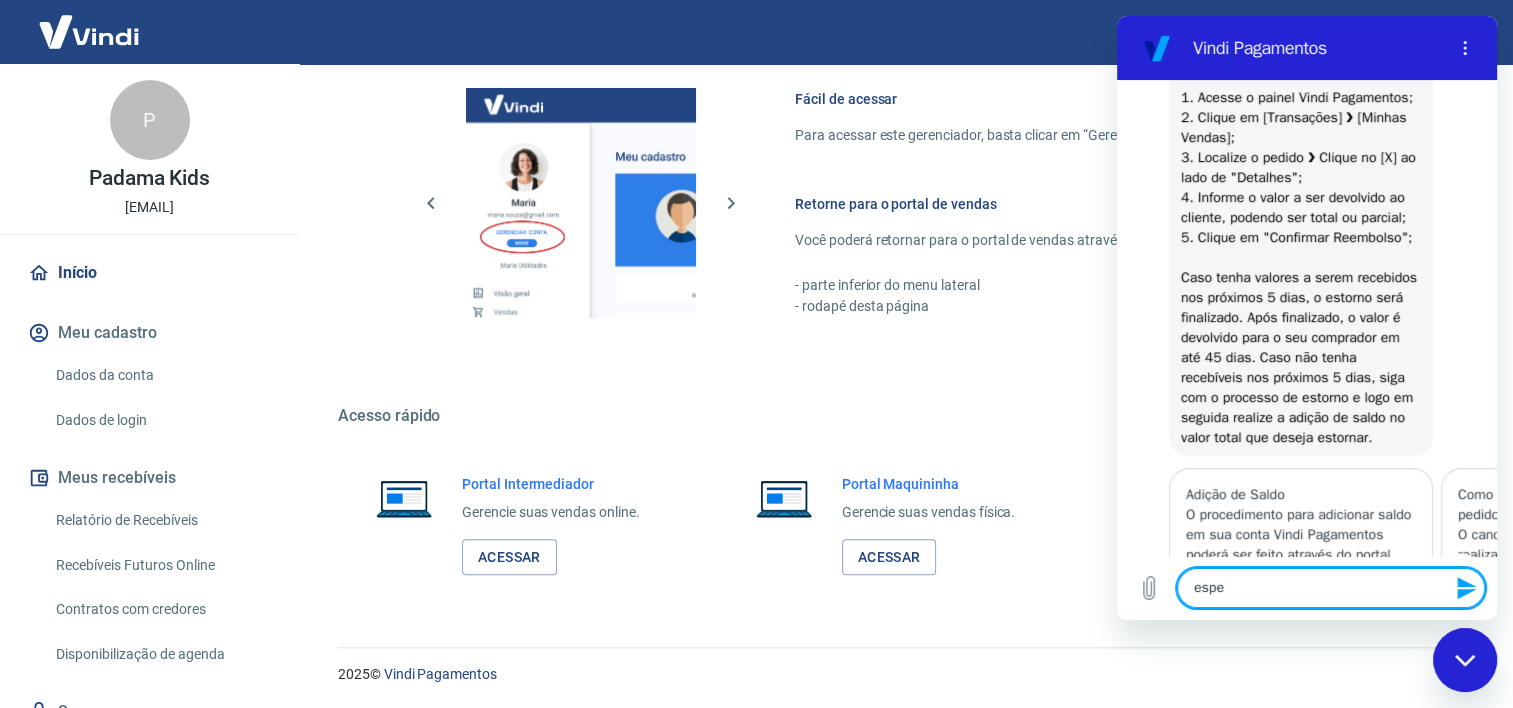 type on "espec" 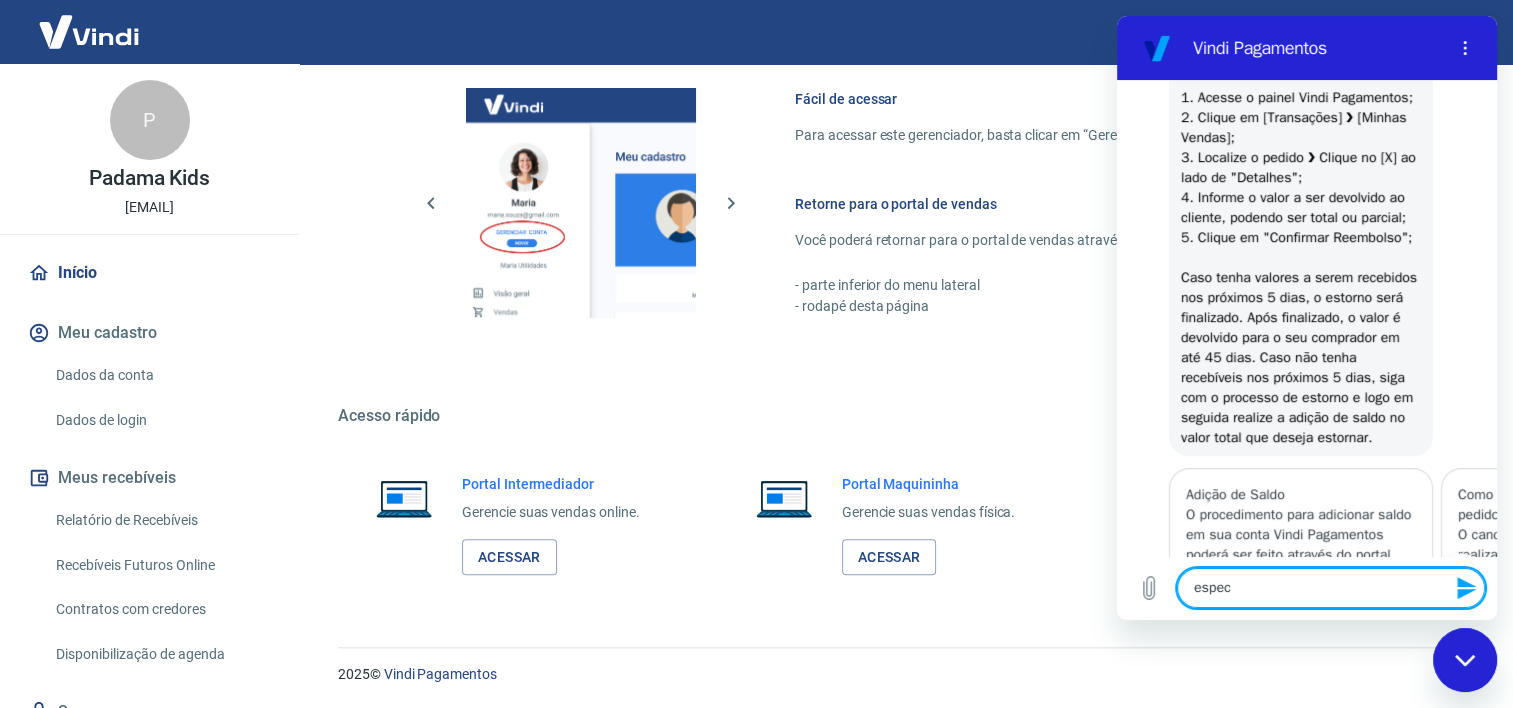 type on "especi" 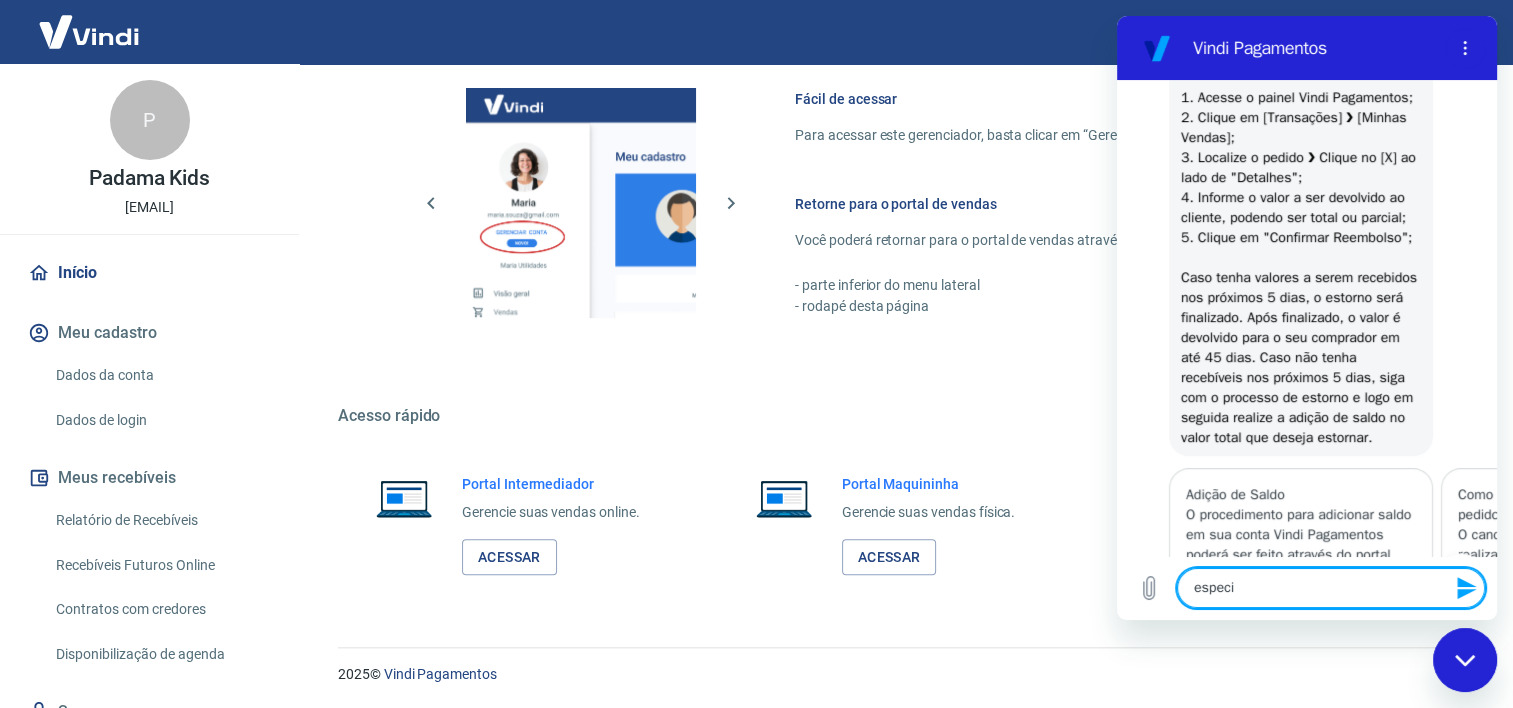 type on "x" 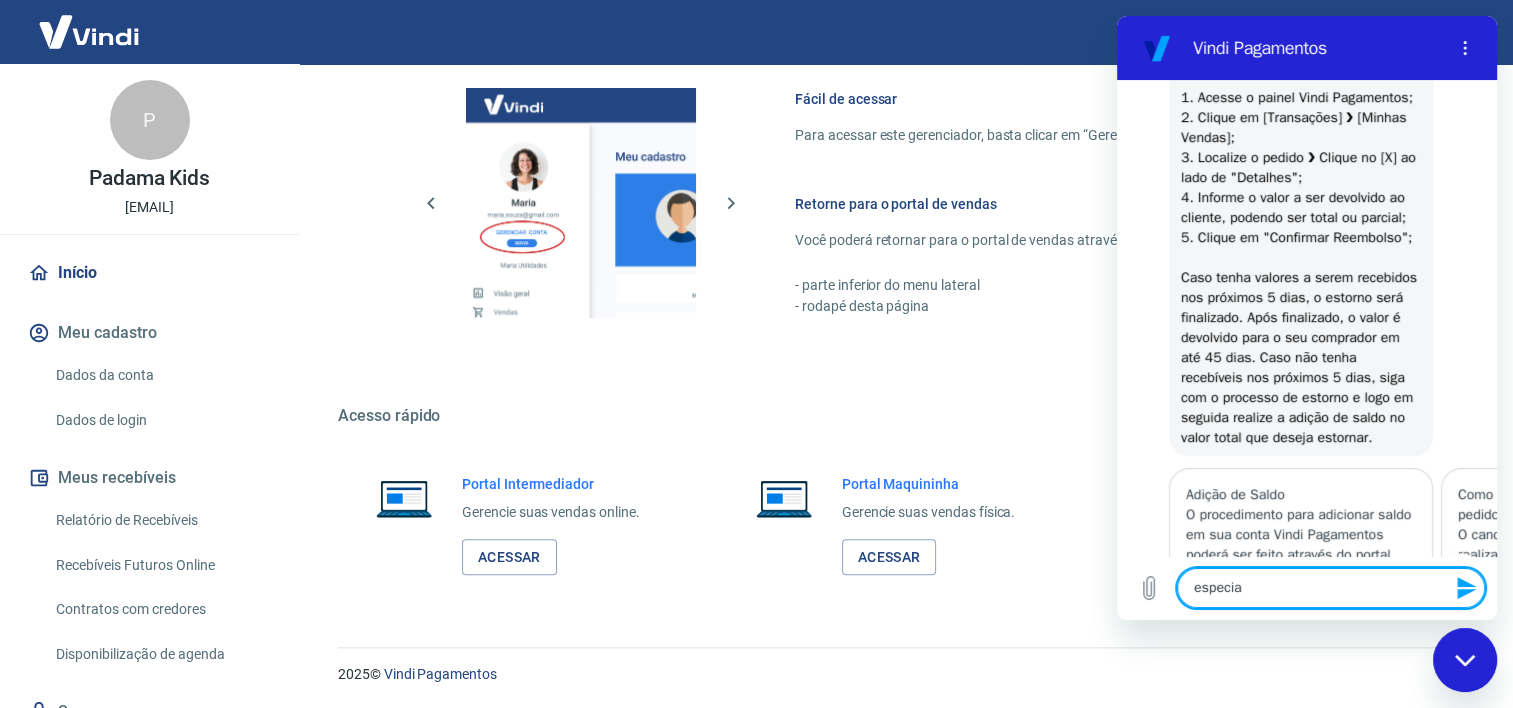 type on "especial" 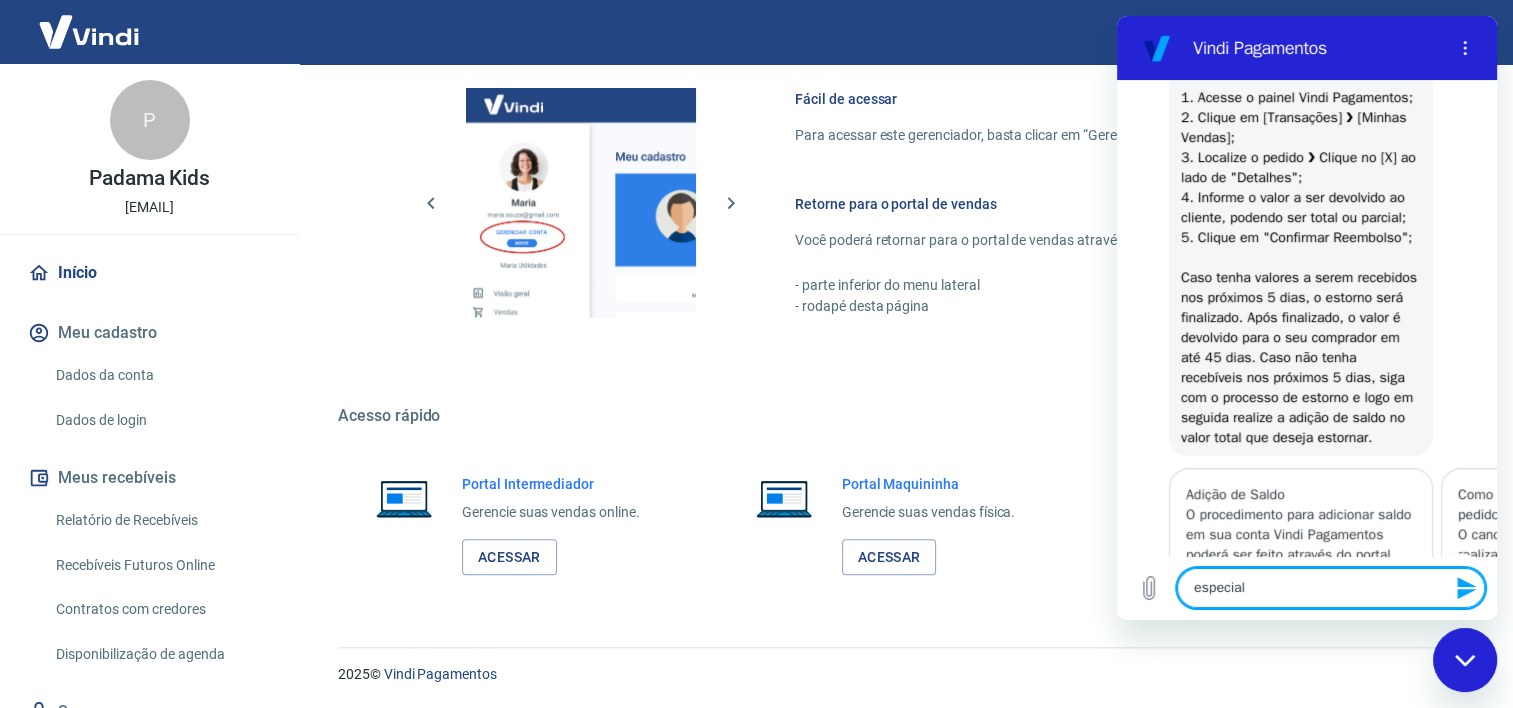 type on "especiali" 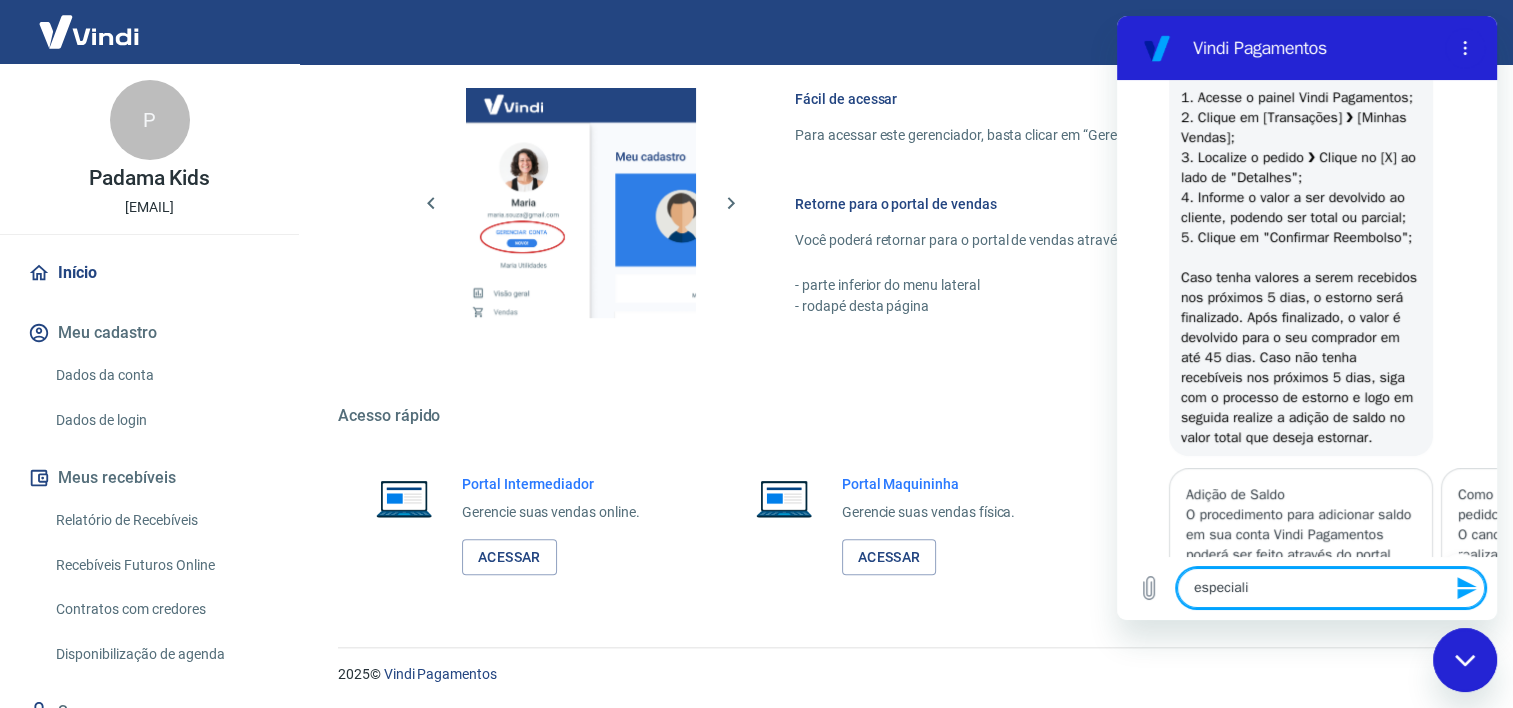 type on "especialis" 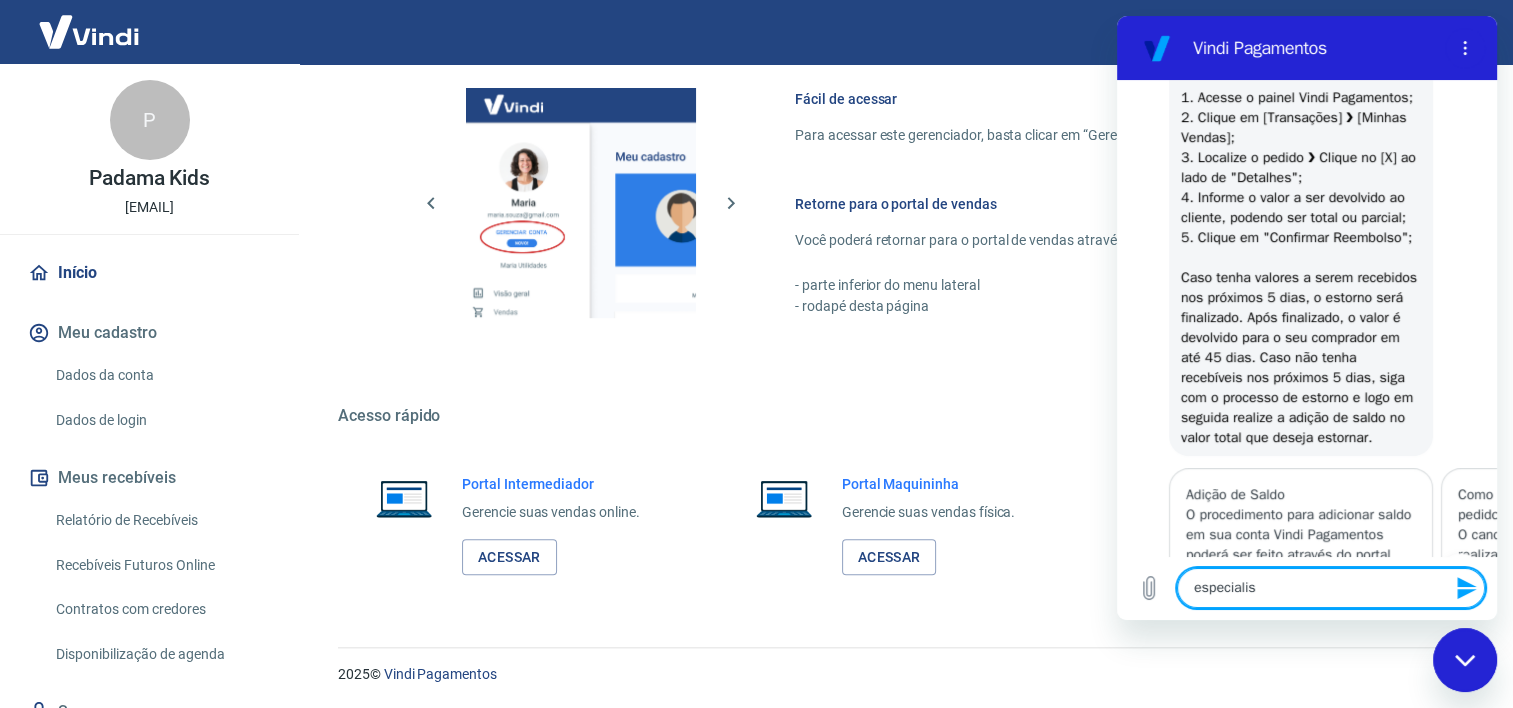 type on "especialist" 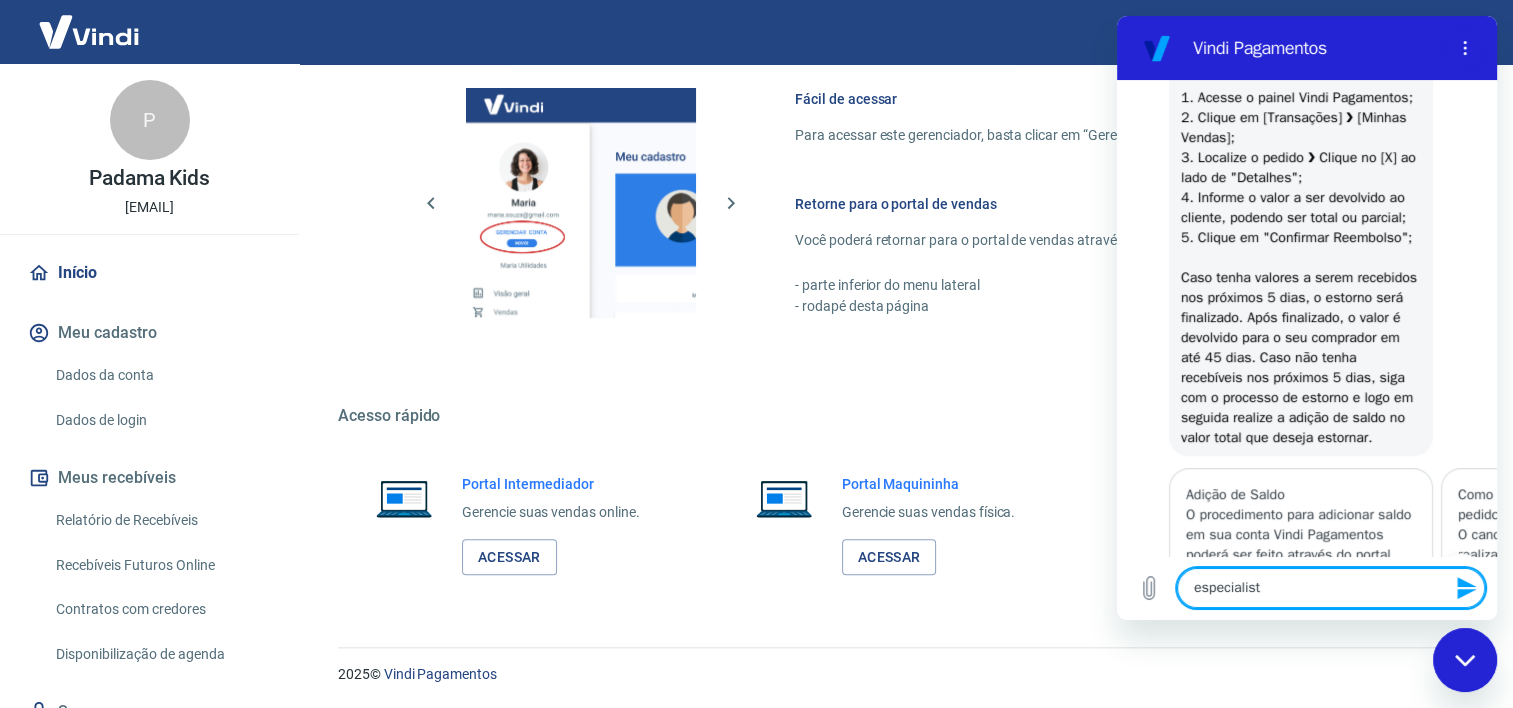 type on "especialista" 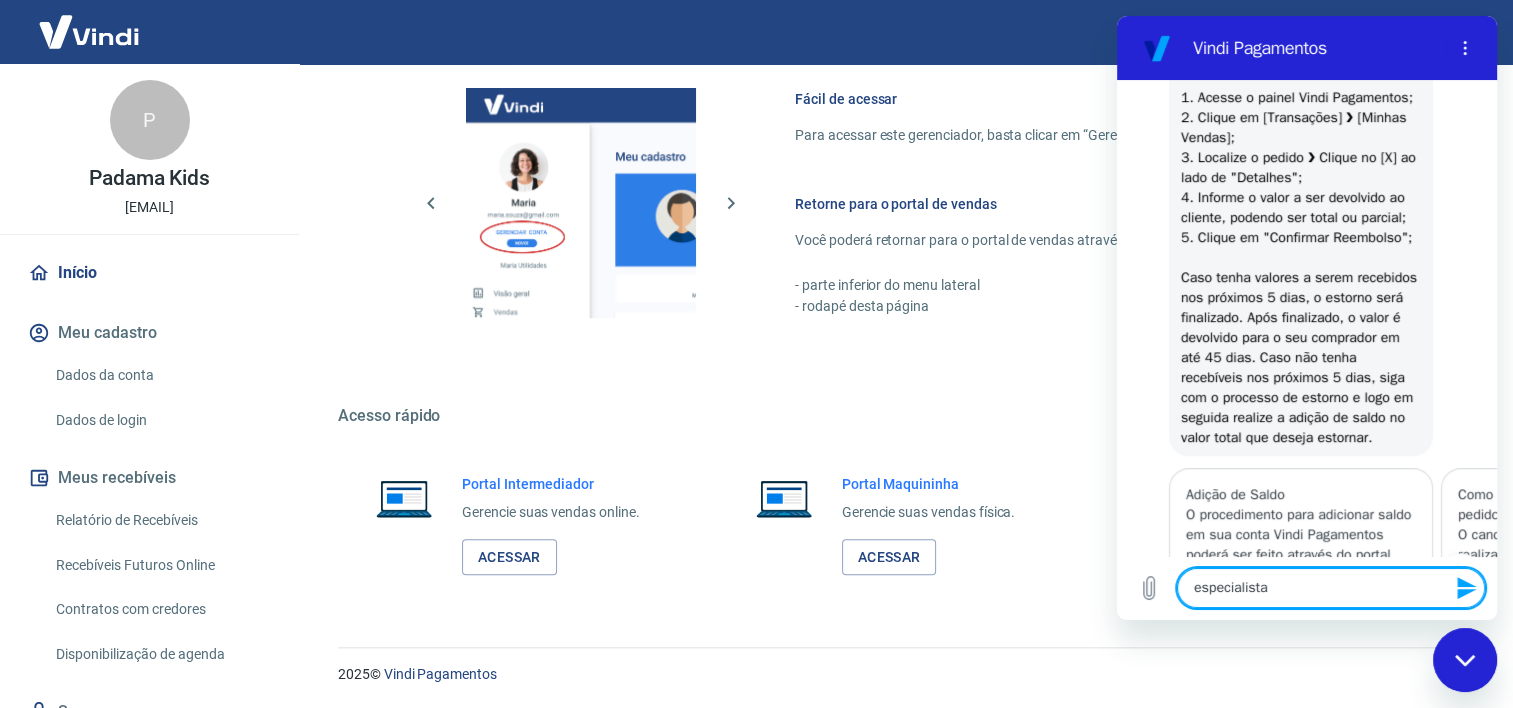 type 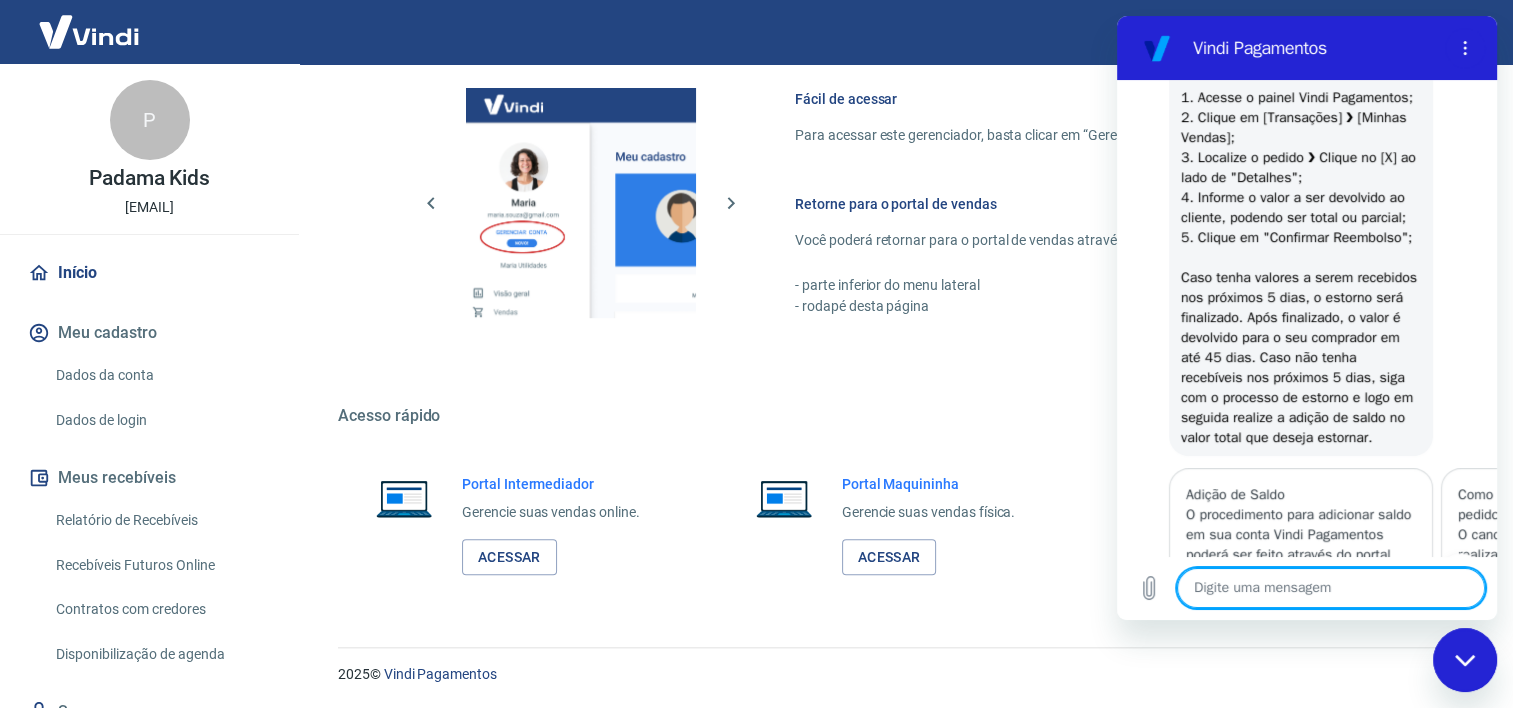scroll, scrollTop: 1226, scrollLeft: 0, axis: vertical 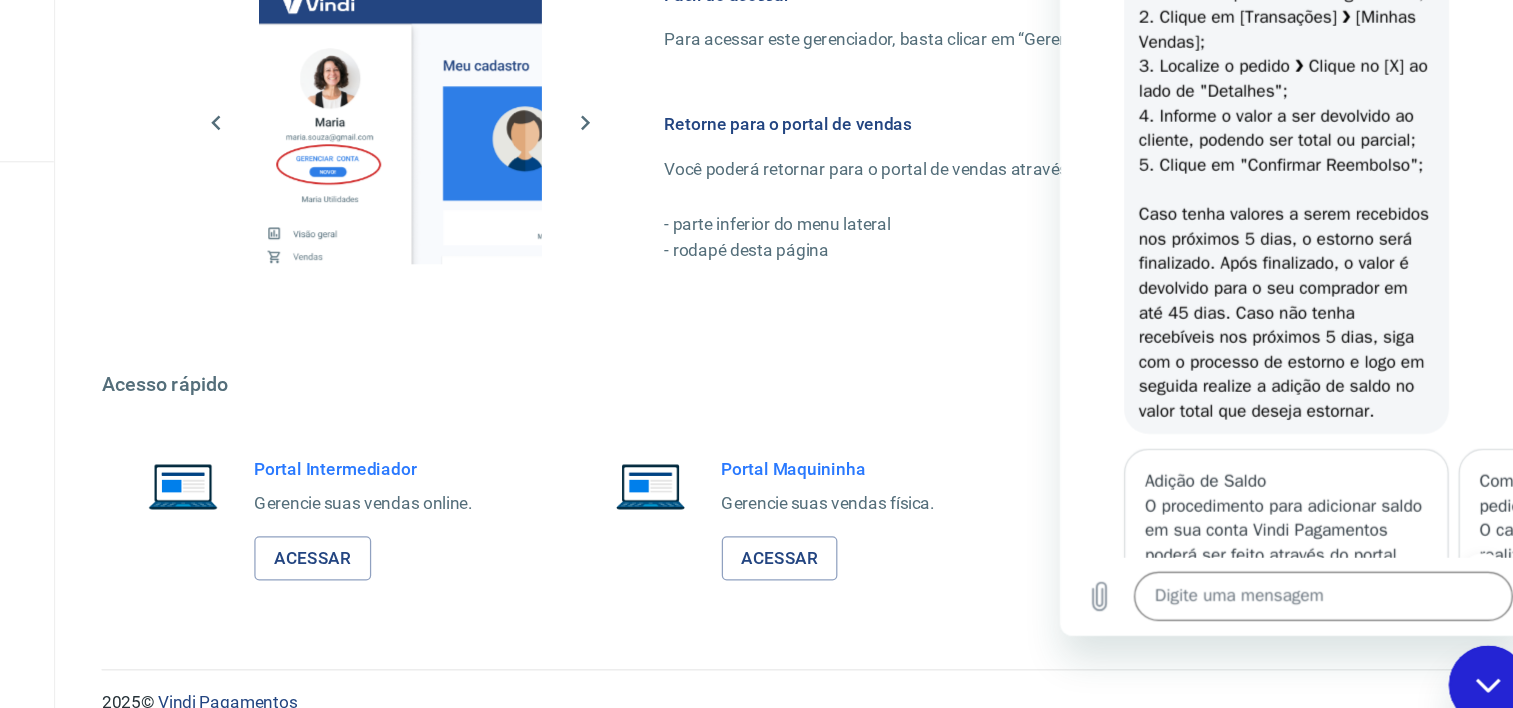 click on "Vindi diz:  Para realizar o estorno de uma transação paga via Pix é necessário que ela tenha sido aprovada em até 90 dias. O processo é bastante simples:
1. Acesse o painel Vindi Pagamentos;
2. Clique em [Transações] ❯ [Minhas Vendas];
3. Localize o pedido ❯ Clique no [X] ao lado de "Detalhes";
4. Informe o valor a ser devolvido ao cliente, podendo ser total ou parcial;
5. Clique em "Confirmar Reembolso";
Caso tenha valores a serem recebidos nos próximos 5 dias, o estorno será finalizado. Após finalizado, o valor é devolvido para o seu comprador em até 45 dias. Caso não tenha recebíveis nos próximos 5 dias, siga com o processo de estorno e logo em seguida realize a adição de saldo no valor total que deseja estornar." at bounding box center [1244, 85] 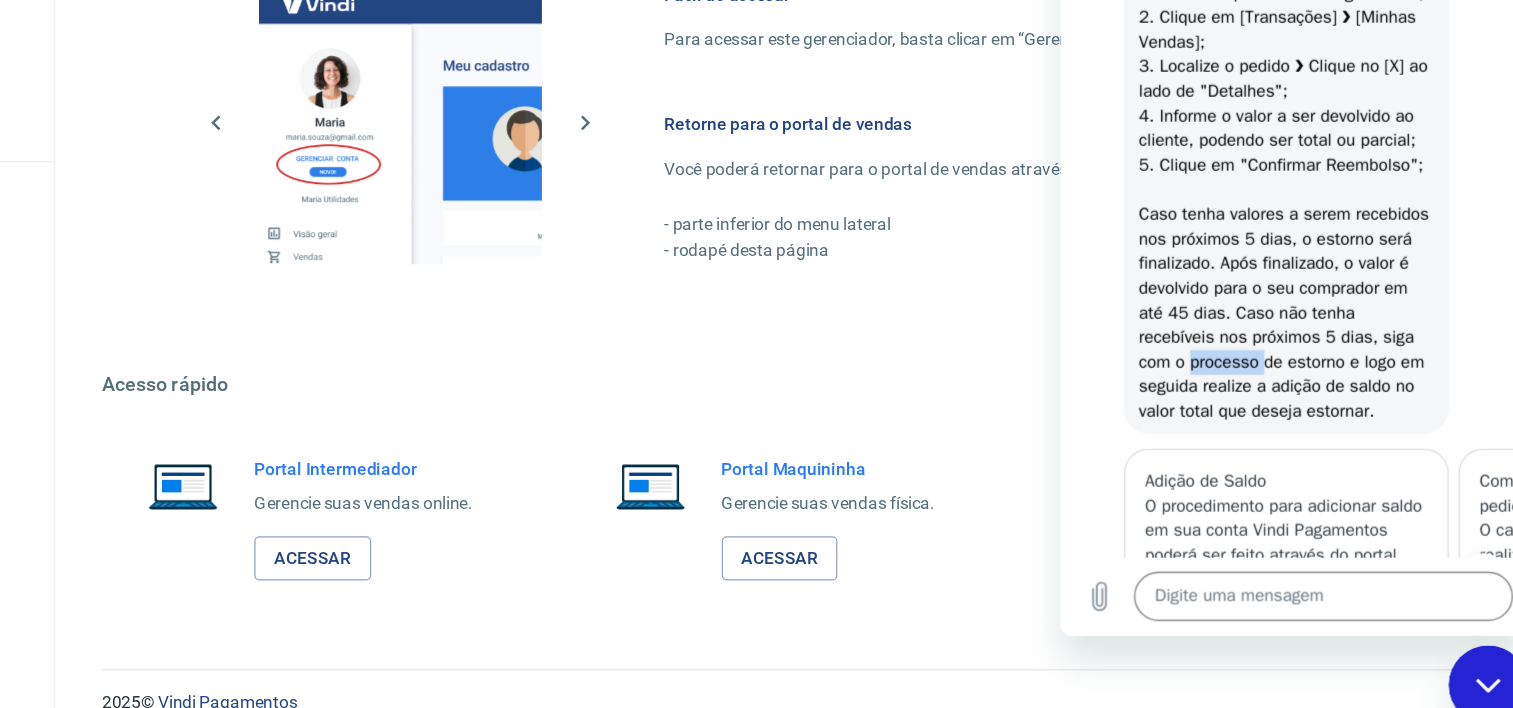 click on "Vindi diz:  Para realizar o estorno de uma transação paga via Pix é necessário que ela tenha sido aprovada em até 90 dias. O processo é bastante simples:
1. Acesse o painel Vindi Pagamentos;
2. Clique em [Transações] ❯ [Minhas Vendas];
3. Localize o pedido ❯ Clique no [X] ao lado de "Detalhes";
4. Informe o valor a ser devolvido ao cliente, podendo ser total ou parcial;
5. Clique em "Confirmar Reembolso";
Caso tenha valores a serem recebidos nos próximos 5 dias, o estorno será finalizado. Após finalizado, o valor é devolvido para o seu comprador em até 45 dias. Caso não tenha recebíveis nos próximos 5 dias, siga com o processo de estorno e logo em seguida realize a adição de saldo no valor total que deseja estornar." at bounding box center (1244, 85) 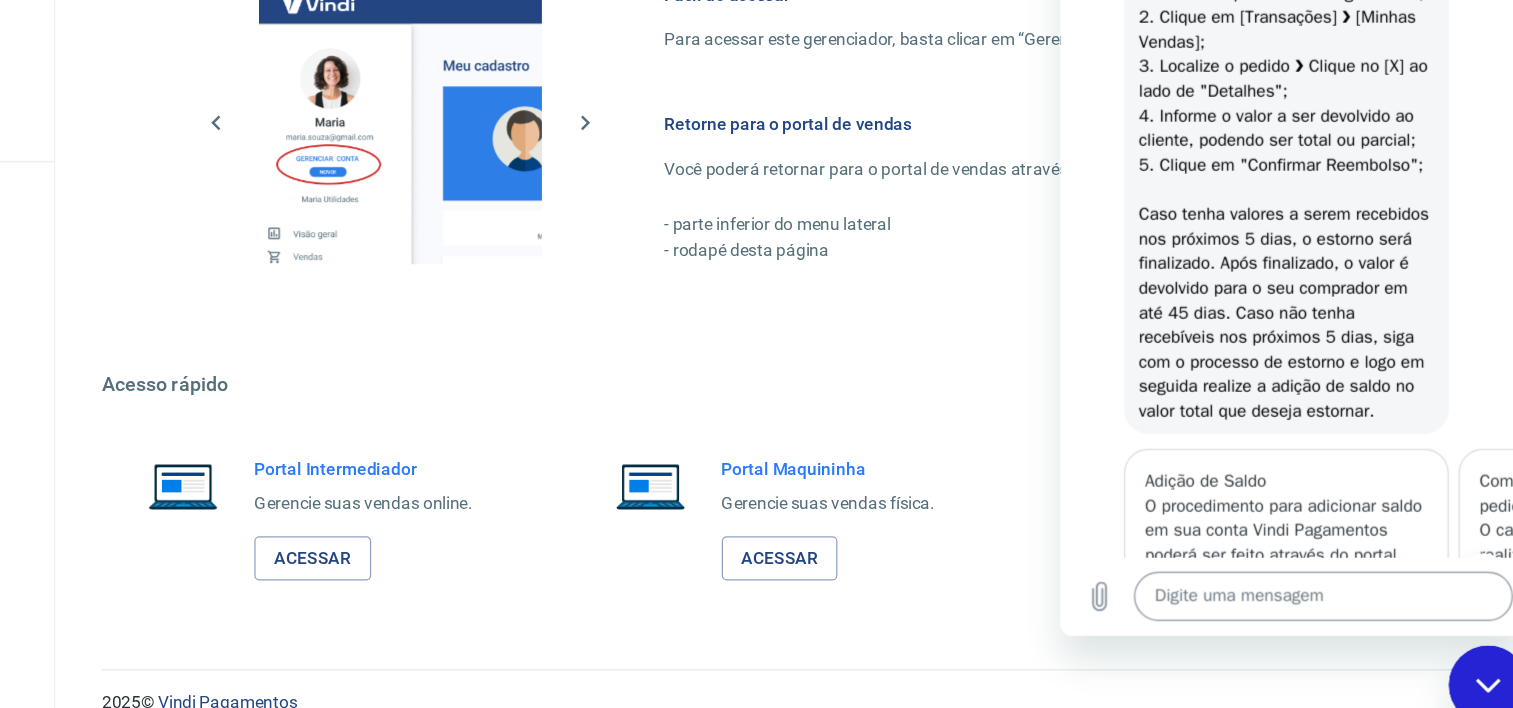 click at bounding box center [1274, 465] 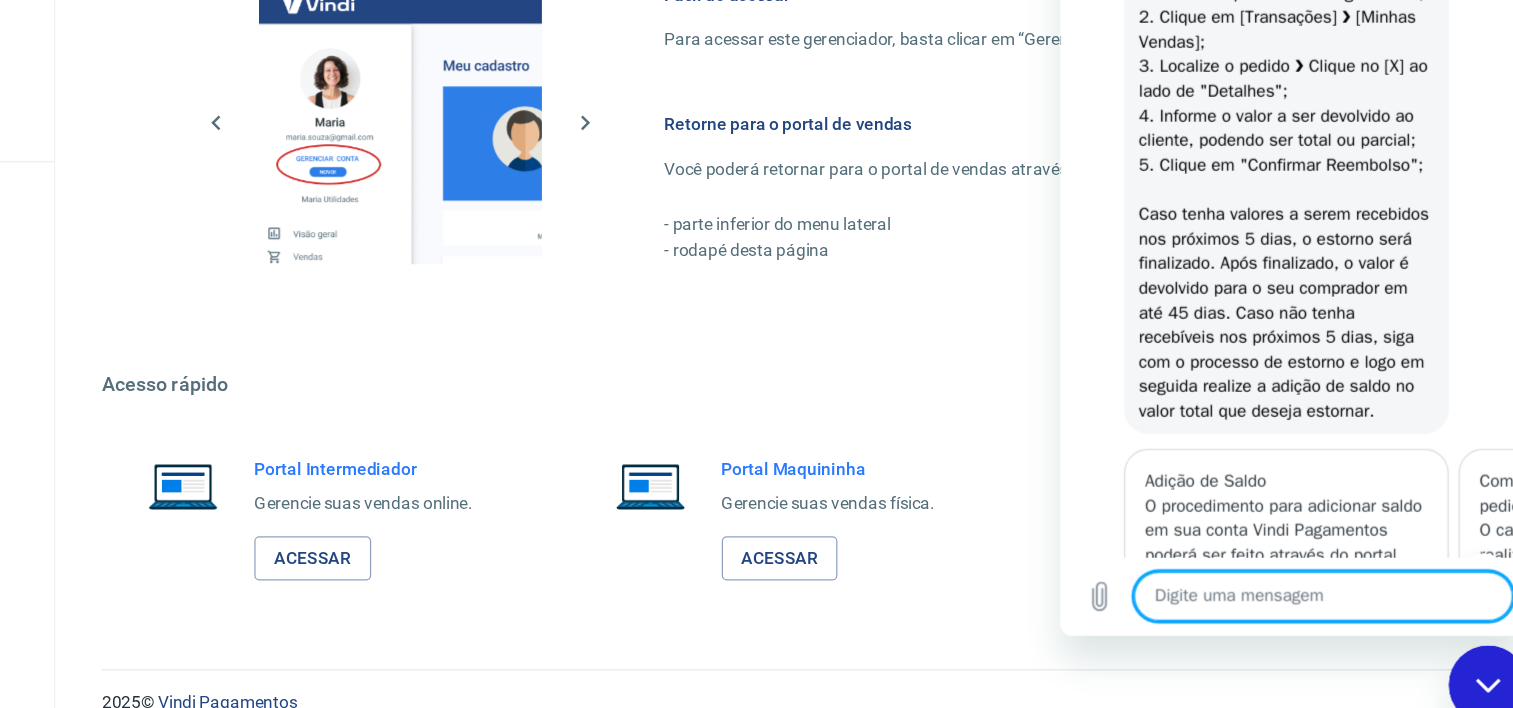 click at bounding box center [1274, 465] 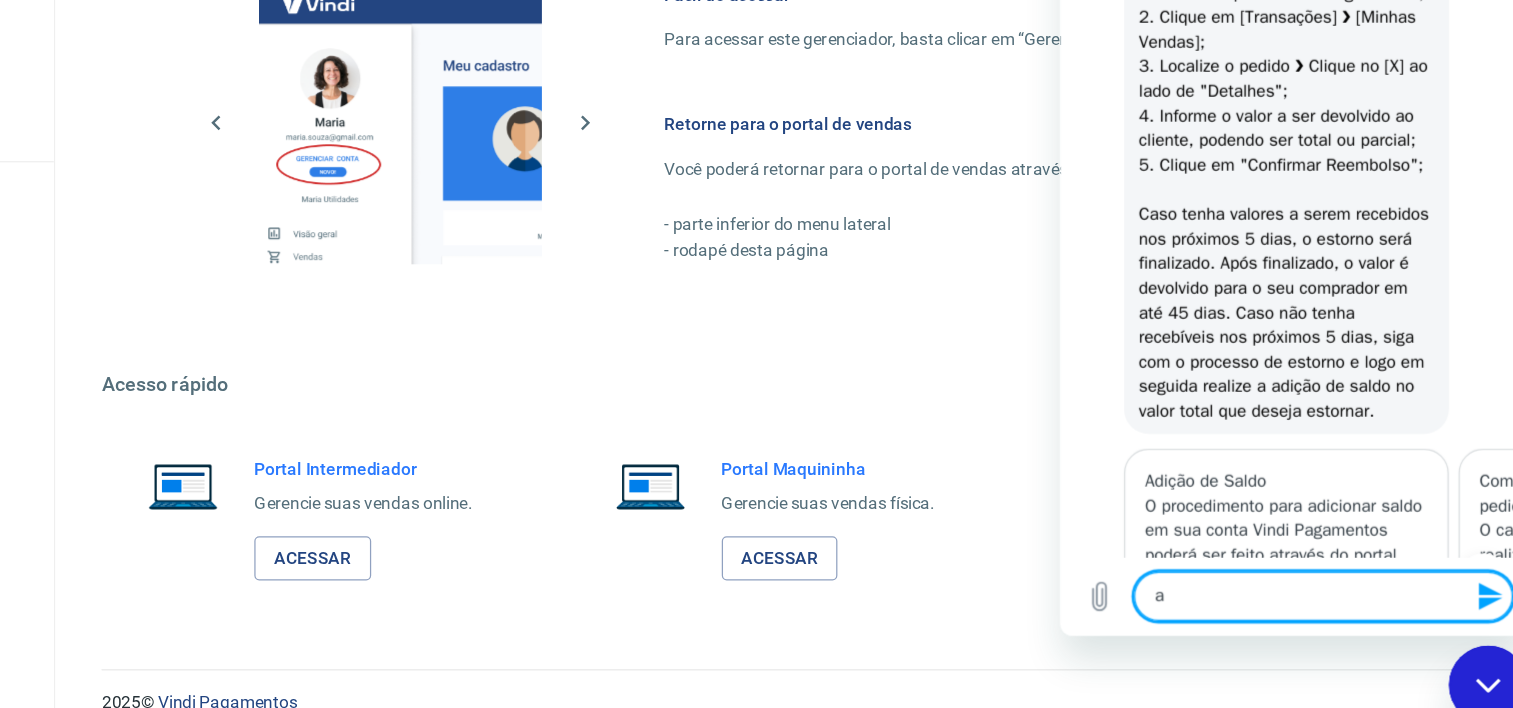 type on "at" 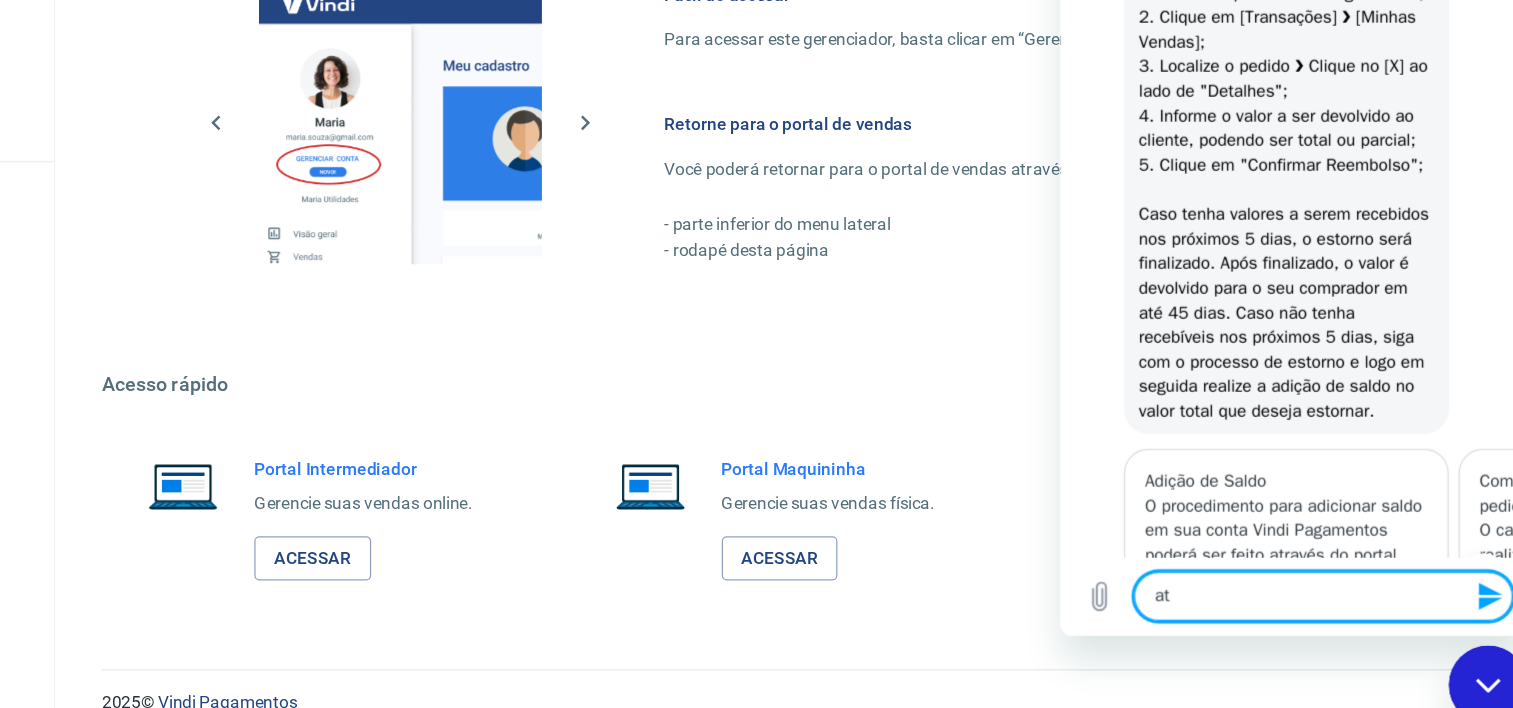 type on "ate" 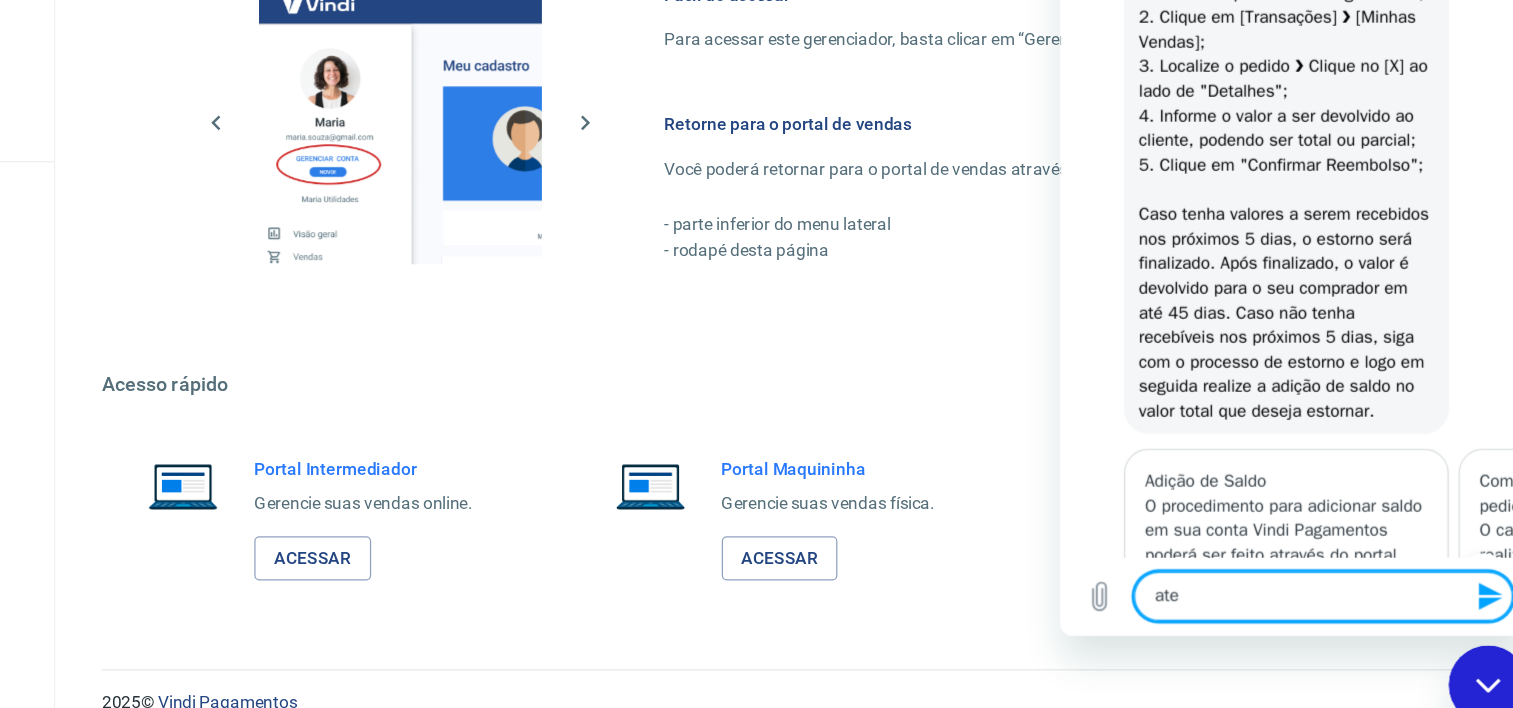 type on "aten" 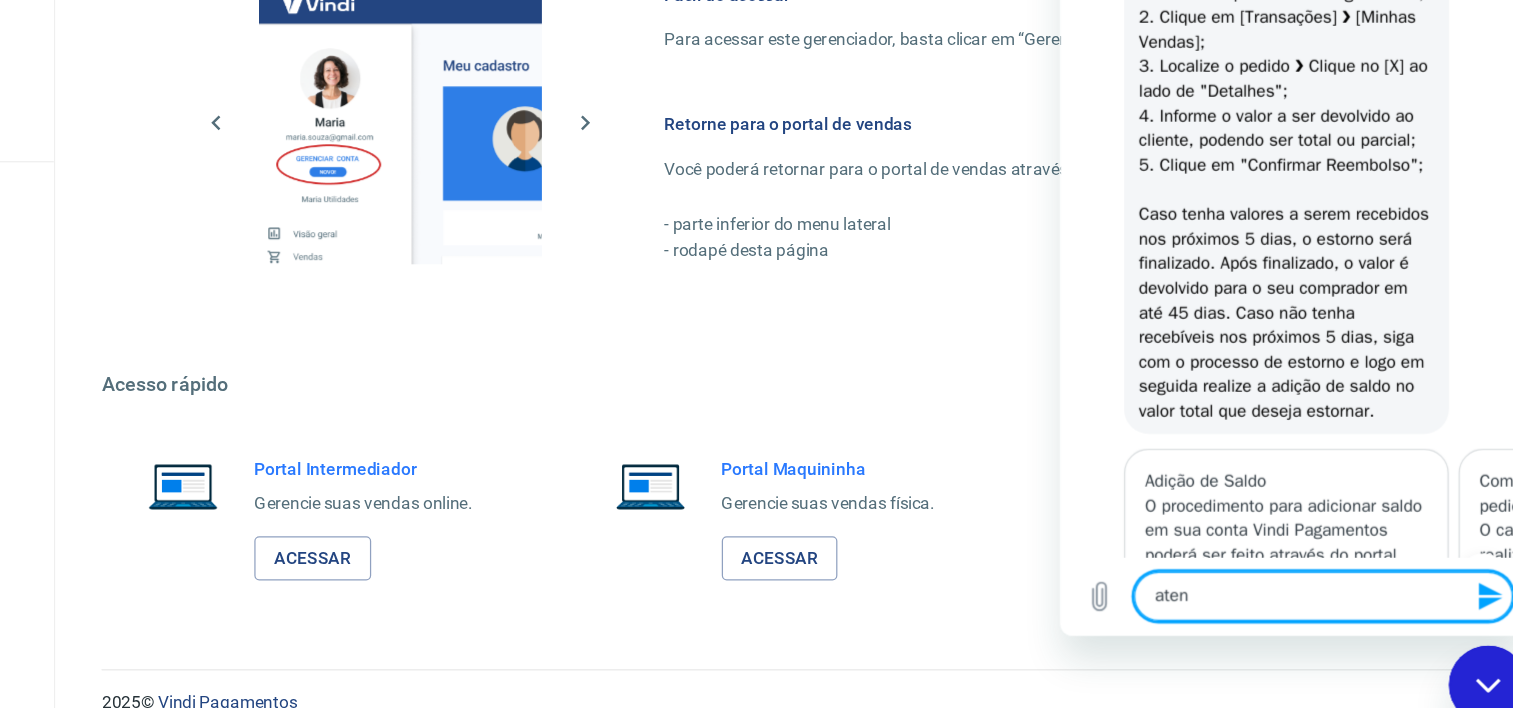 type on "atend" 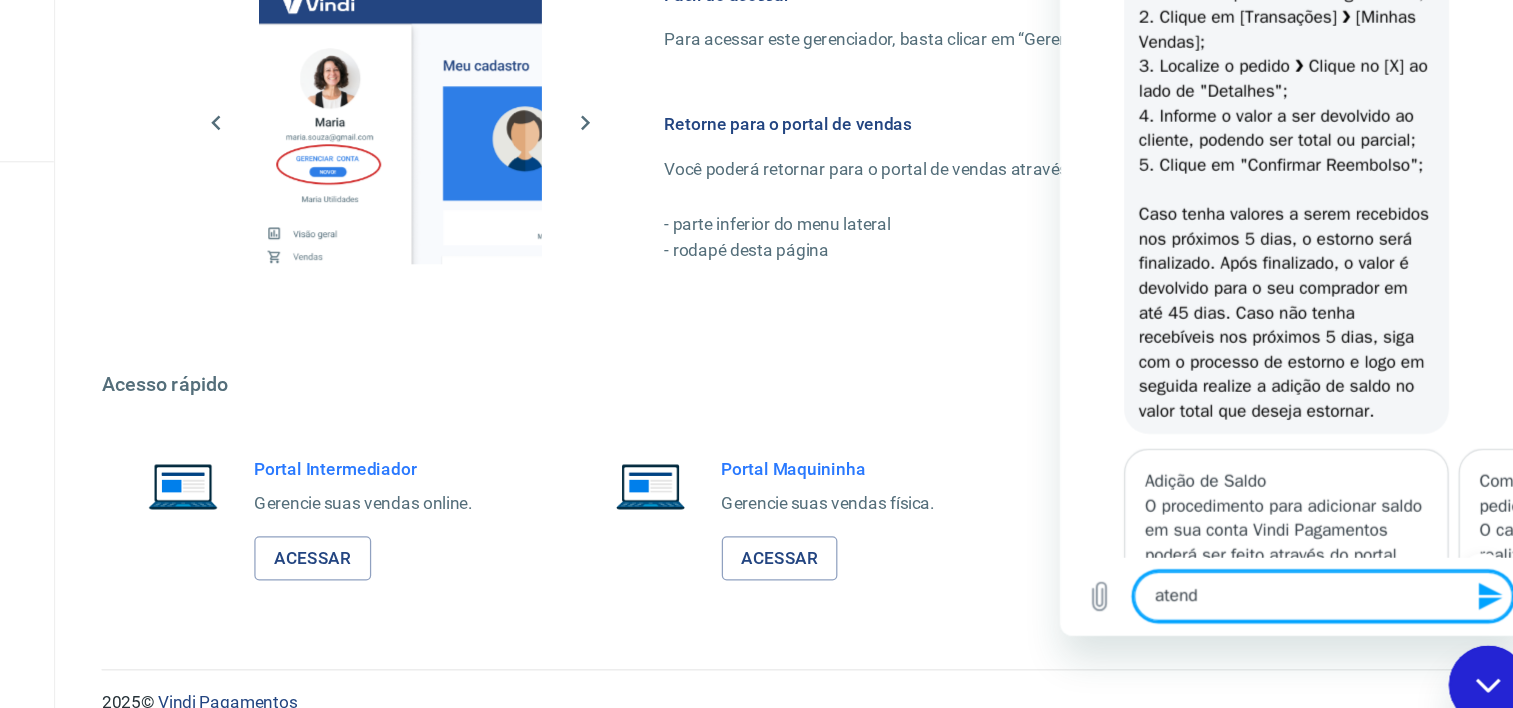 type on "atendi" 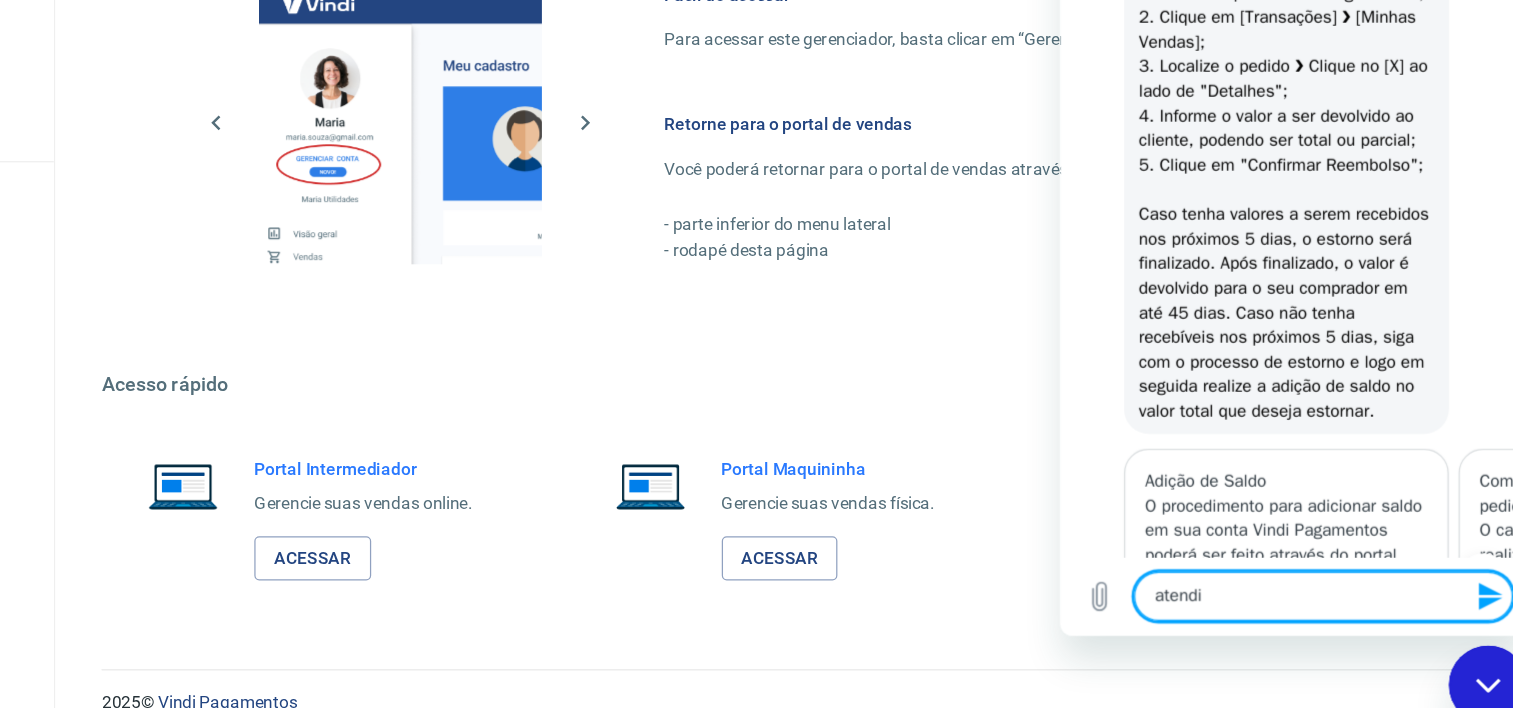 type on "atendim" 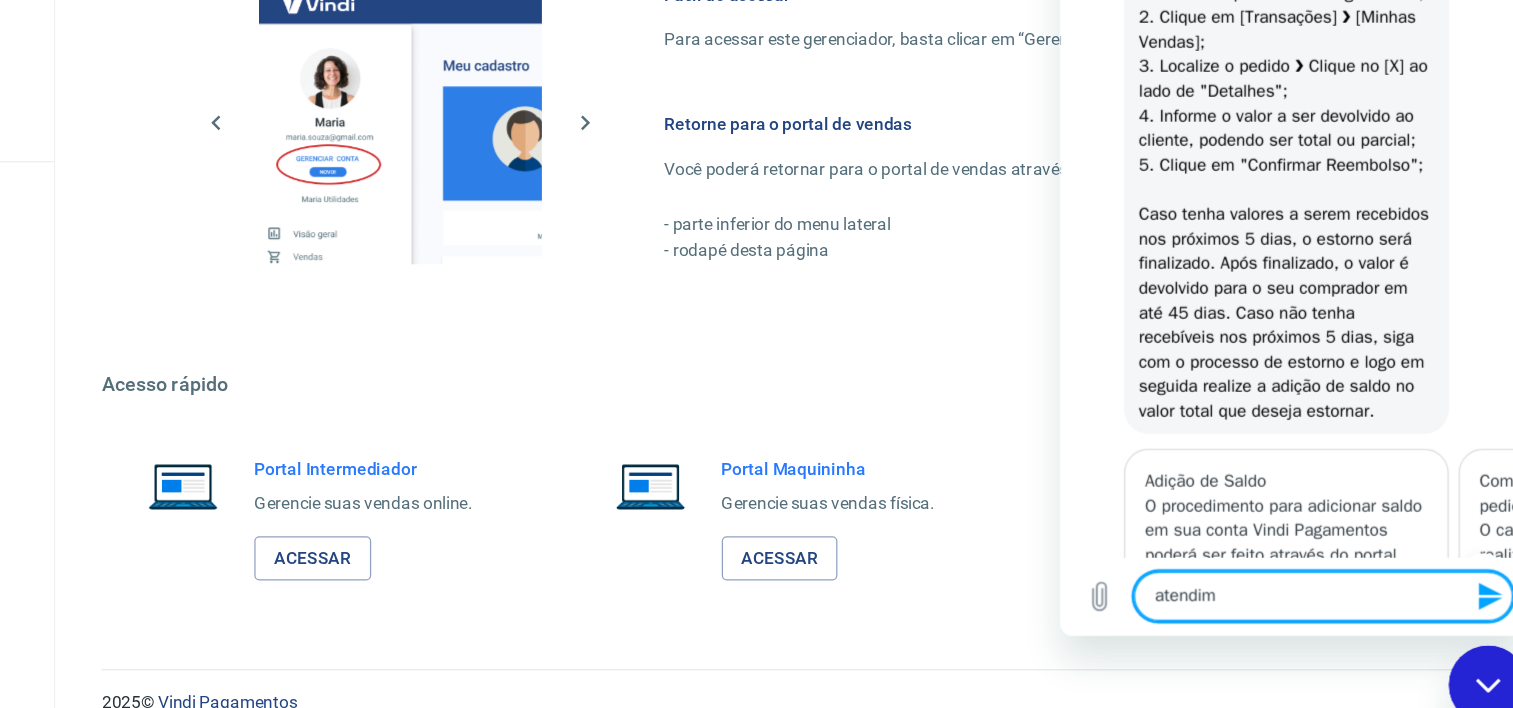 type on "atendime" 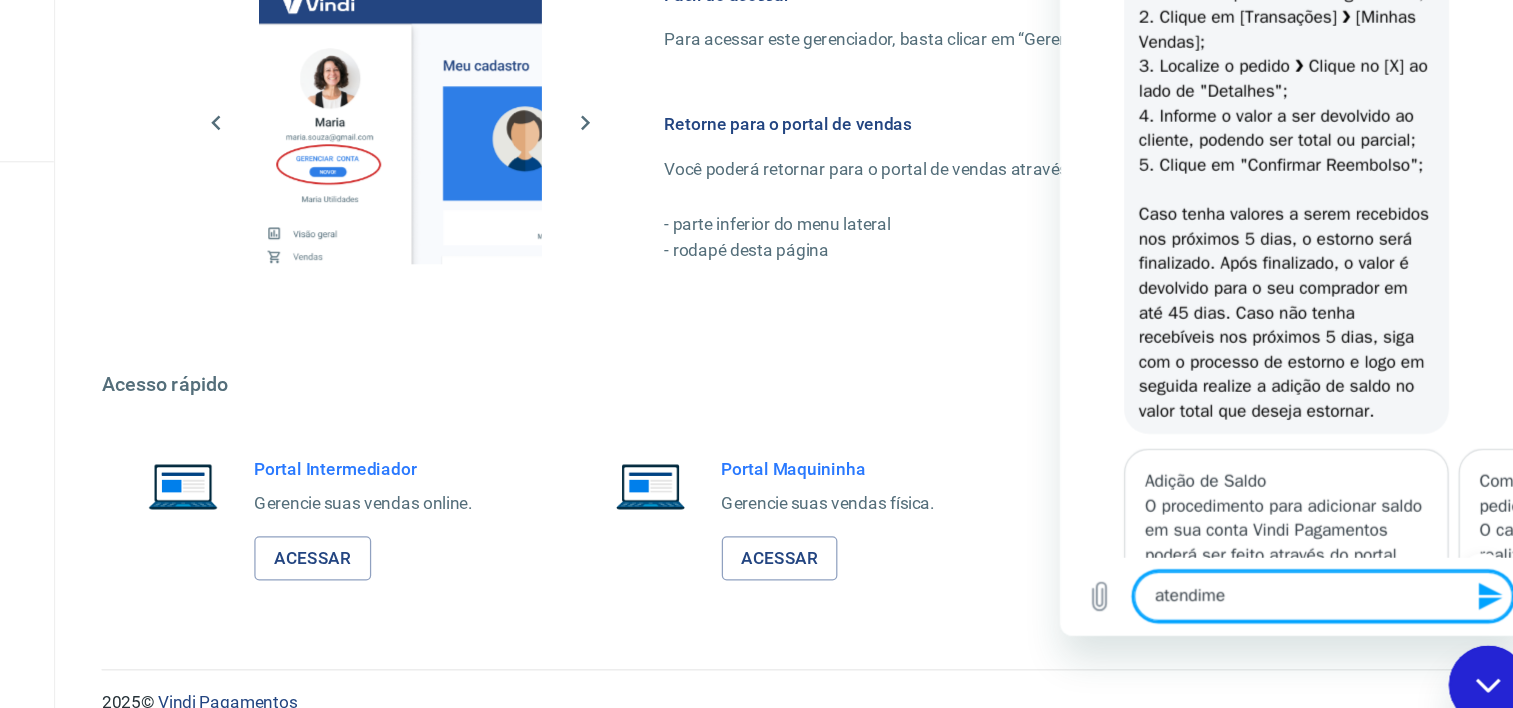 type on "atendimen" 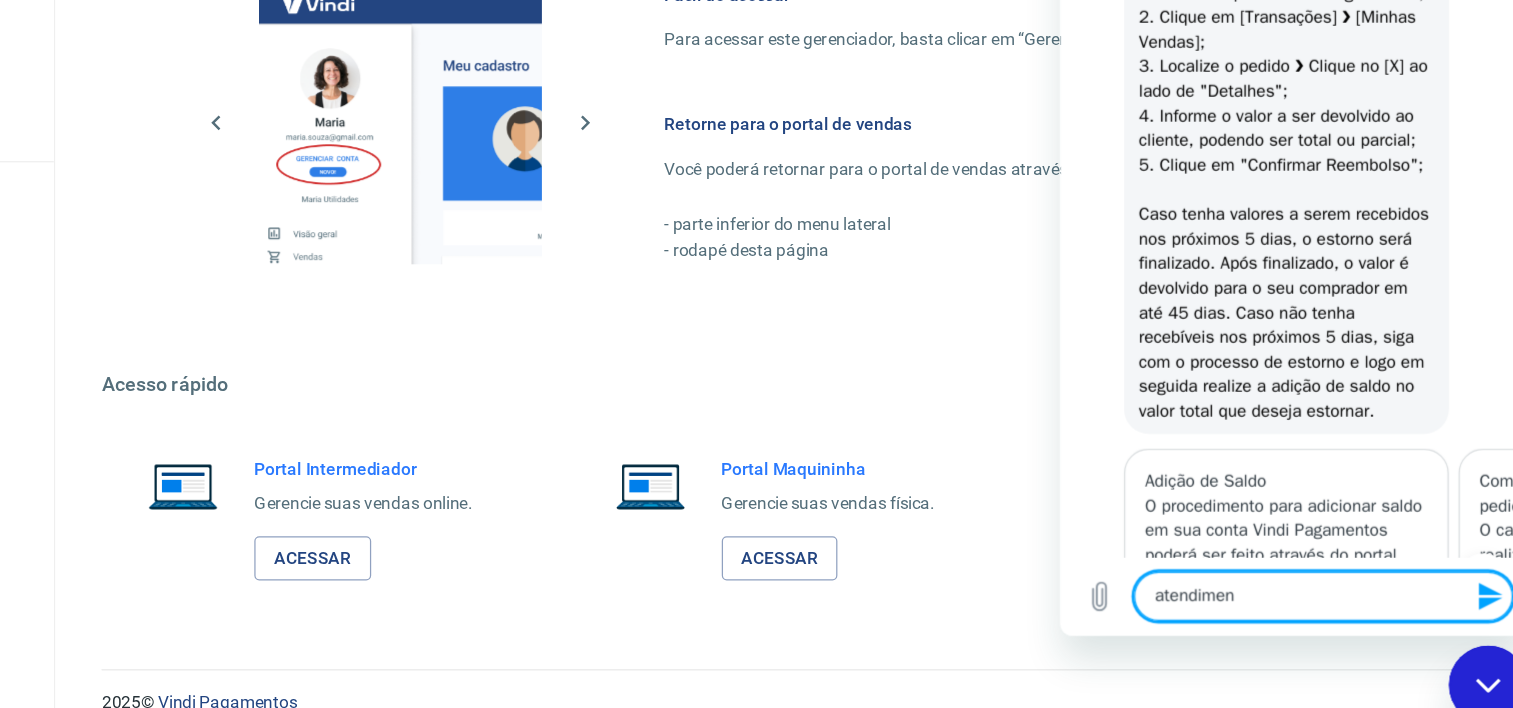 type on "atendiment" 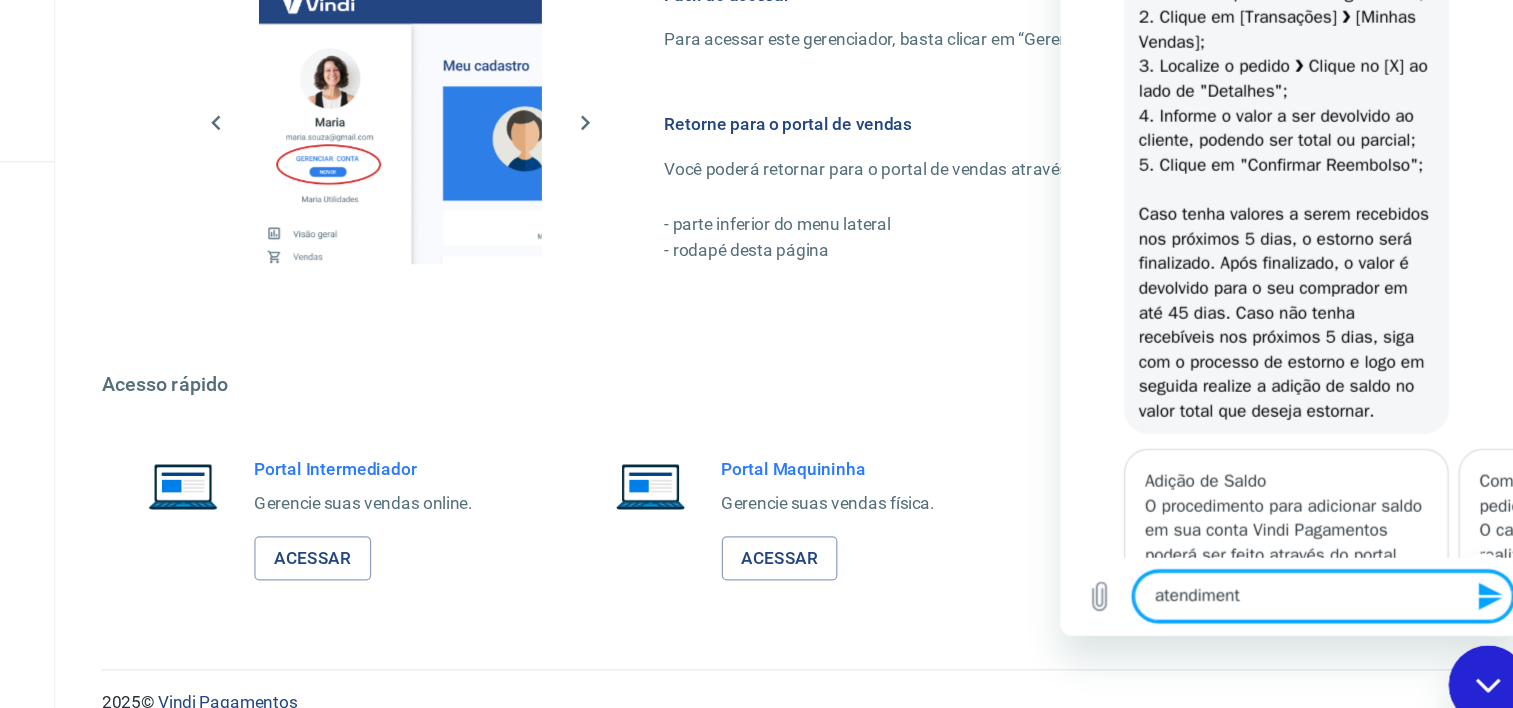 type on "atendimento" 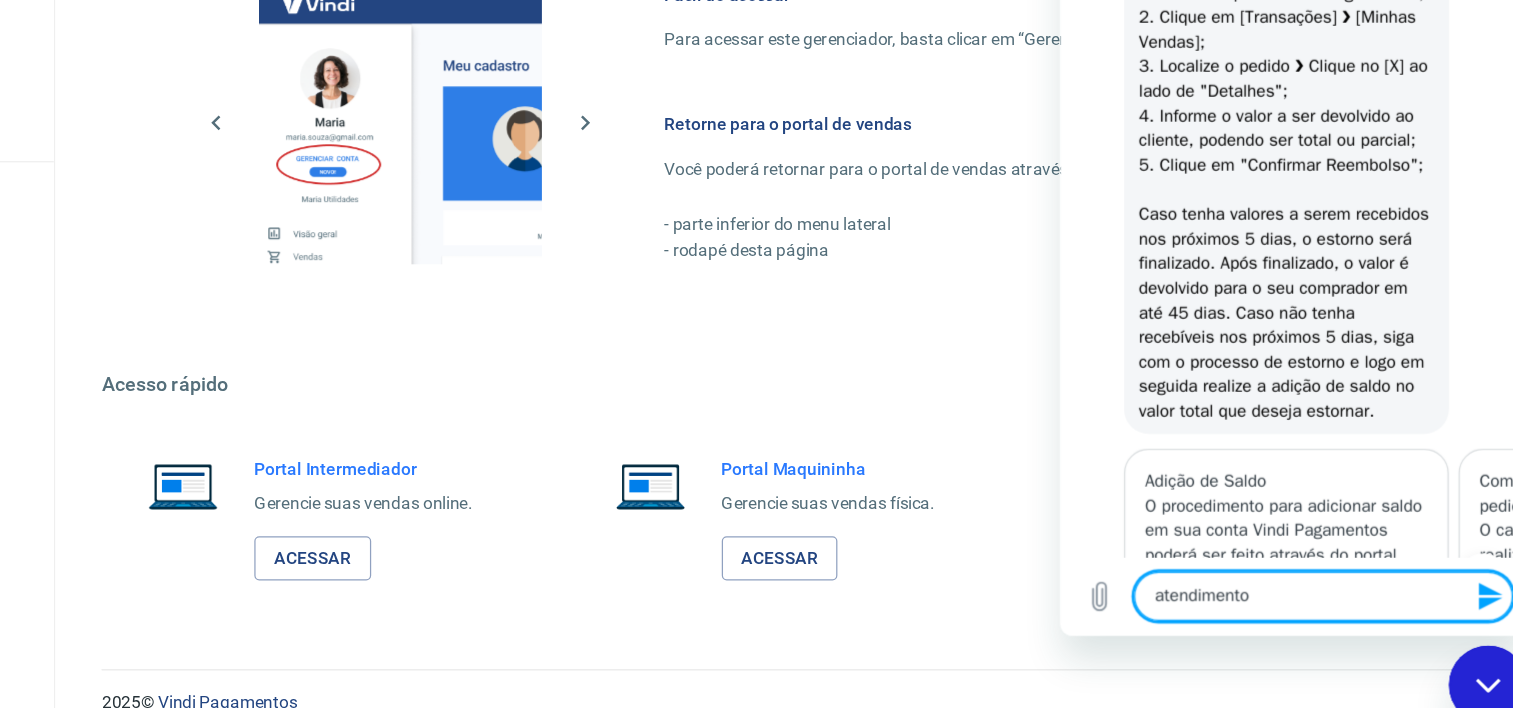 type 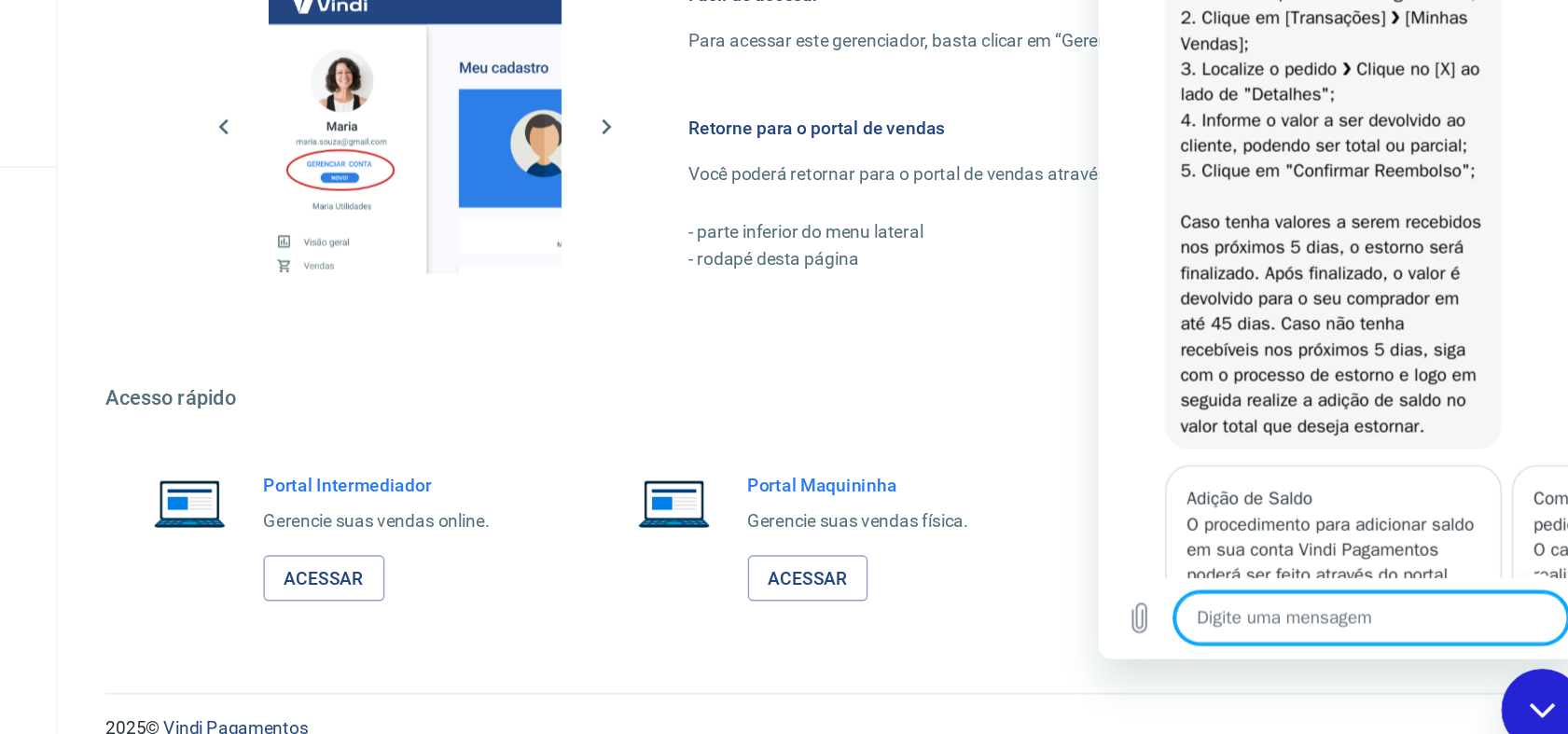scroll, scrollTop: 1051, scrollLeft: 0, axis: vertical 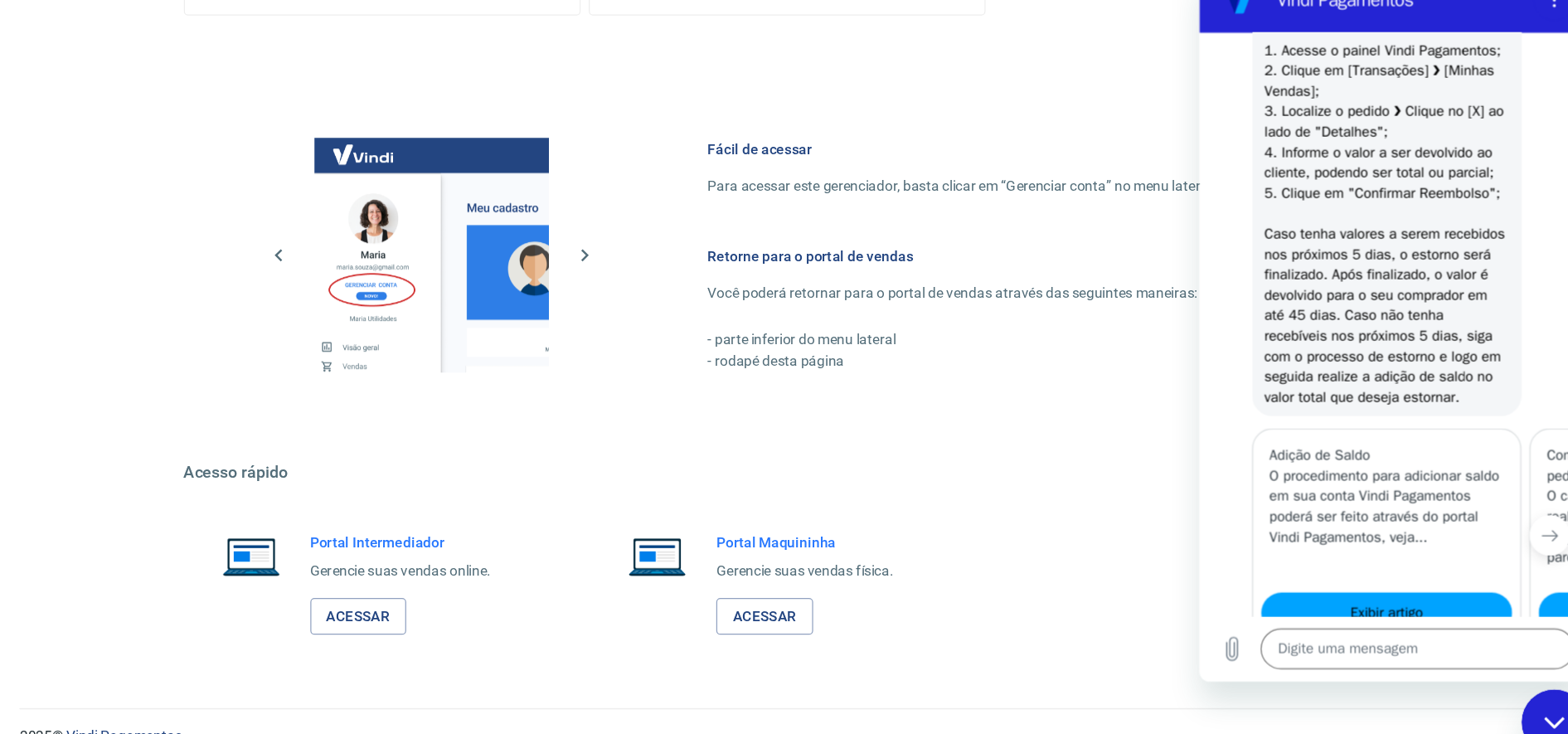 drag, startPoint x: 286, startPoint y: 72, endPoint x: 1145, endPoint y: 141, distance: 861.7668 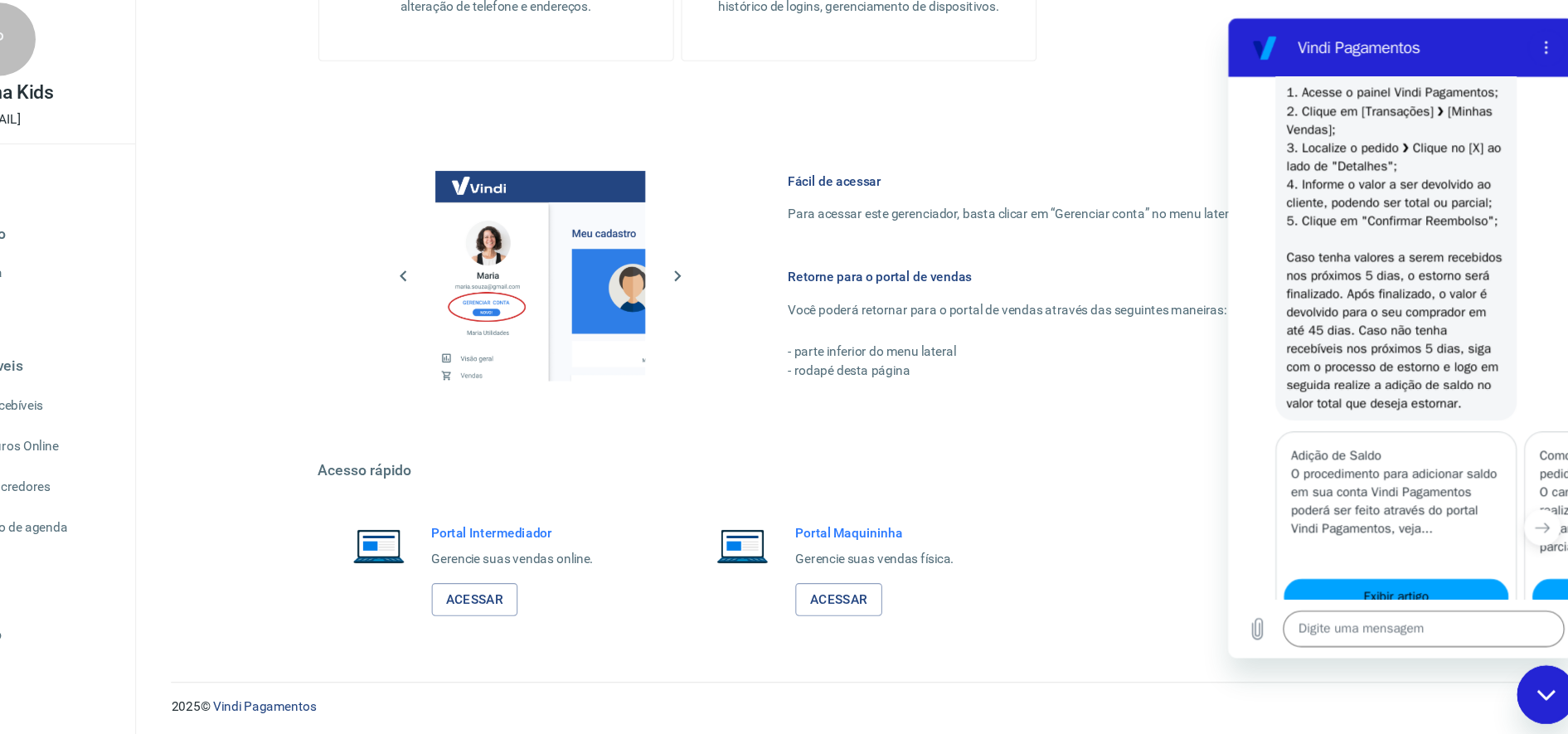 click on "Para realizar o estorno de uma transação paga via Pix é necessário que ela tenha sido aprovada em até 90 dias. O processo é bastante simples:
1. Acesse o painel Vindi Pagamentos;
2. Clique em [Transações] ❯ [Minhas Vendas];
3. Localize o pedido ❯ Clique no [X] ao lado de "Detalhes";
4. Informe o valor a ser devolvido ao cliente, podendo ser total ou parcial;
5. Clique em "Confirmar Reembolso";
Caso tenha valores a serem recebidos nos próximos 5 dias, o estorno será finalizado. Após finalizado, o valor é devolvido para o seu comprador em até 45 dias. Caso não tenha recebíveis nos próximos 5 dias, siga com o processo de estorno e logo em seguida realize a adição de saldo no valor total que deseja estornar." at bounding box center (1381, 177) 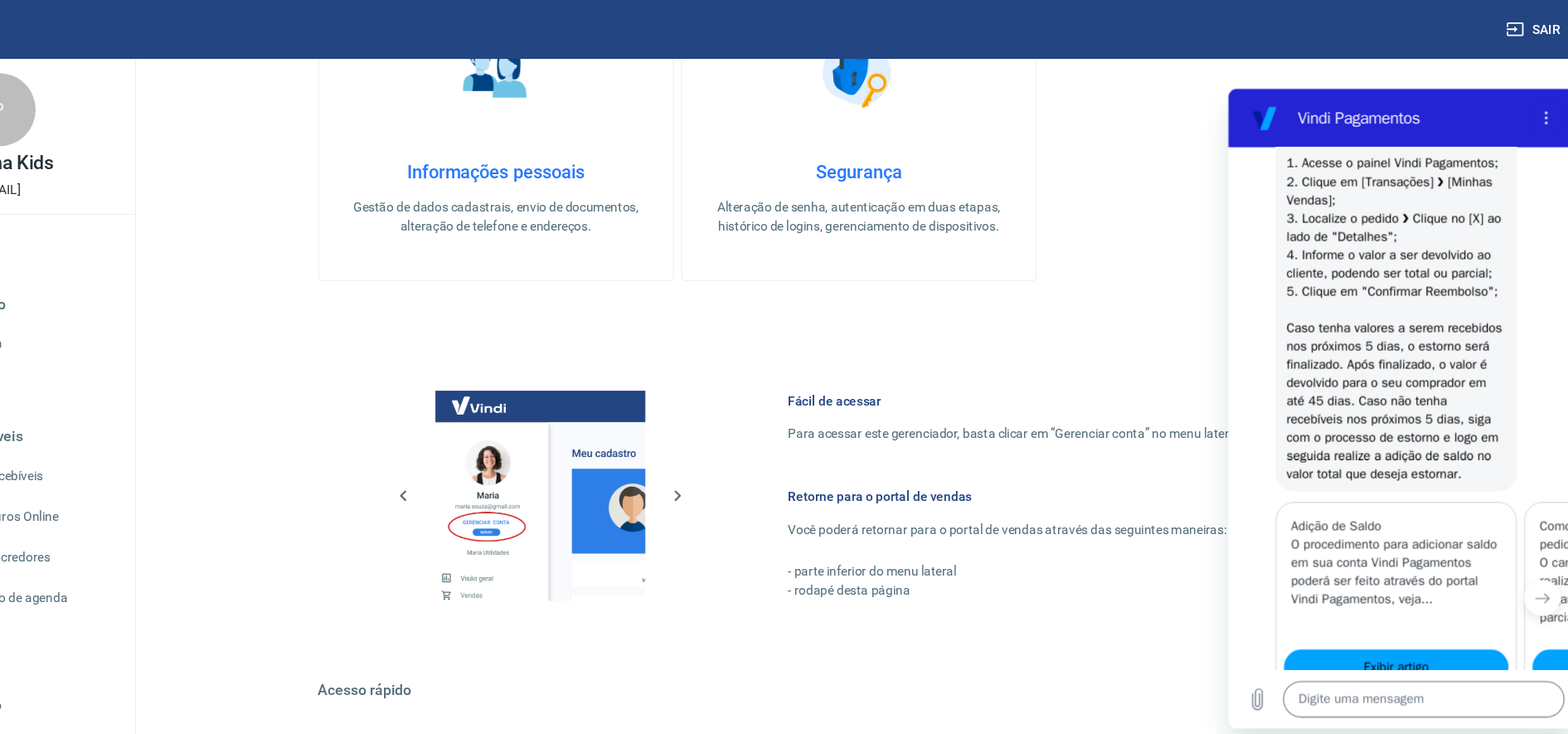scroll, scrollTop: 389, scrollLeft: 0, axis: vertical 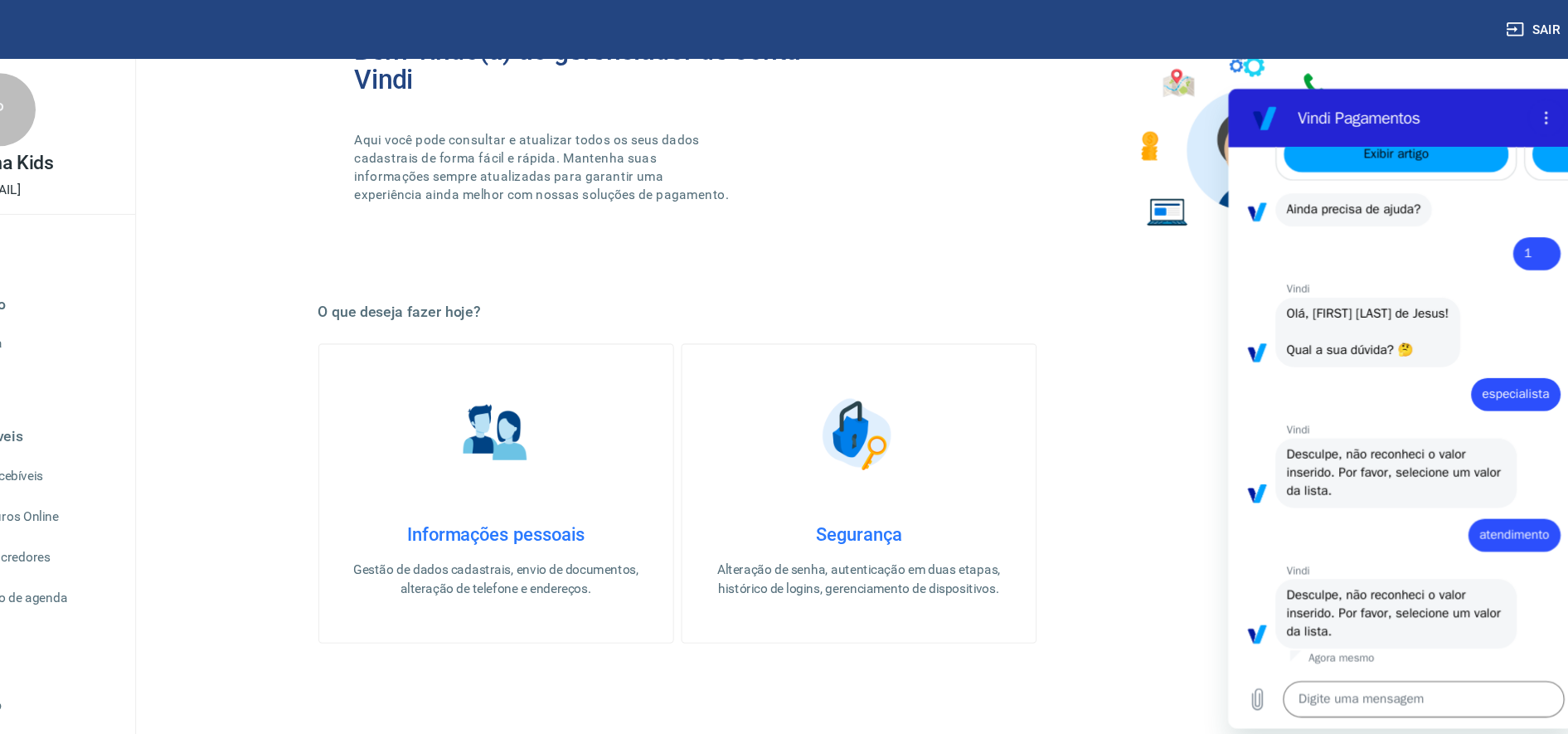 type on "x" 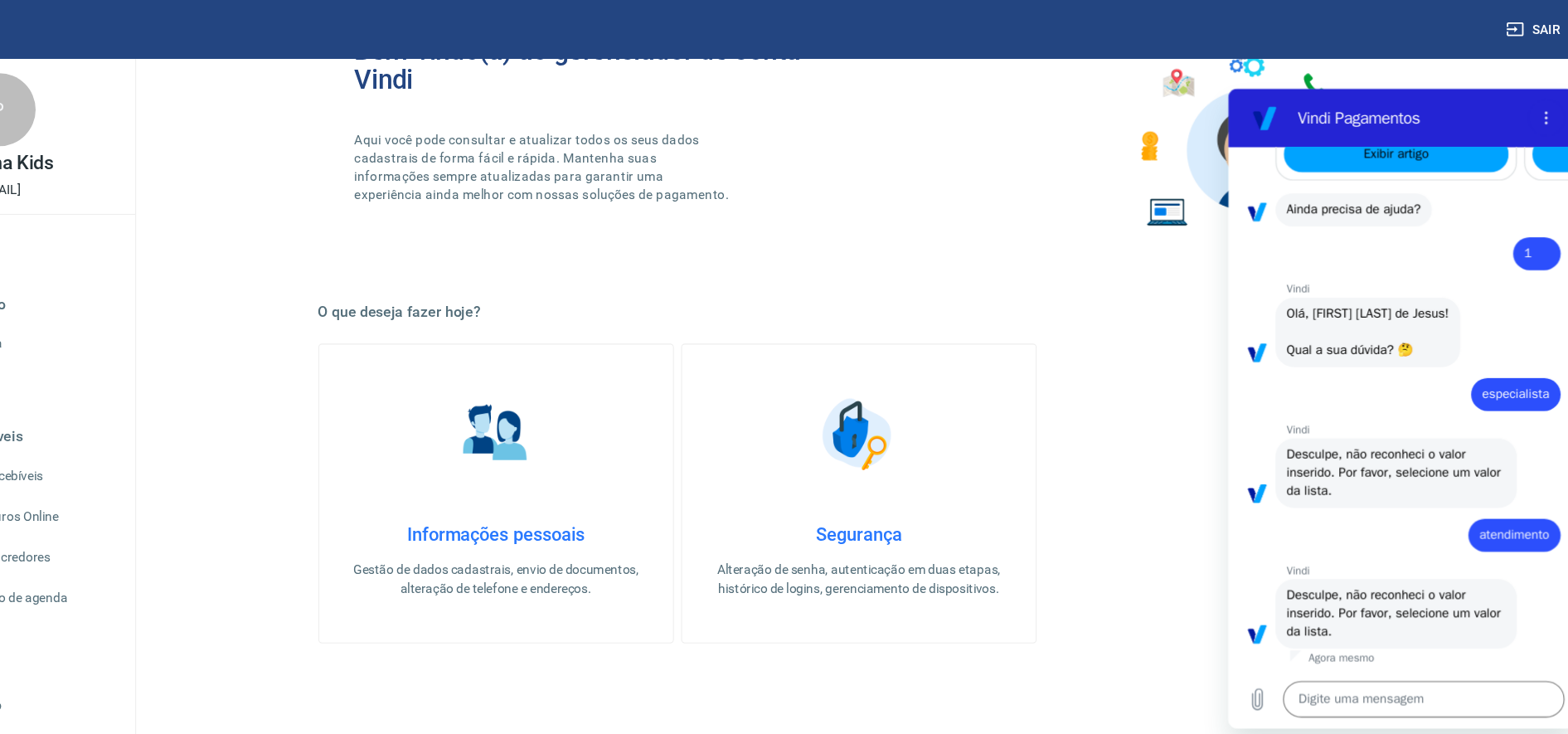 click on "Boas notícias! Sua conta está pronta para vender. Obter token de integração ATENÇÃO Estamos realizando adequações em nossa plataforma para atender a Resolução BCB nº 150, de 6/10/2021. Por isso, em breve seu extrato e solicitação de saque estarão diferentes. Confira o que muda Bem-vindo(a) ao gerenciador de conta Vindi Aqui você pode consultar e atualizar todos os seus dados cadastrais de forma fácil e rápida. Mantenha suas informações sempre atualizadas para garantir uma experiência ainda melhor com nossas soluções de pagamento. O que deseja fazer hoje? Informações pessoais Gestão de dados cadastrais, envio de documentos, alteração de telefone e endereços. Segurança Alteração de senha, autenticação em duas etapas, histórico de logins, gerenciamento de dispositivos. Fácil de acessar Para acessar este gerenciador, basta clicar em “Gerenciar conta” no menu lateral do portal de vendas. Retorne para o portal de vendas - parte inferior do menu lateral - rodapé desta página" at bounding box center [905, 402] 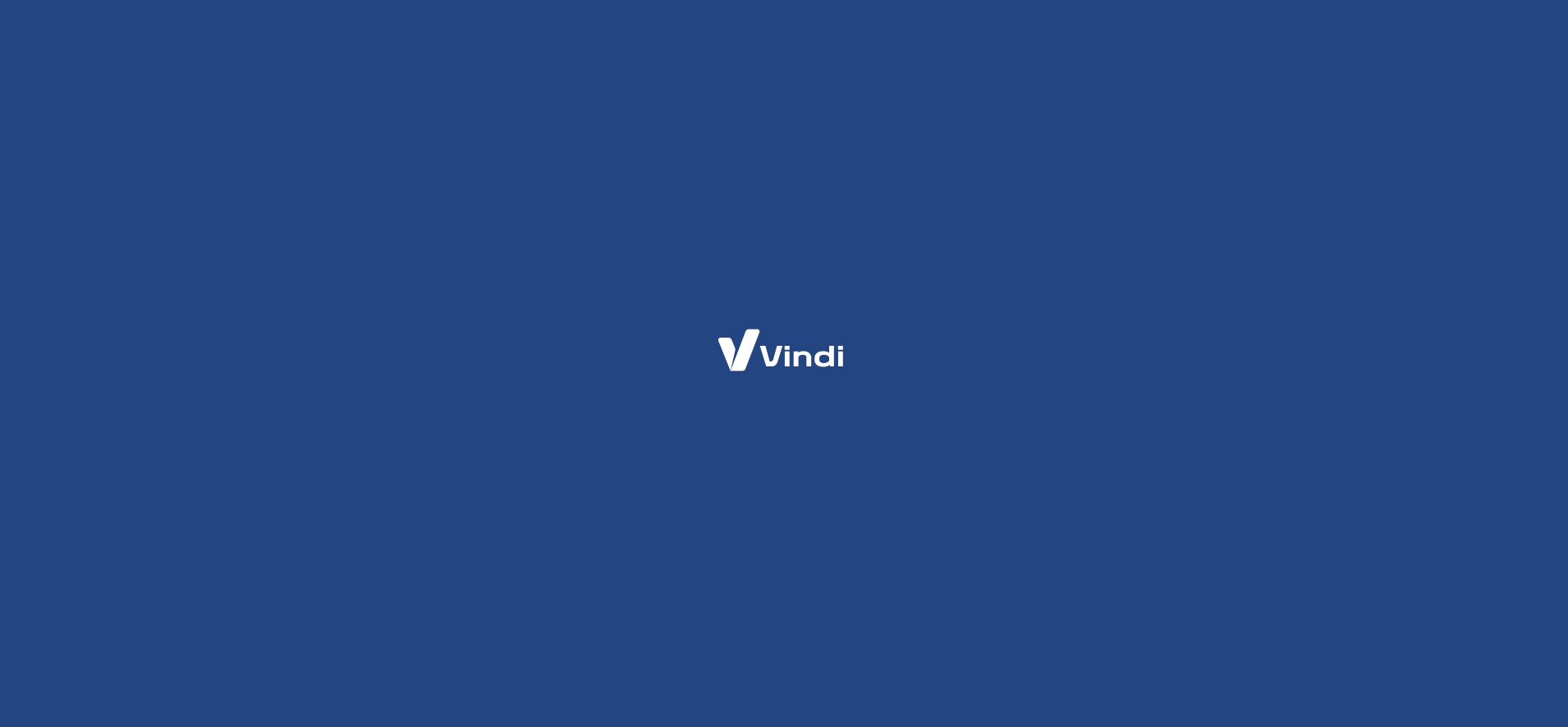 scroll, scrollTop: 0, scrollLeft: 0, axis: both 